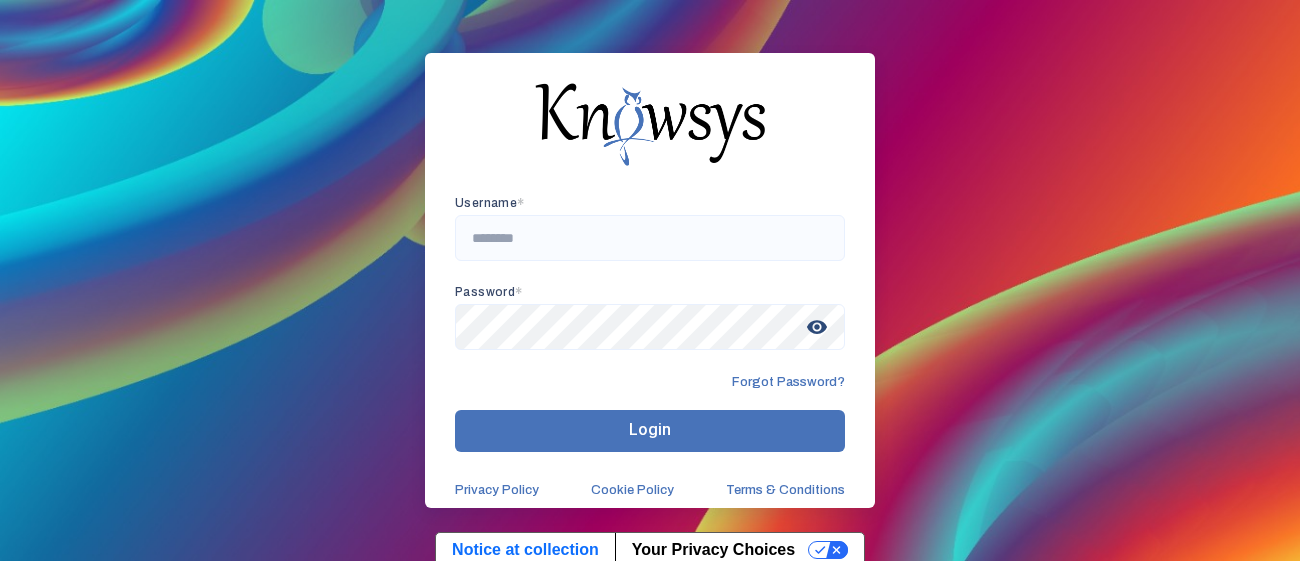 scroll, scrollTop: 0, scrollLeft: 0, axis: both 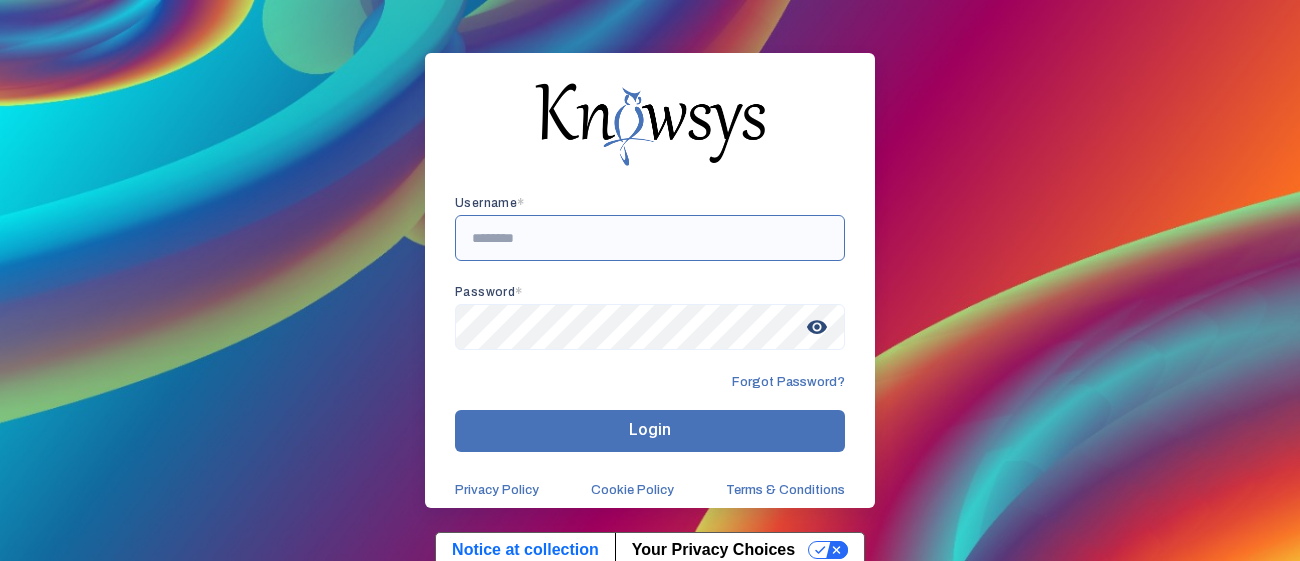 click at bounding box center [650, 238] 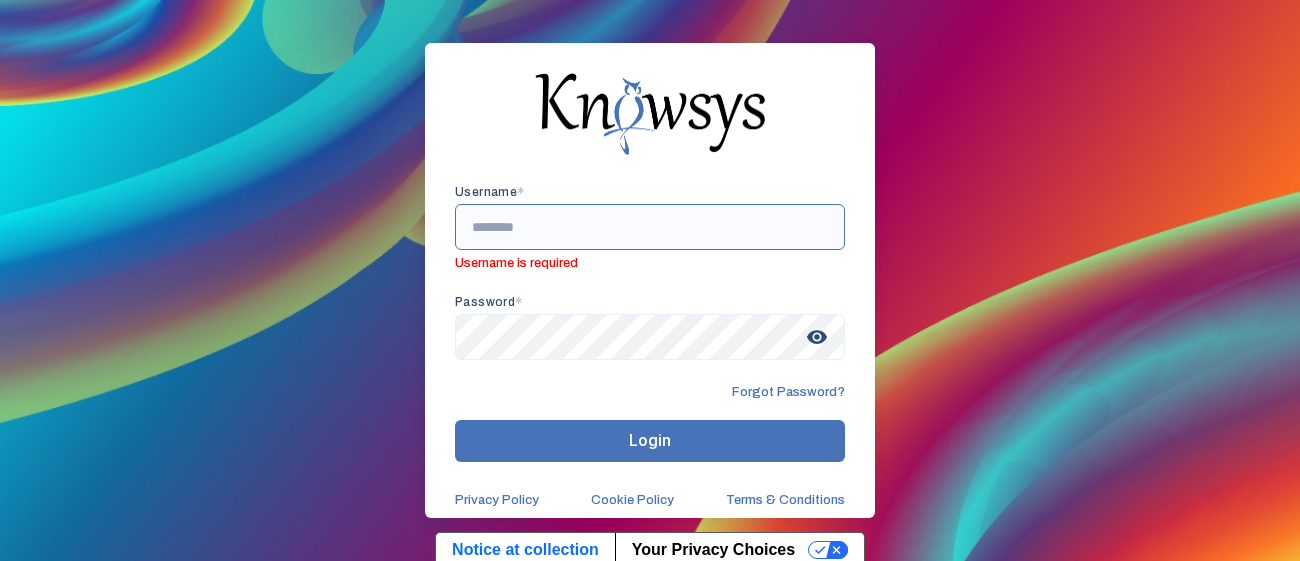 click at bounding box center [650, 227] 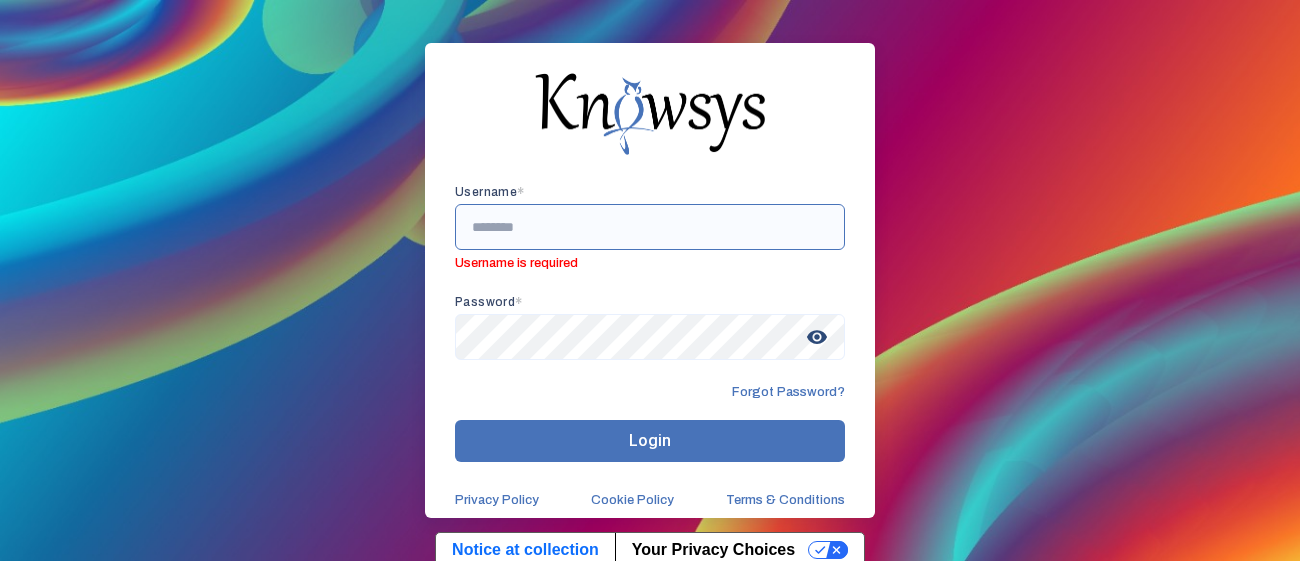 click at bounding box center (650, 227) 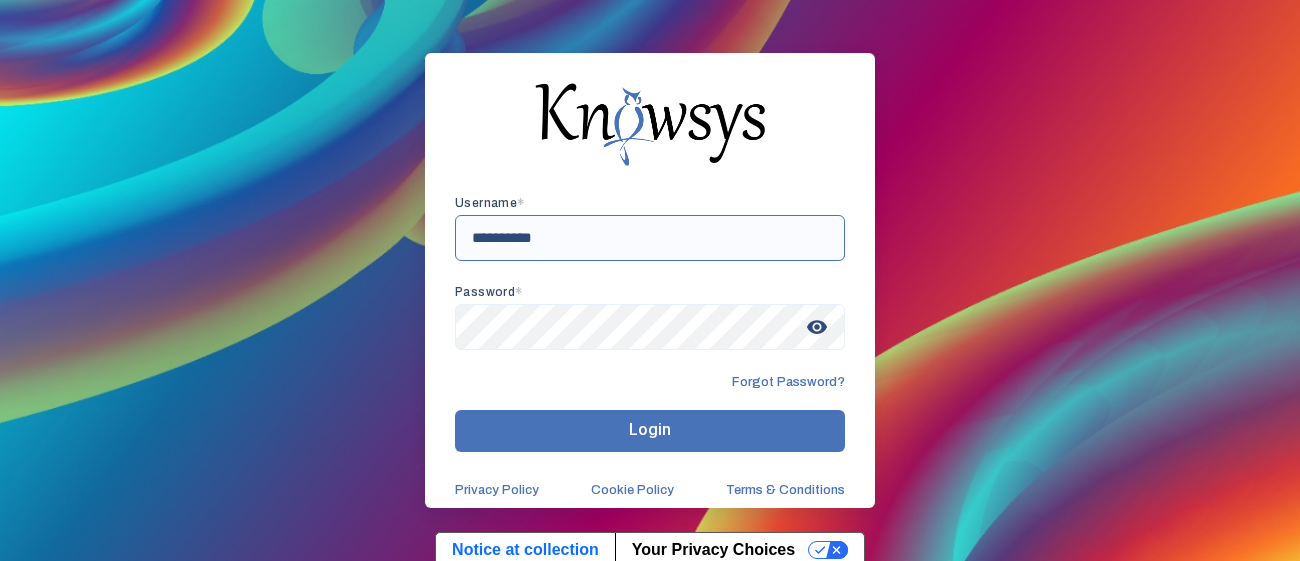 click on "**********" at bounding box center (650, 238) 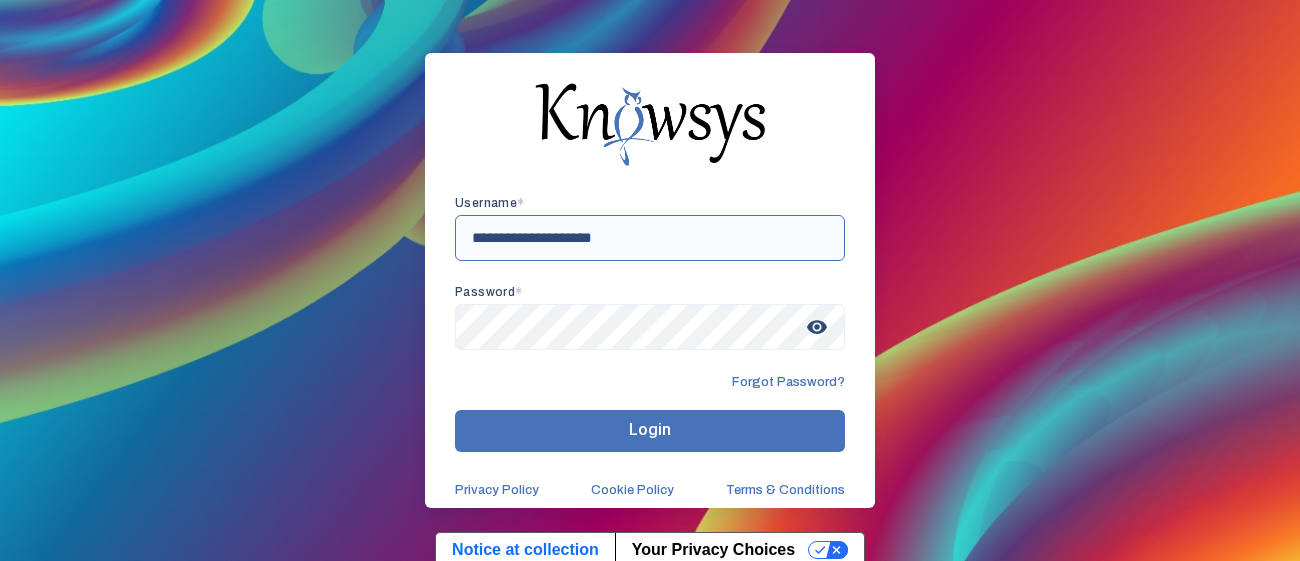 type on "**********" 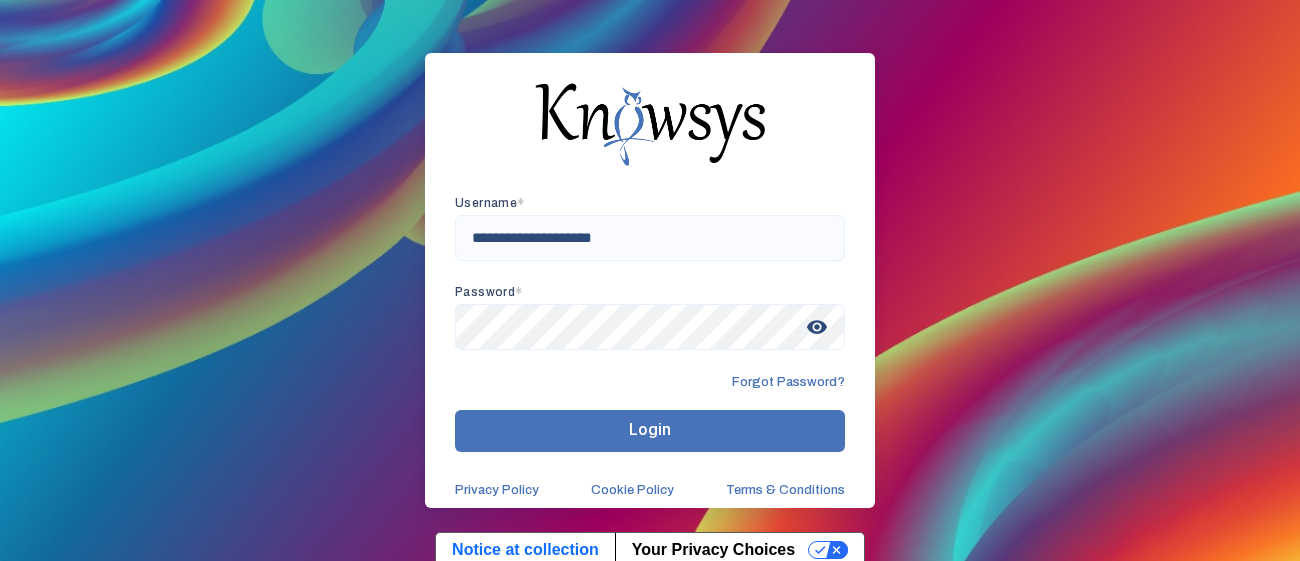 click on "visibility" at bounding box center (817, 327) 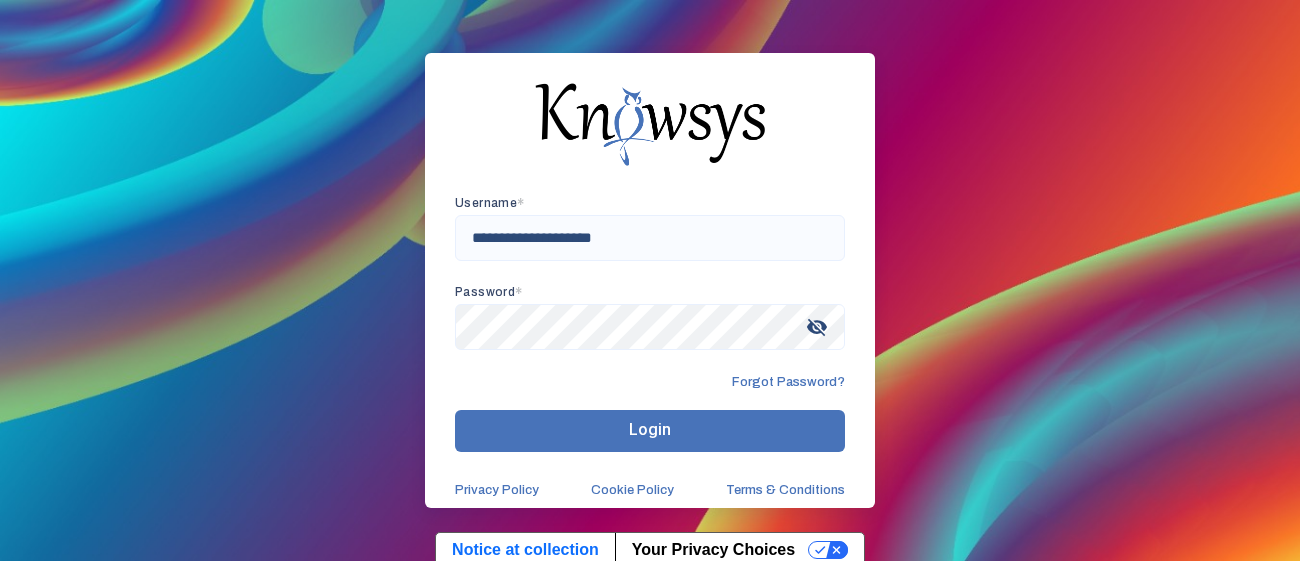click on "visibility_off" at bounding box center [817, 327] 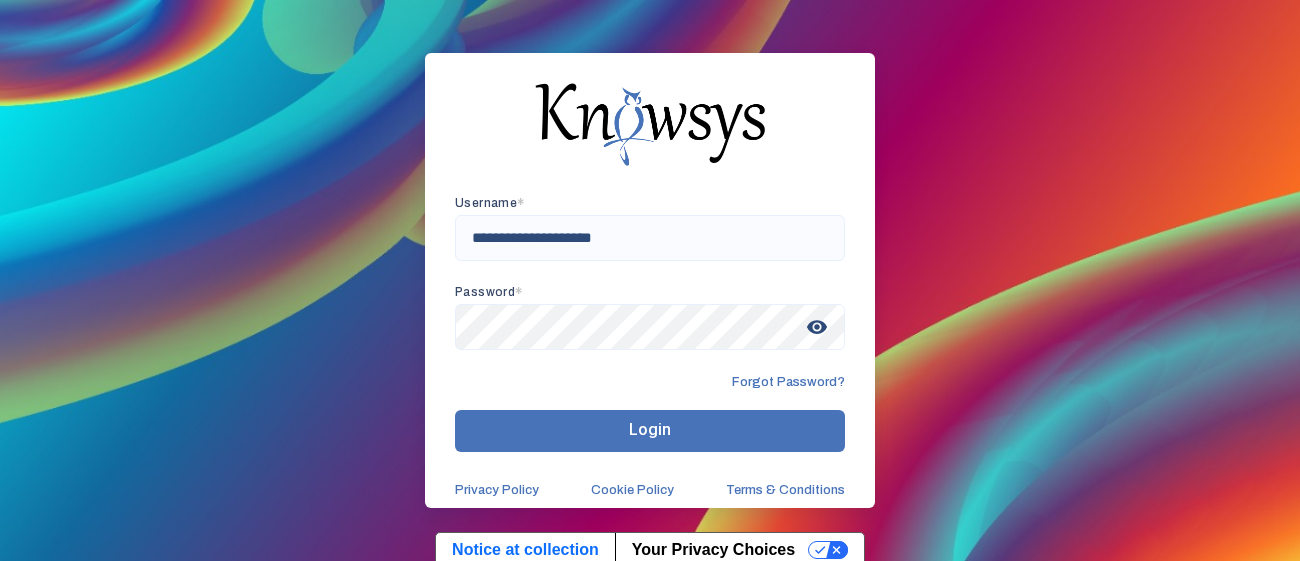 click on "Login" at bounding box center (650, 431) 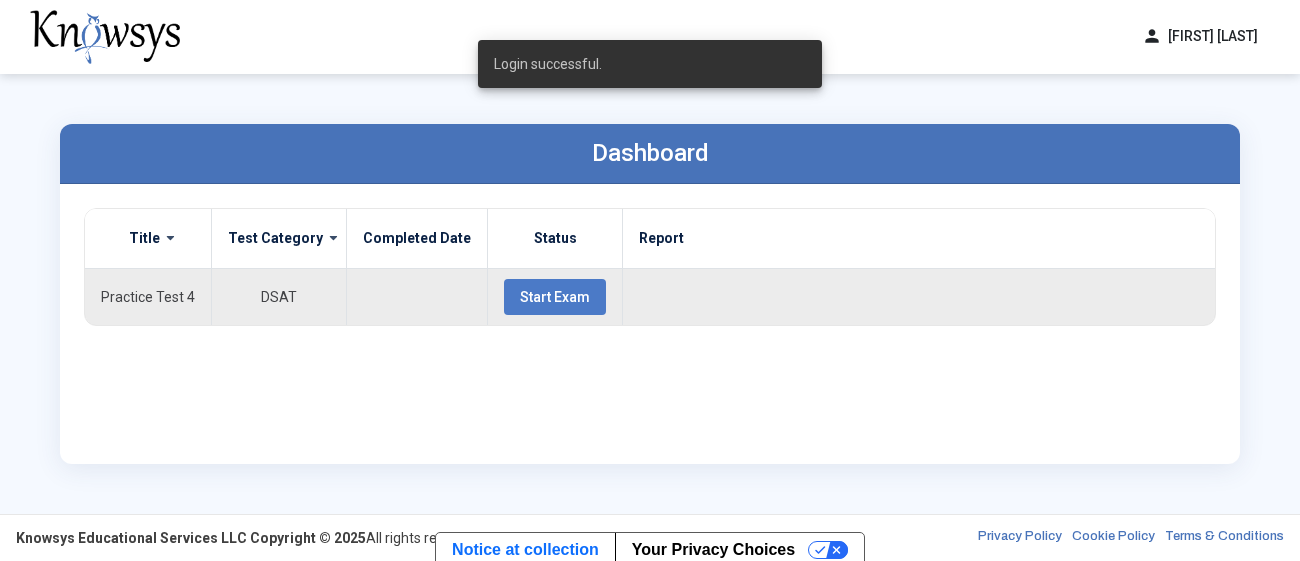 click on "Start Exam" at bounding box center (555, 297) 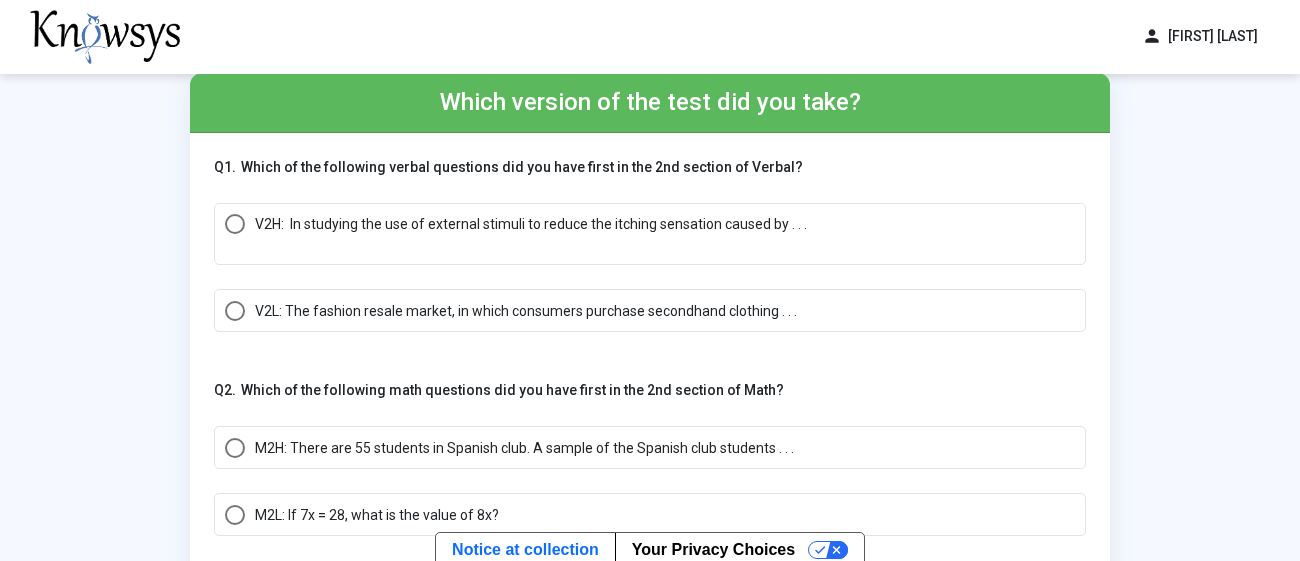 scroll, scrollTop: 48, scrollLeft: 0, axis: vertical 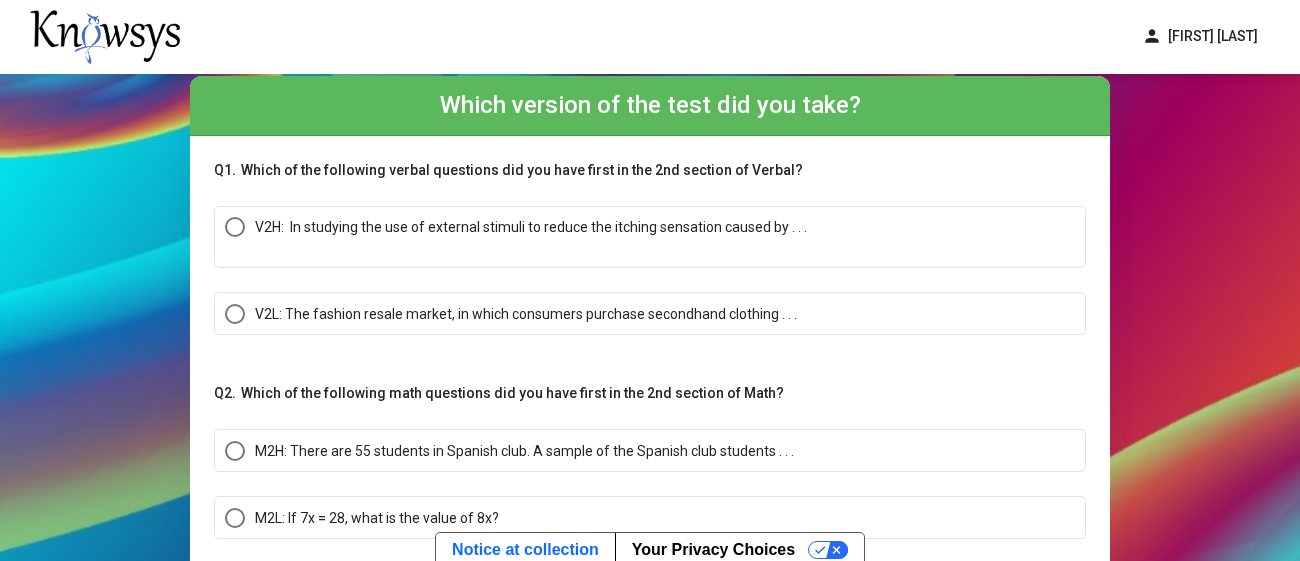 click at bounding box center (531, 247) 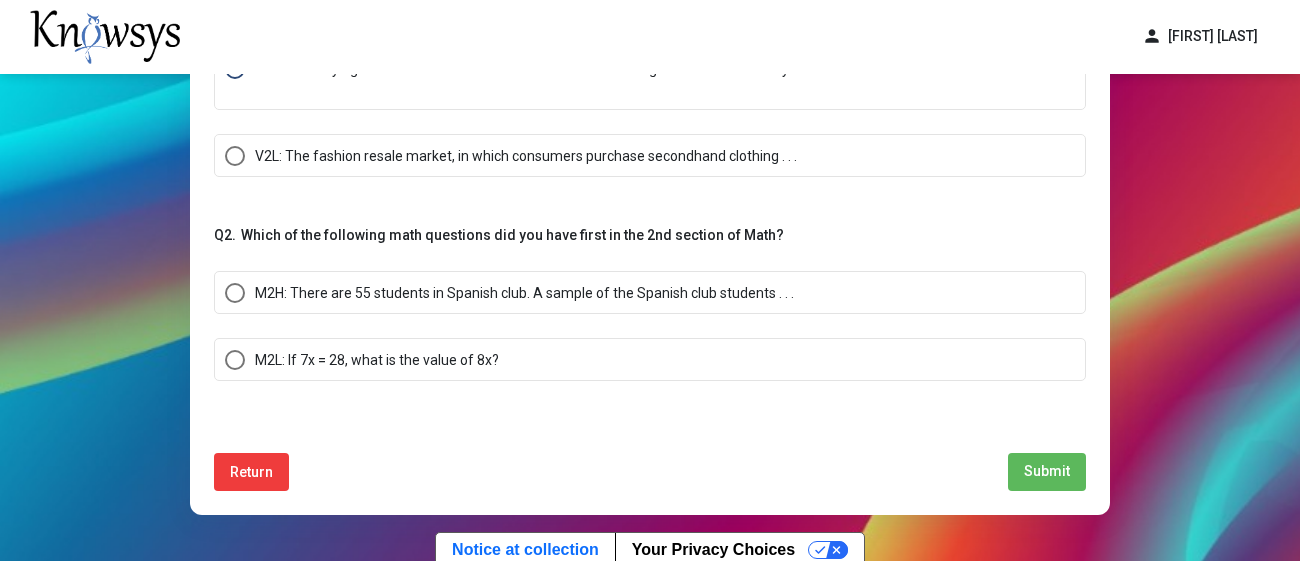 scroll, scrollTop: 201, scrollLeft: 0, axis: vertical 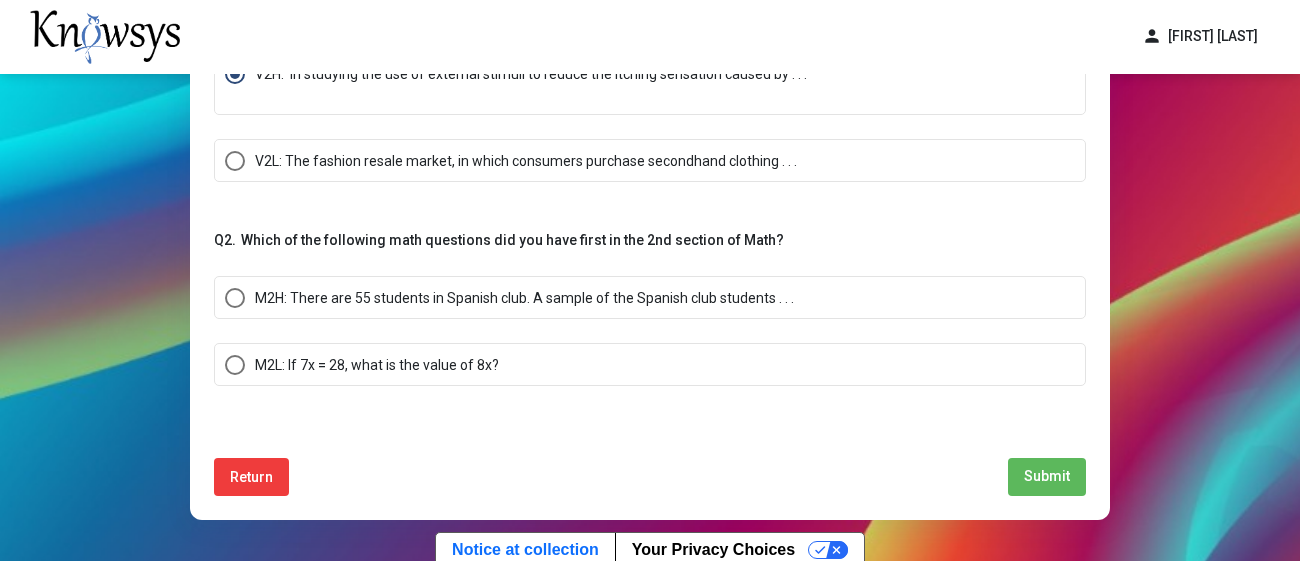 click on "M2H: There are 55 students in Spanish club. A sample of the Spanish club students . . ." at bounding box center [650, 297] 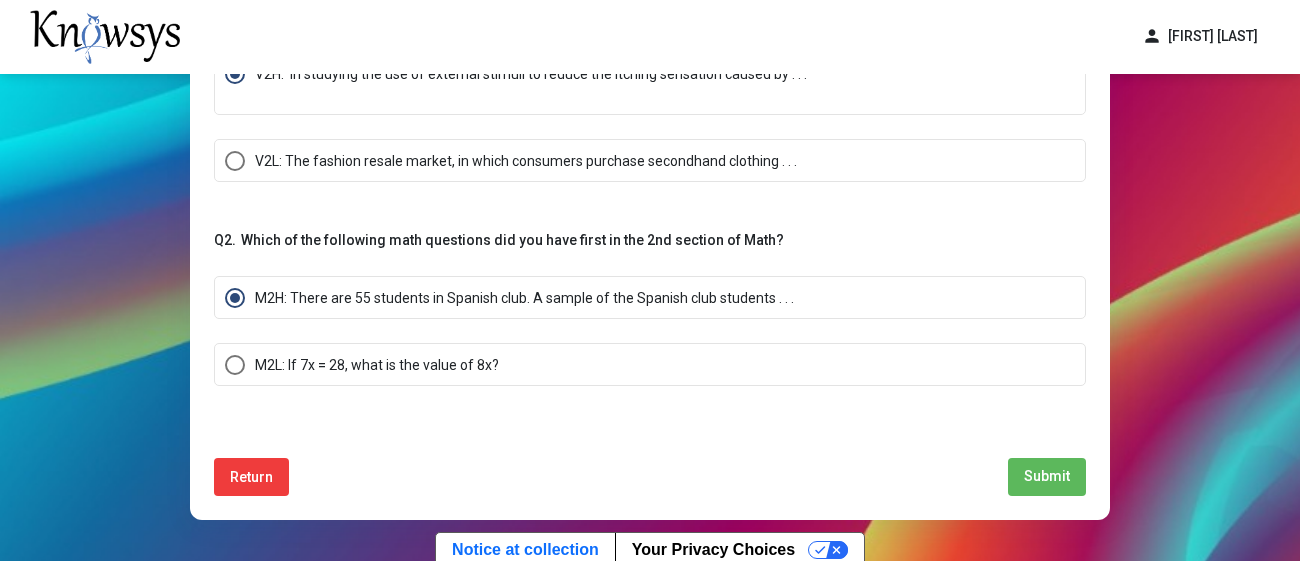 click on "Submit" at bounding box center (1047, 476) 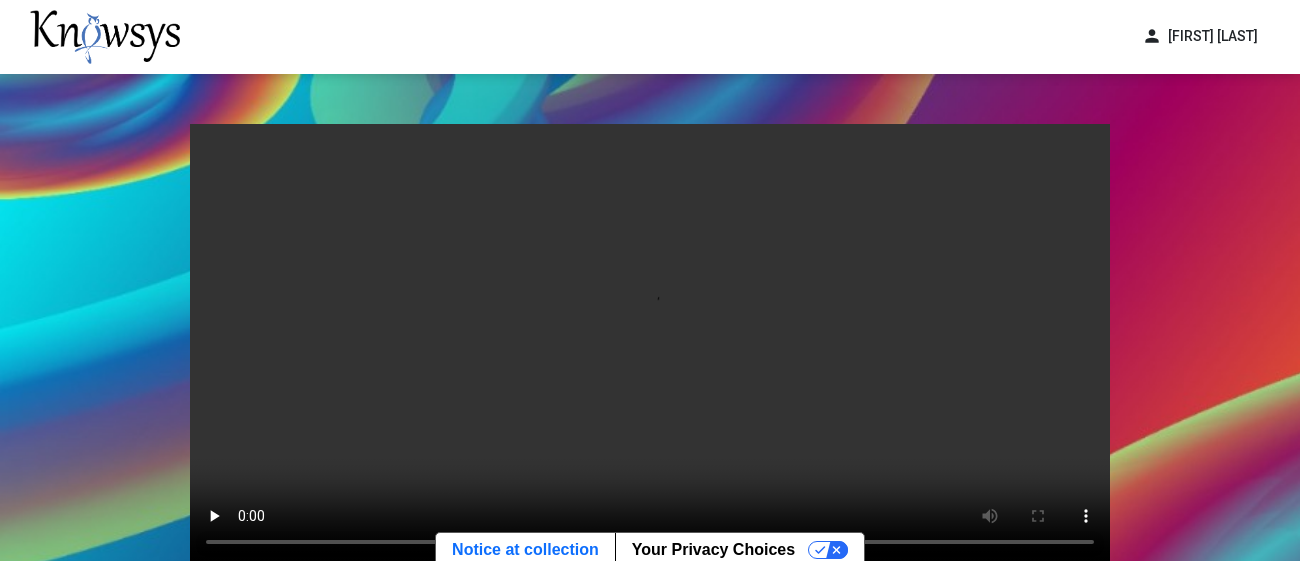 scroll, scrollTop: 222, scrollLeft: 0, axis: vertical 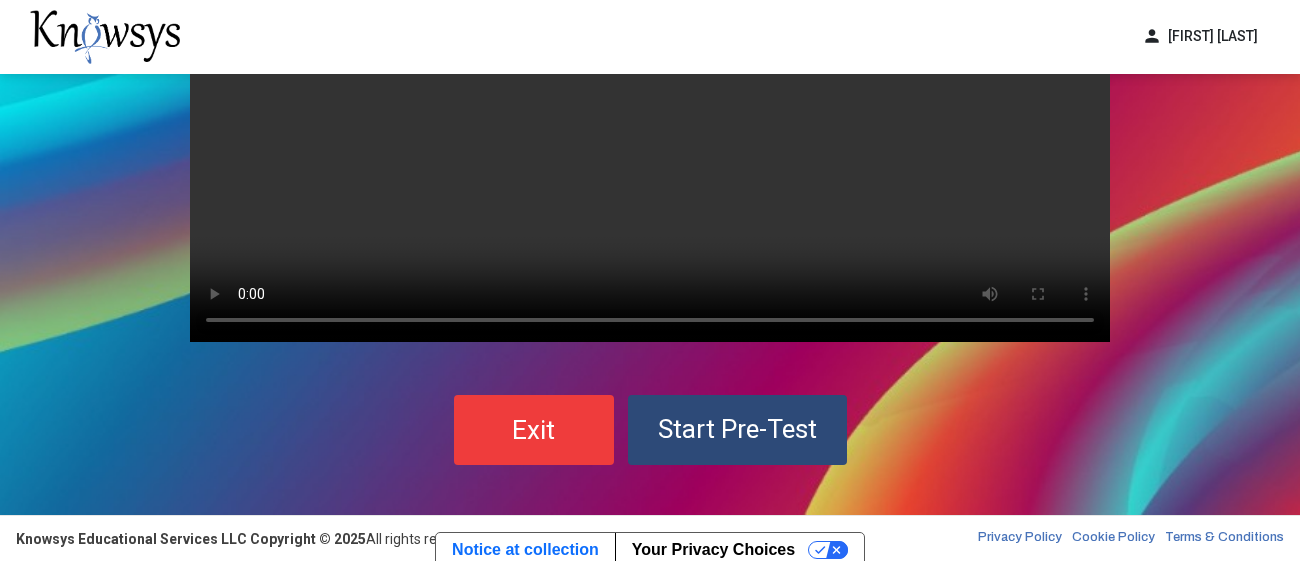 click on "Start Pre-Test" at bounding box center (737, 429) 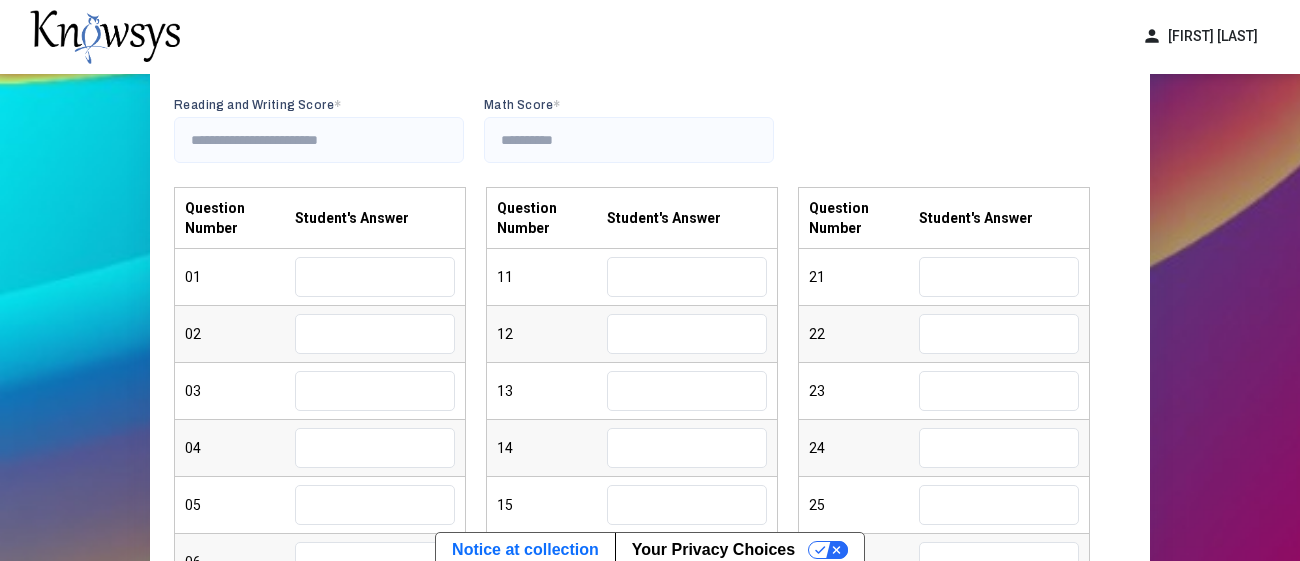 scroll, scrollTop: 197, scrollLeft: 0, axis: vertical 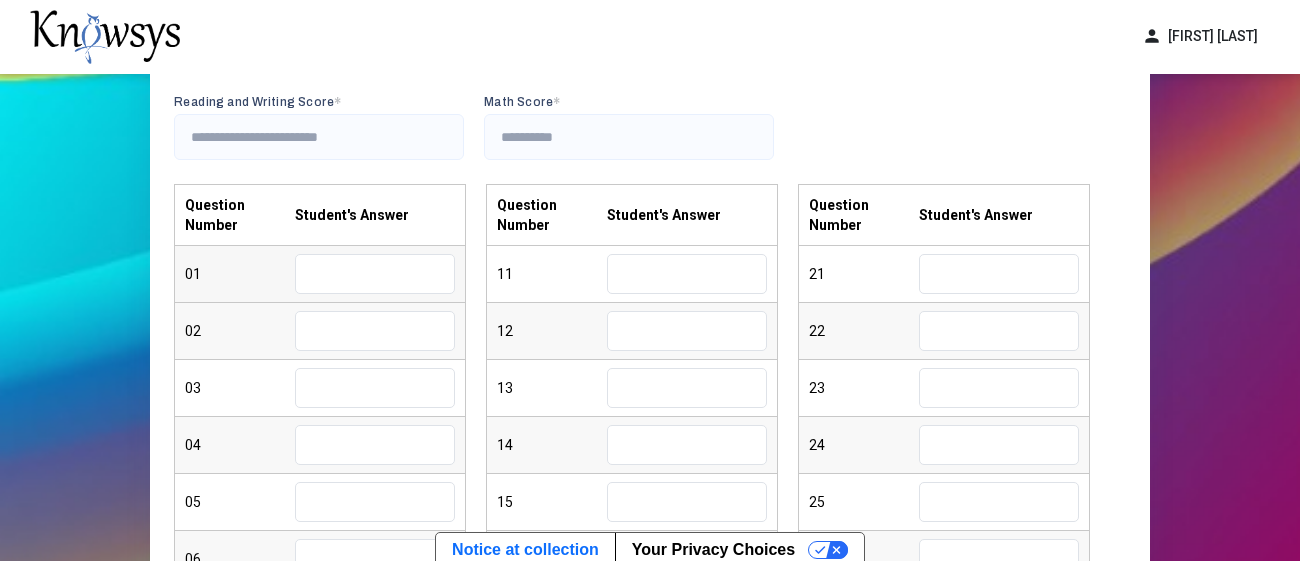 click at bounding box center [375, 274] 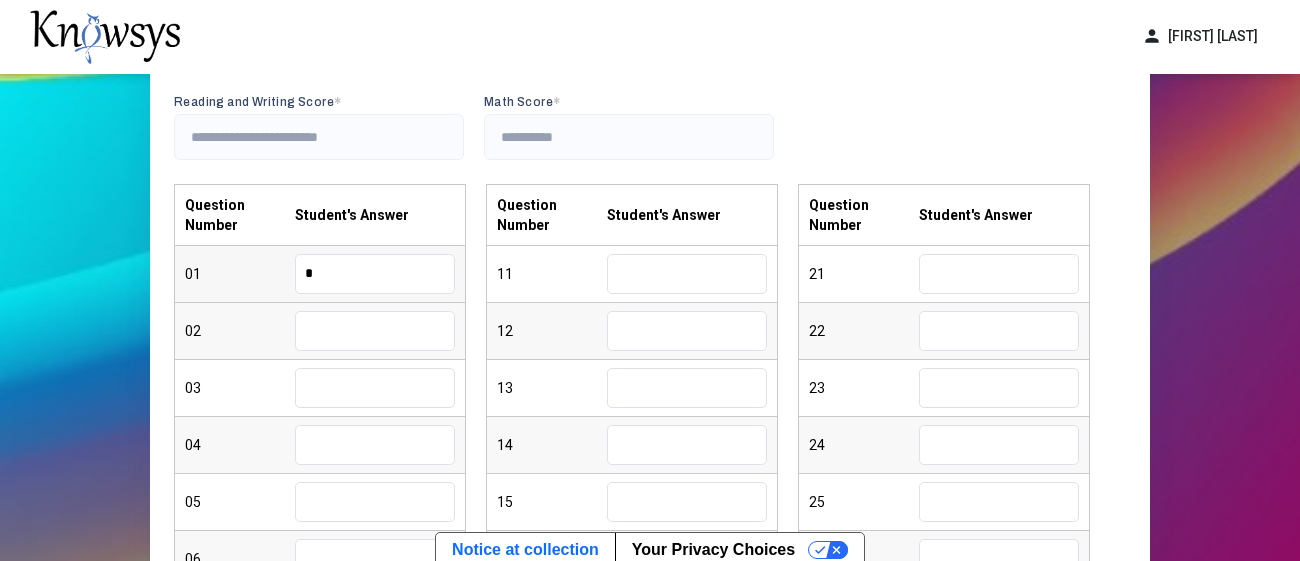 type on "*" 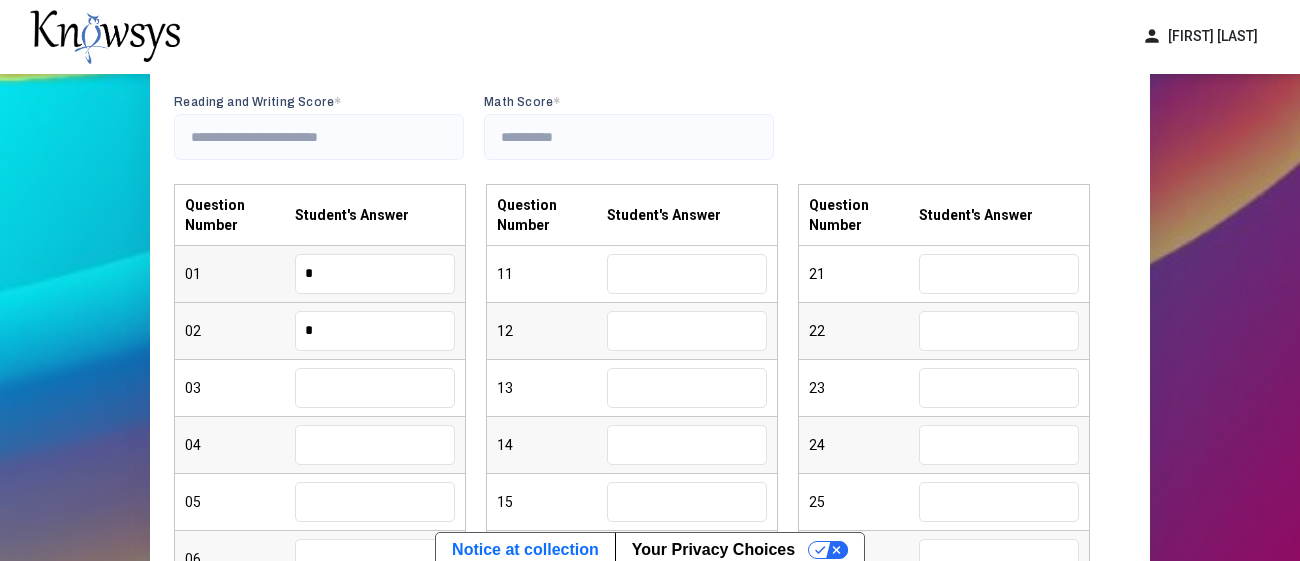 type on "*" 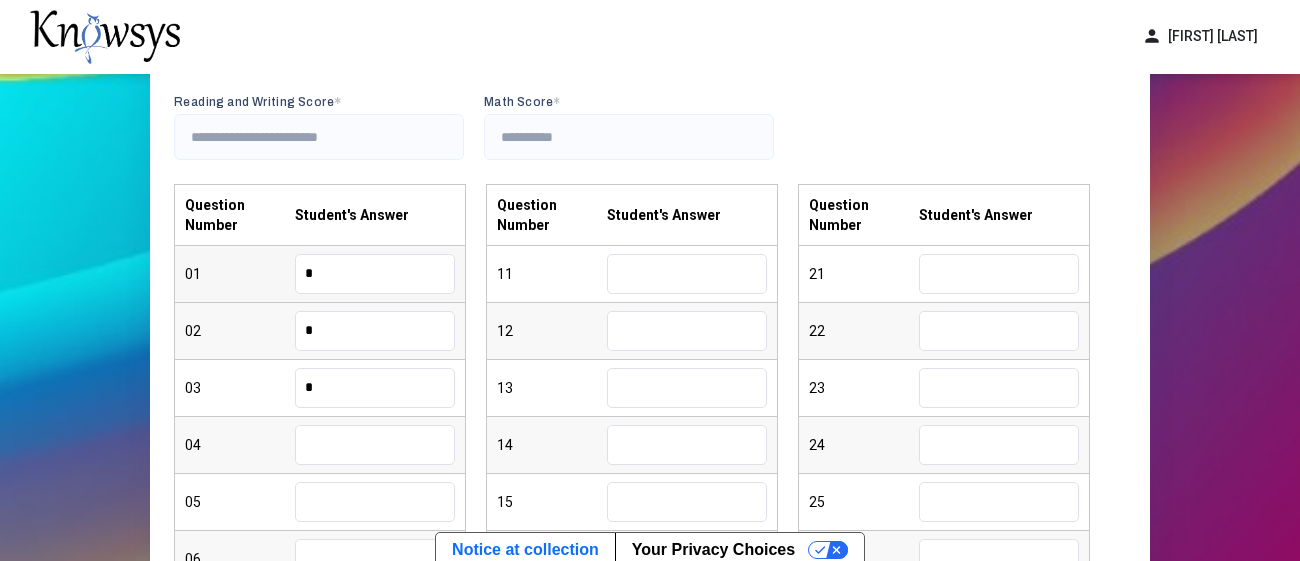 type on "*" 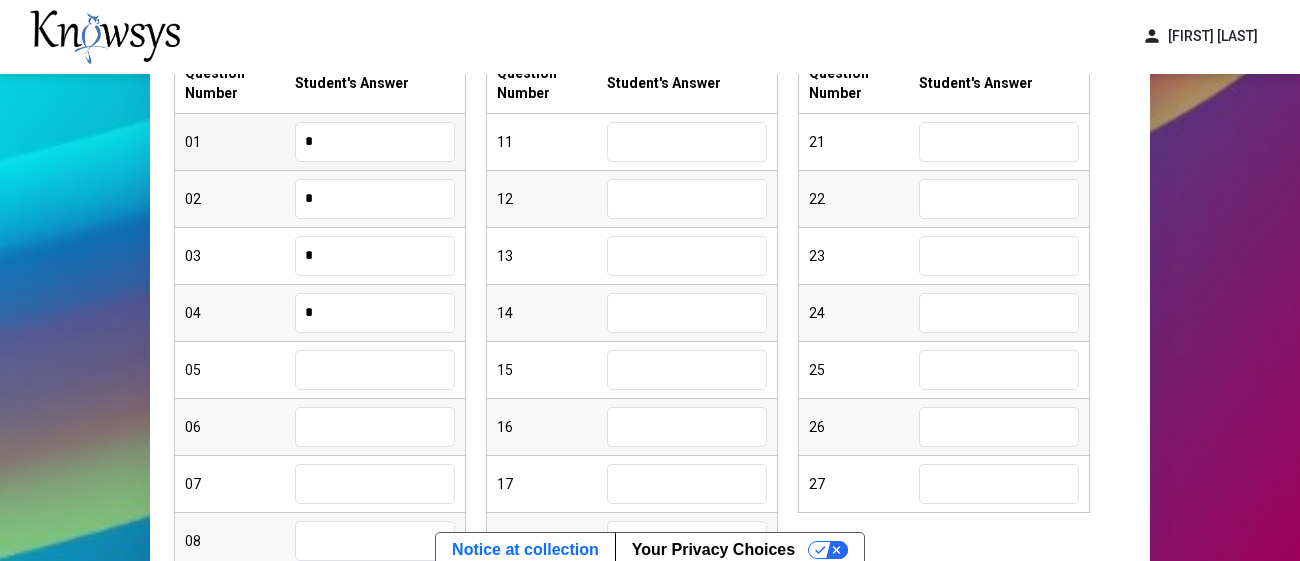 scroll, scrollTop: 321, scrollLeft: 0, axis: vertical 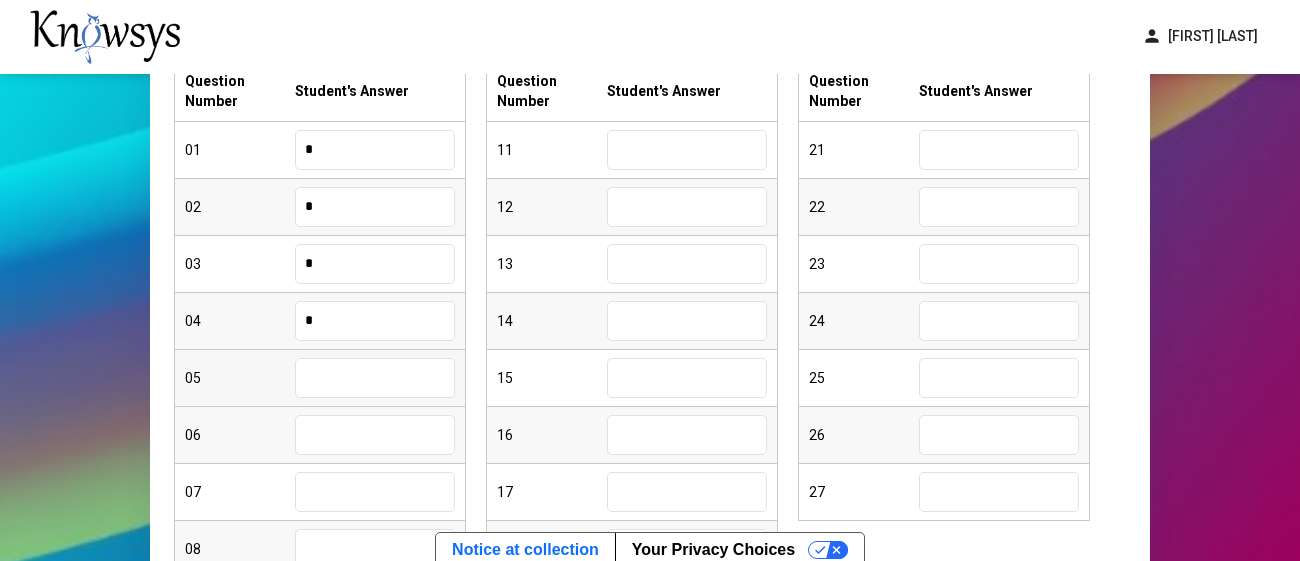 type on "*" 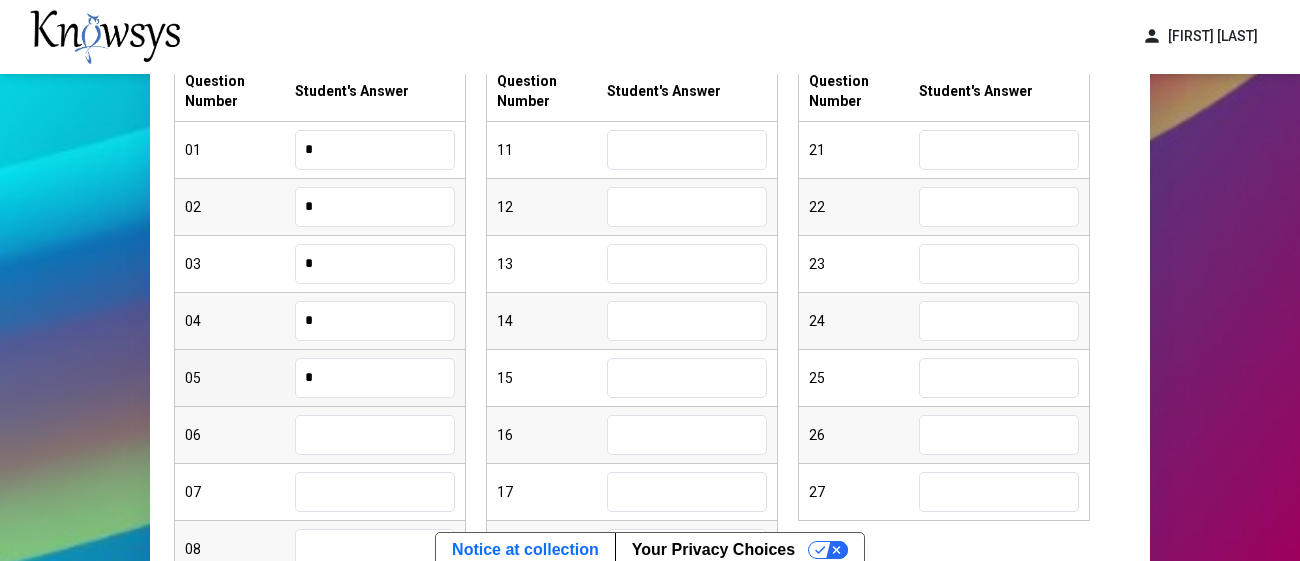type on "*" 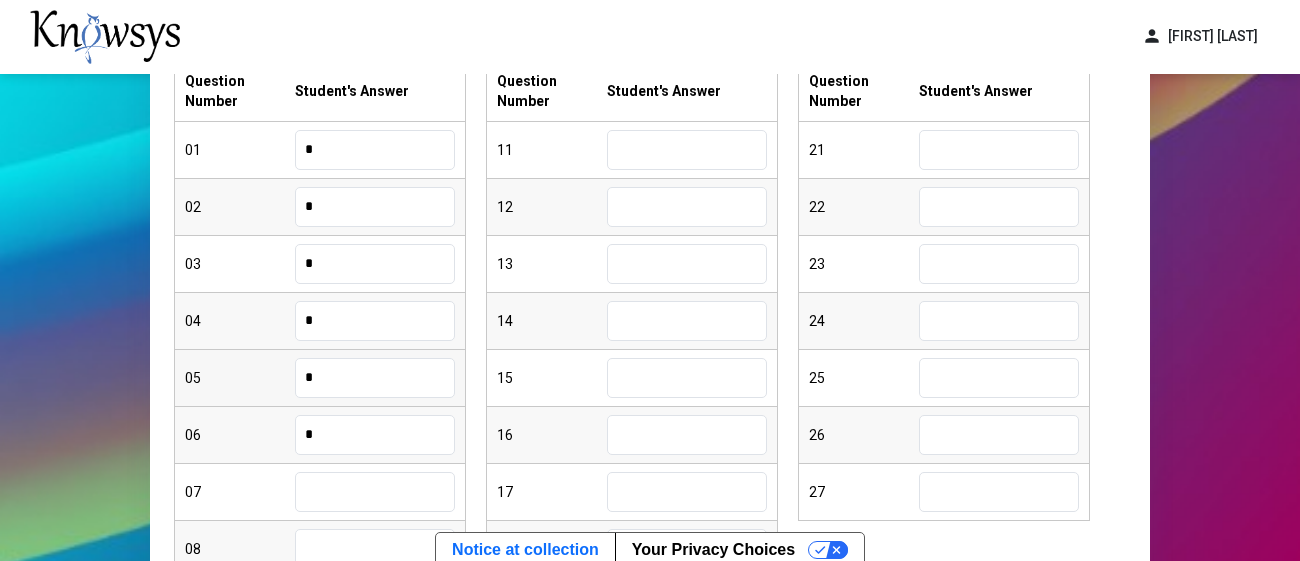 type on "*" 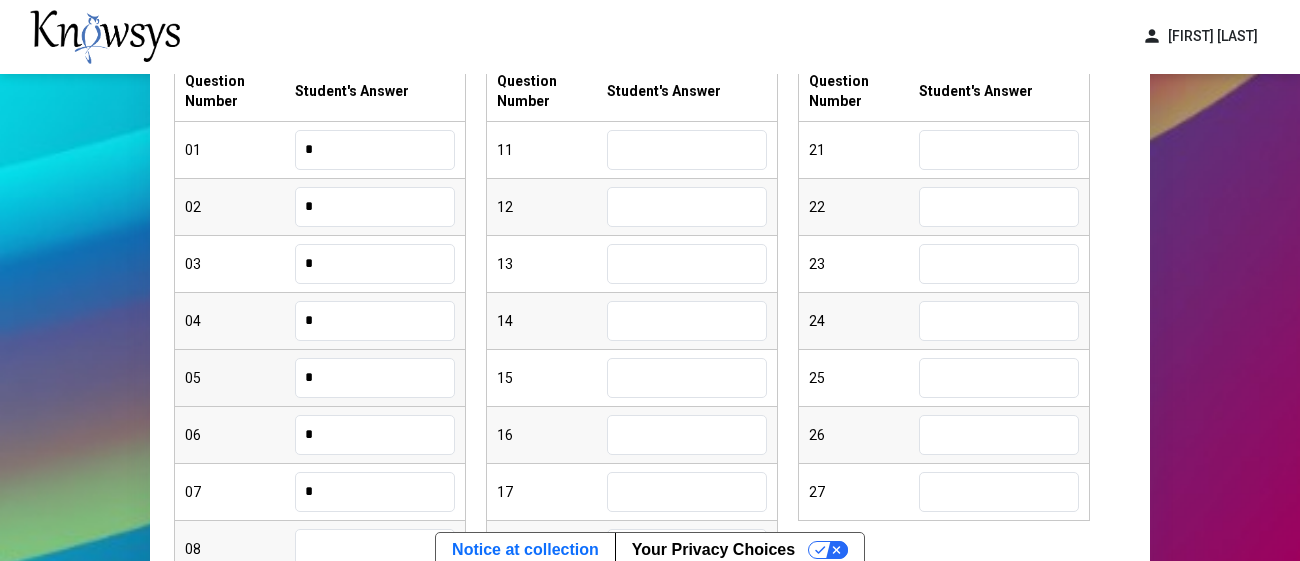type on "*" 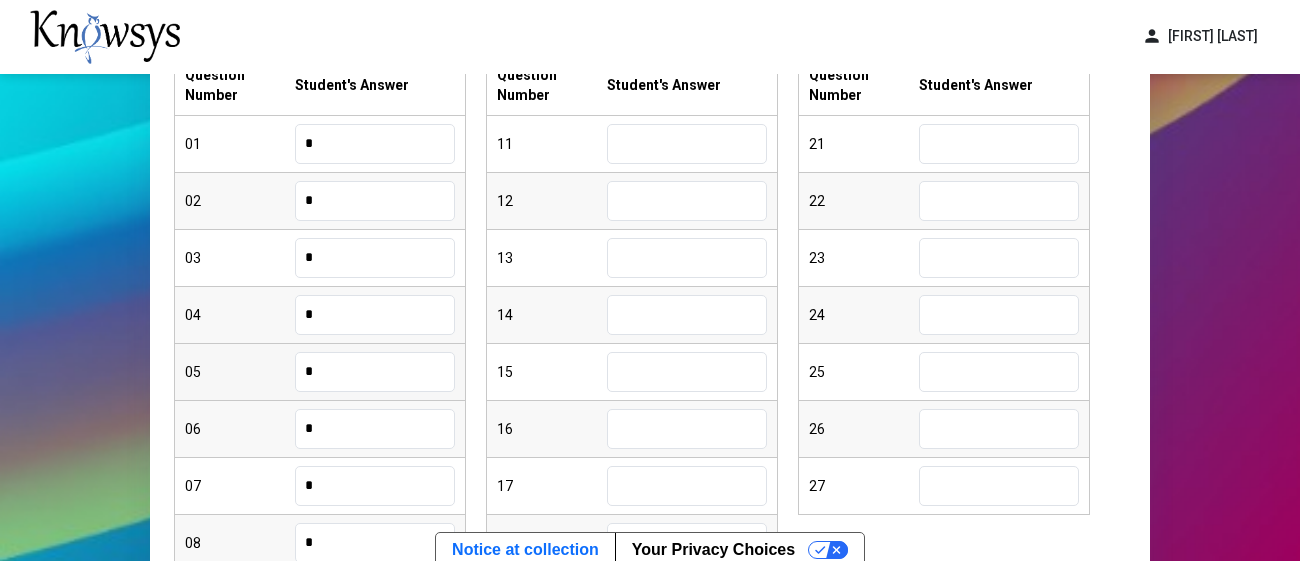 type on "*" 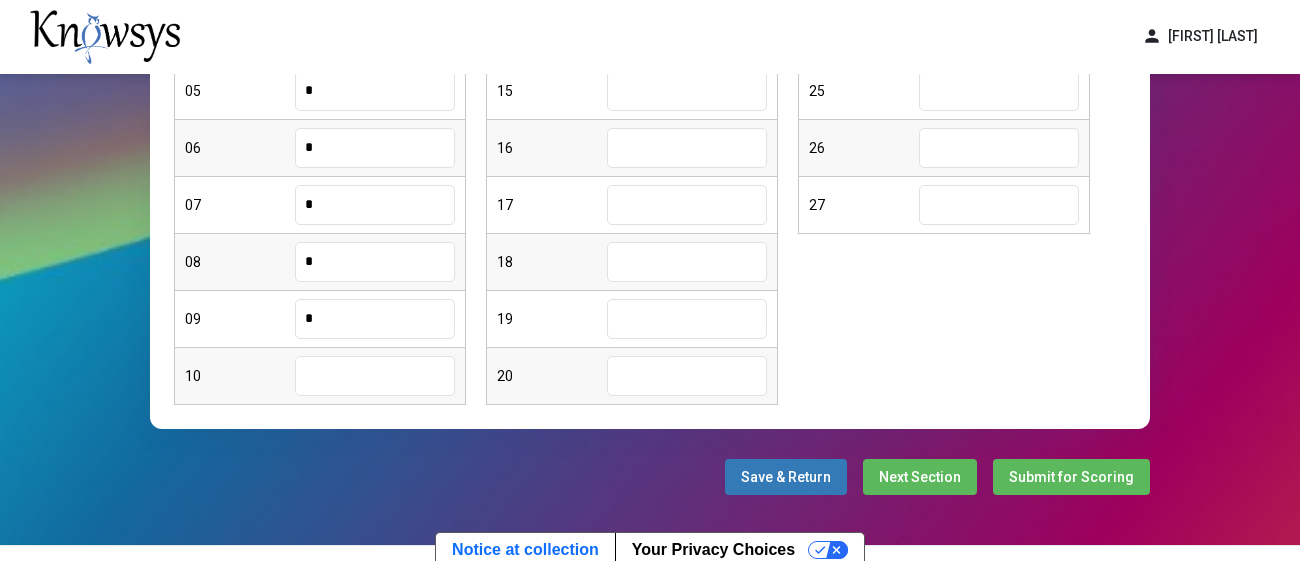 type on "*" 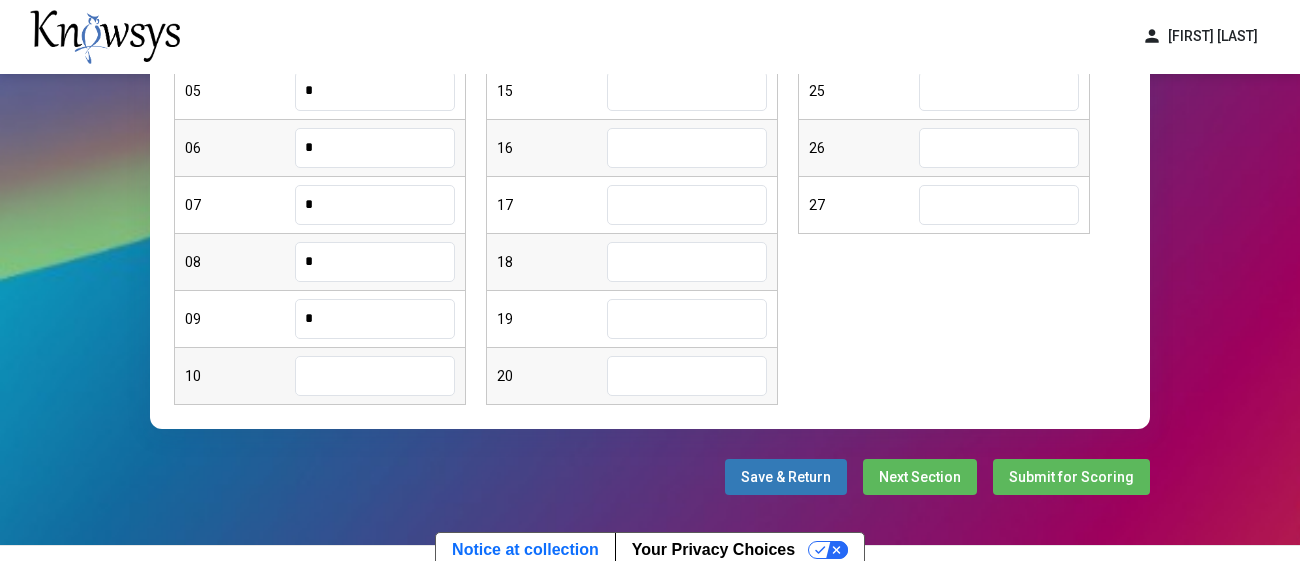 click at bounding box center (375, 376) 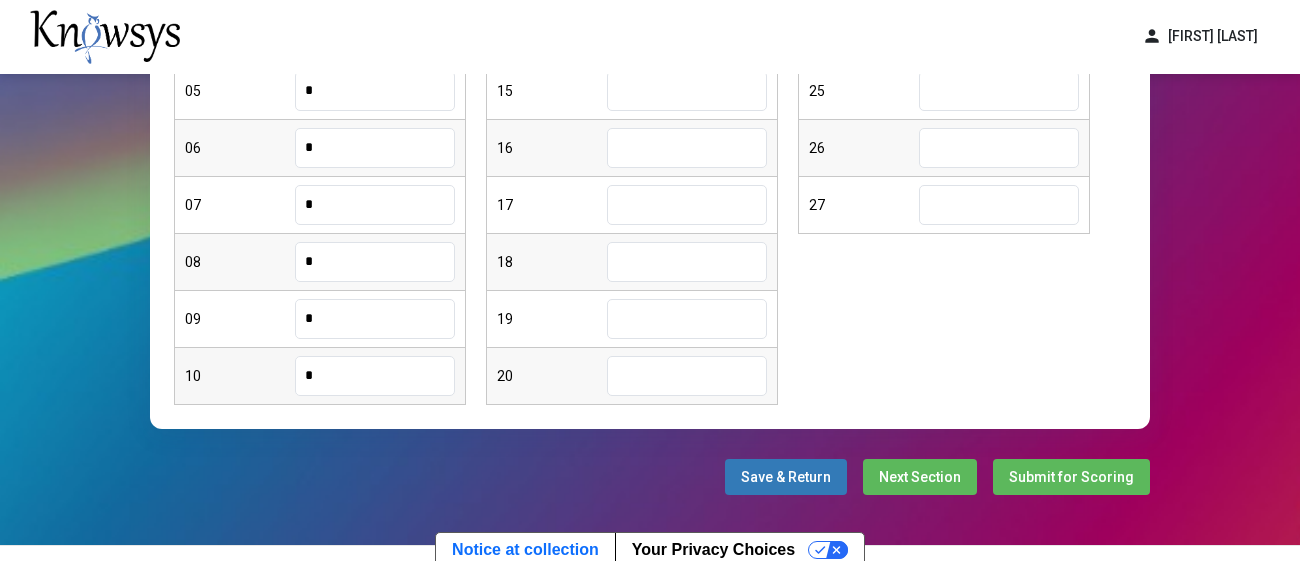 type on "*" 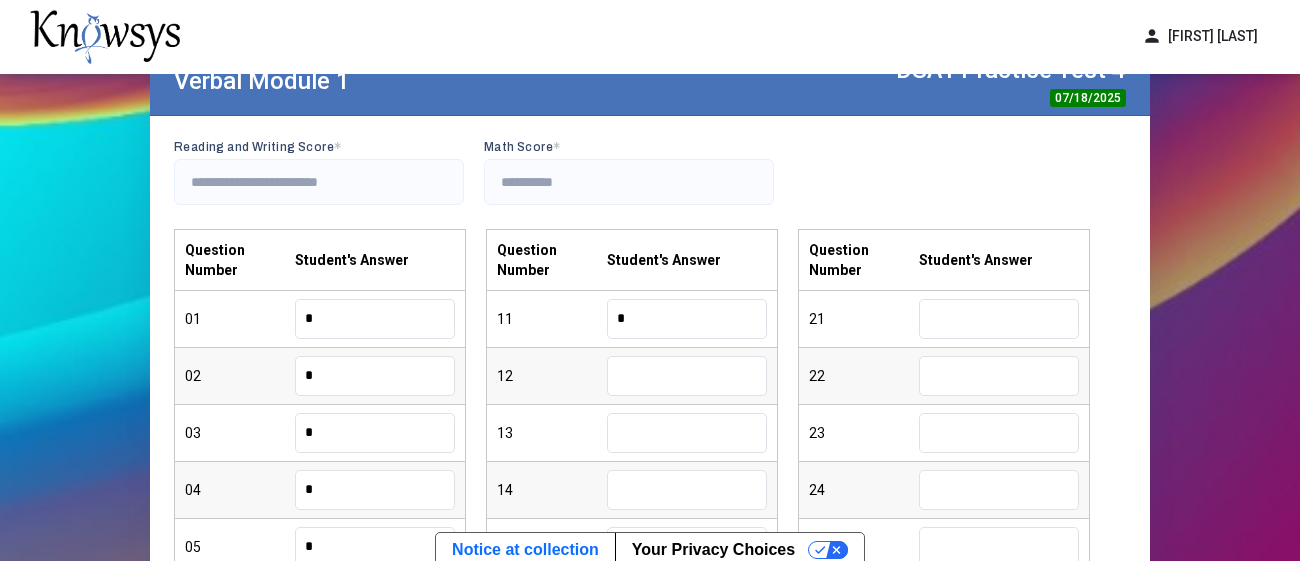 type on "*" 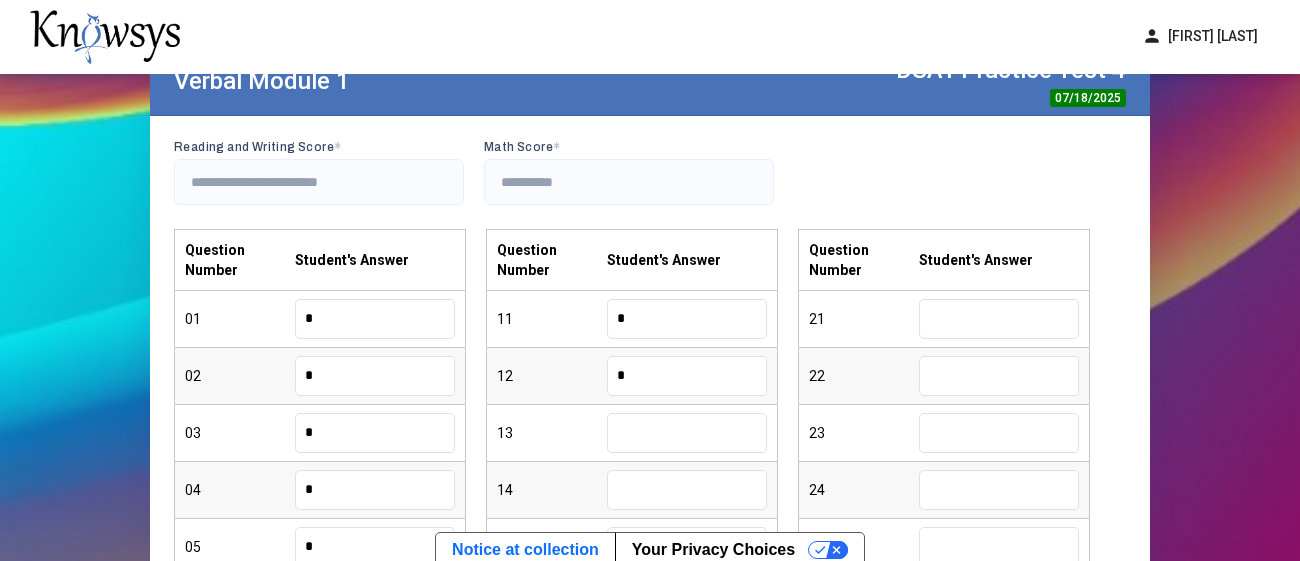 type on "*" 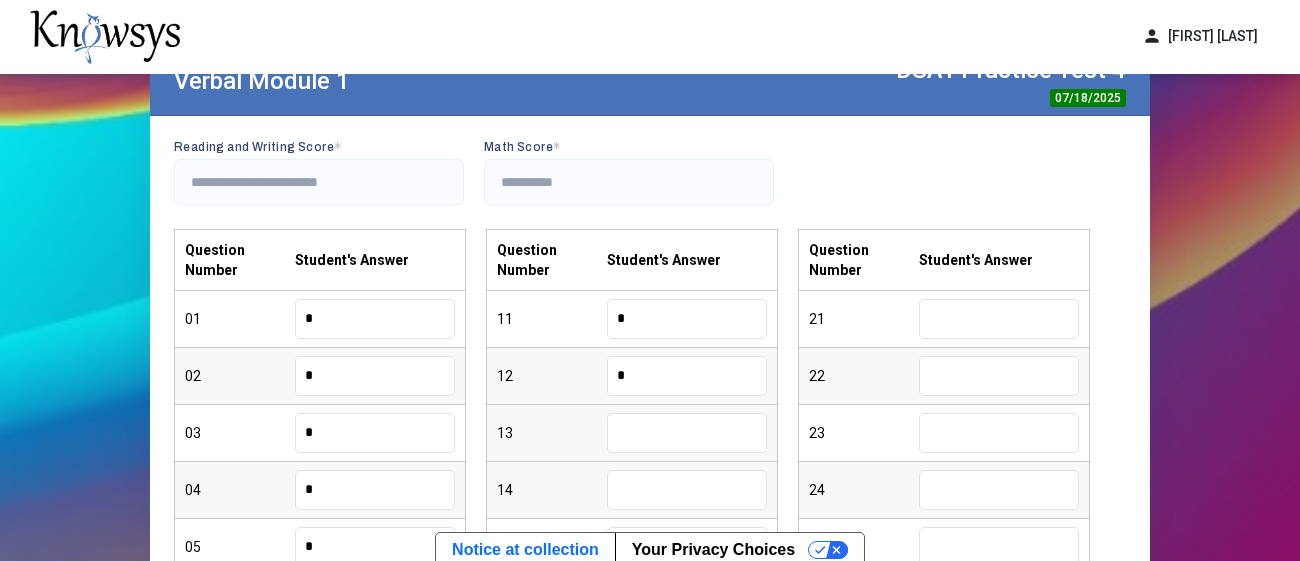 click at bounding box center [687, 433] 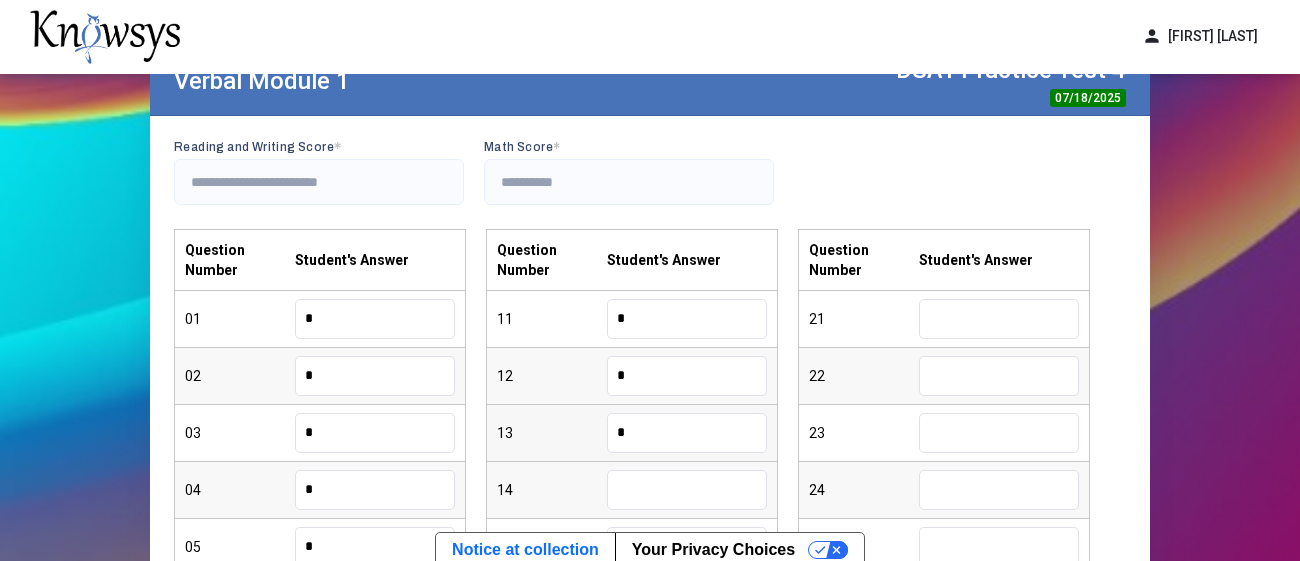 type on "*" 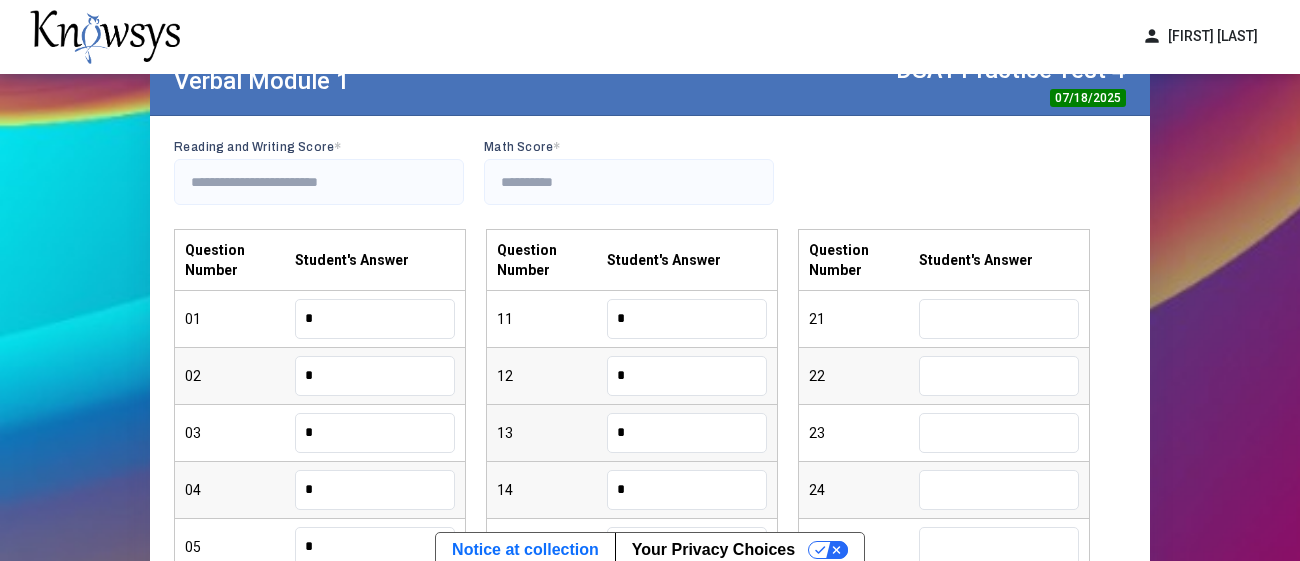 type on "*" 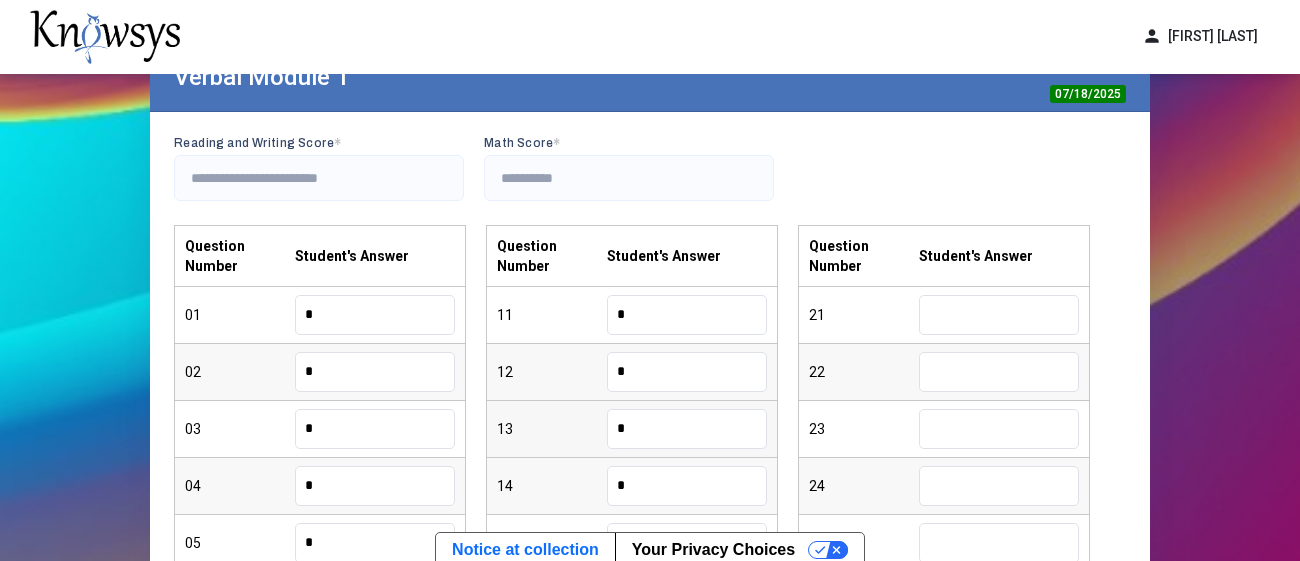 type on "*" 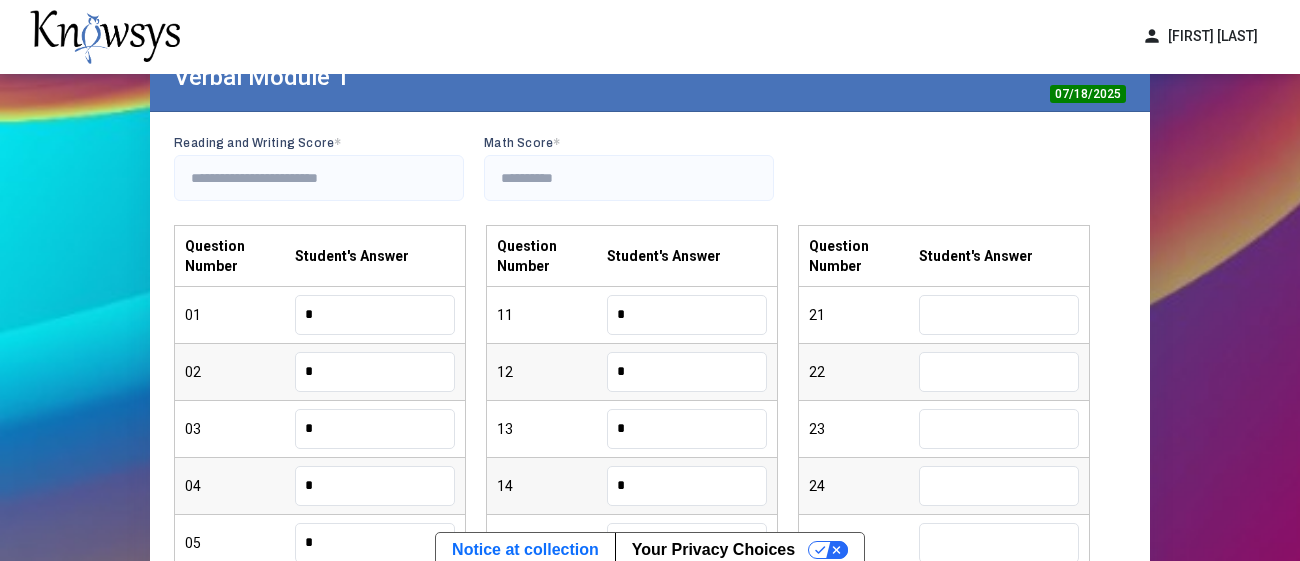 click on "14 *" at bounding box center [632, 486] 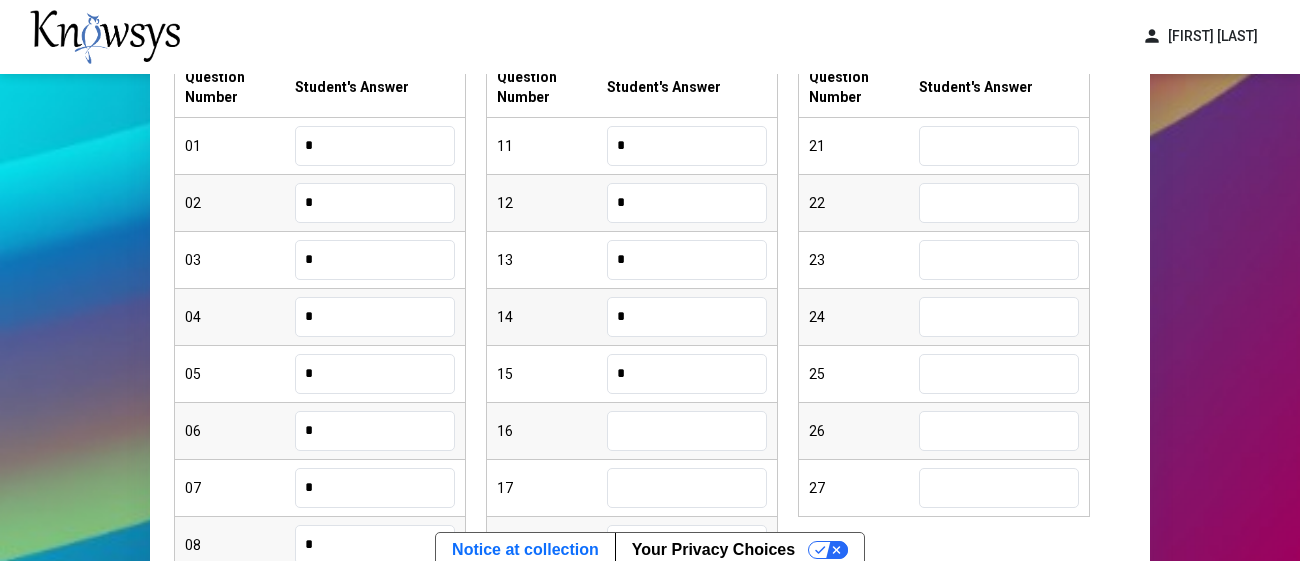 scroll, scrollTop: 322, scrollLeft: 0, axis: vertical 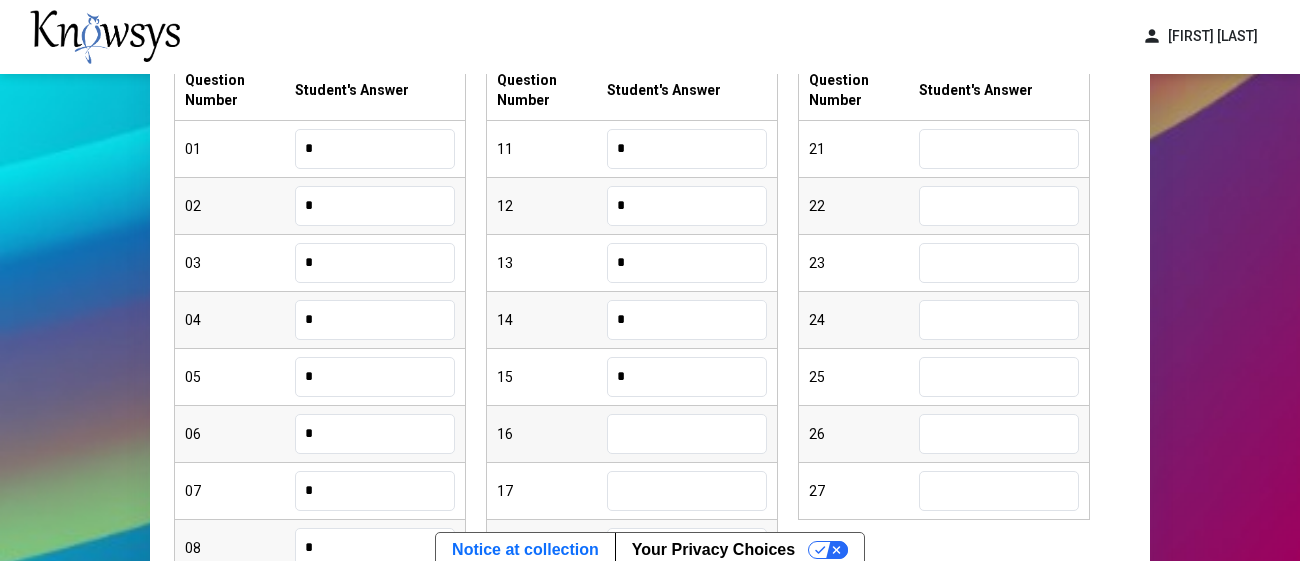 click at bounding box center [687, 434] 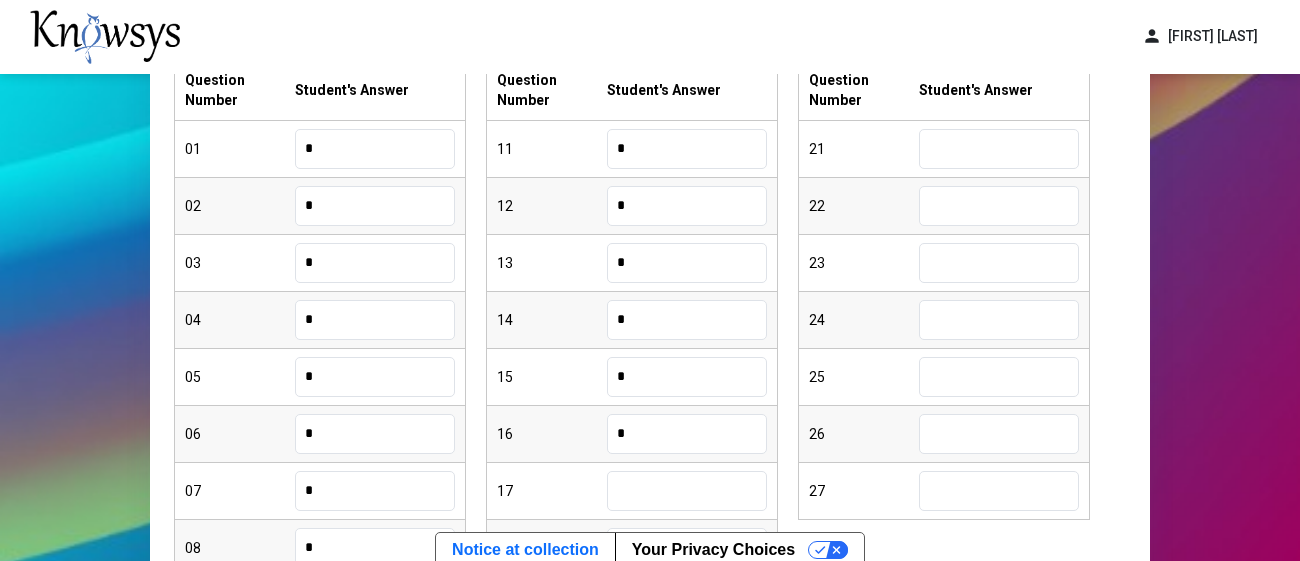 type on "*" 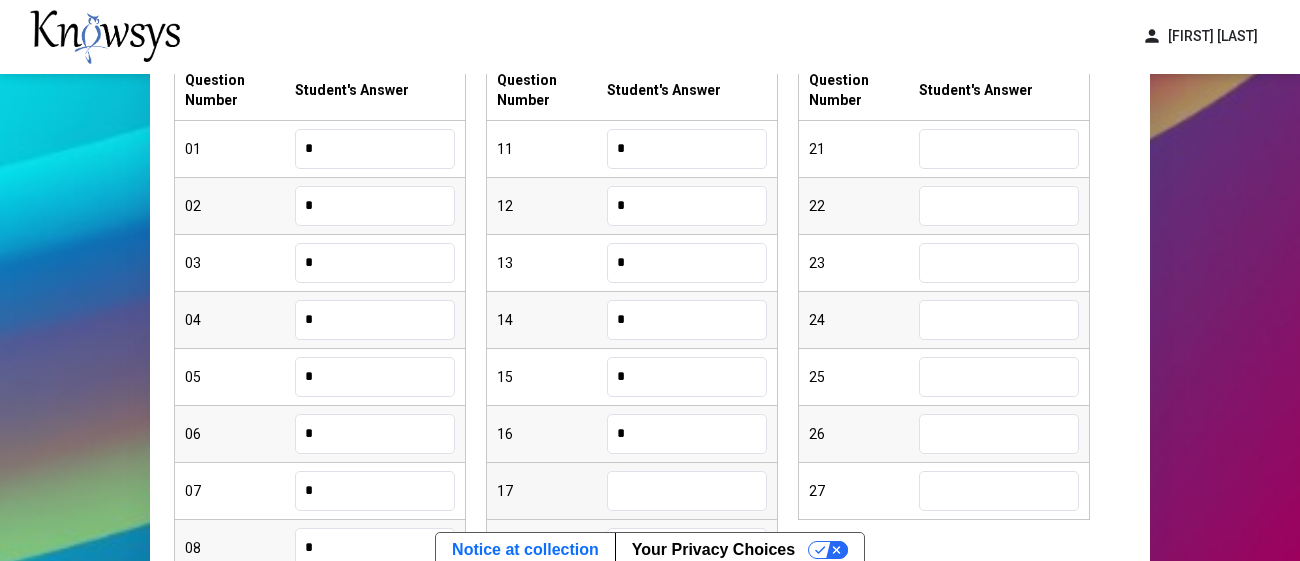 click on "17" at bounding box center (632, 491) 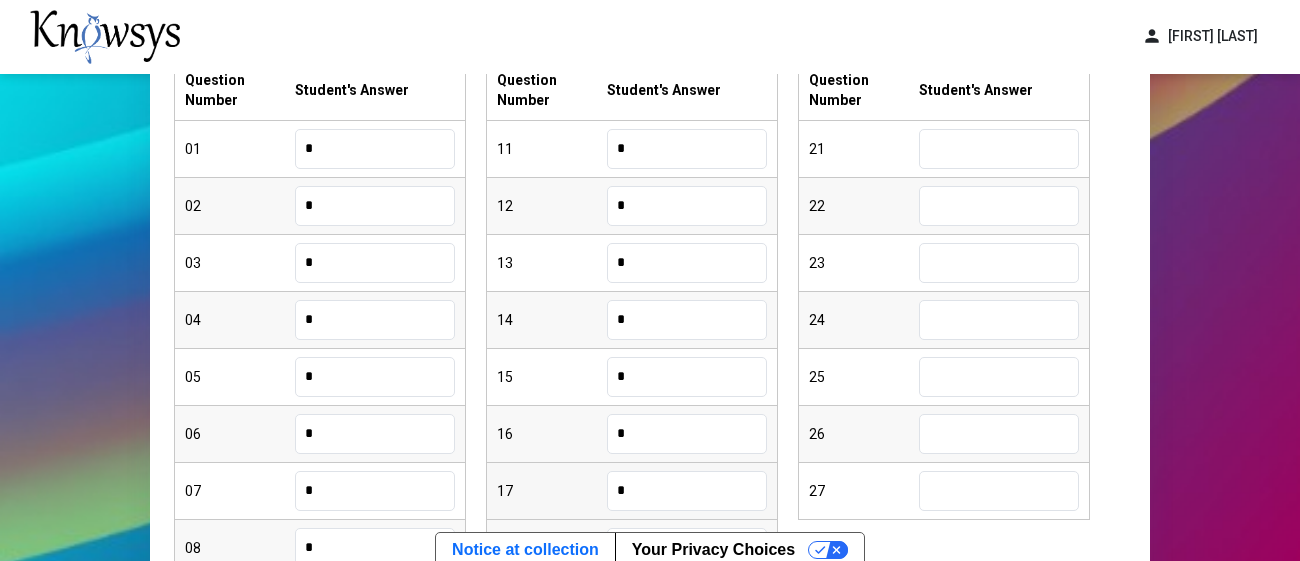 type on "*" 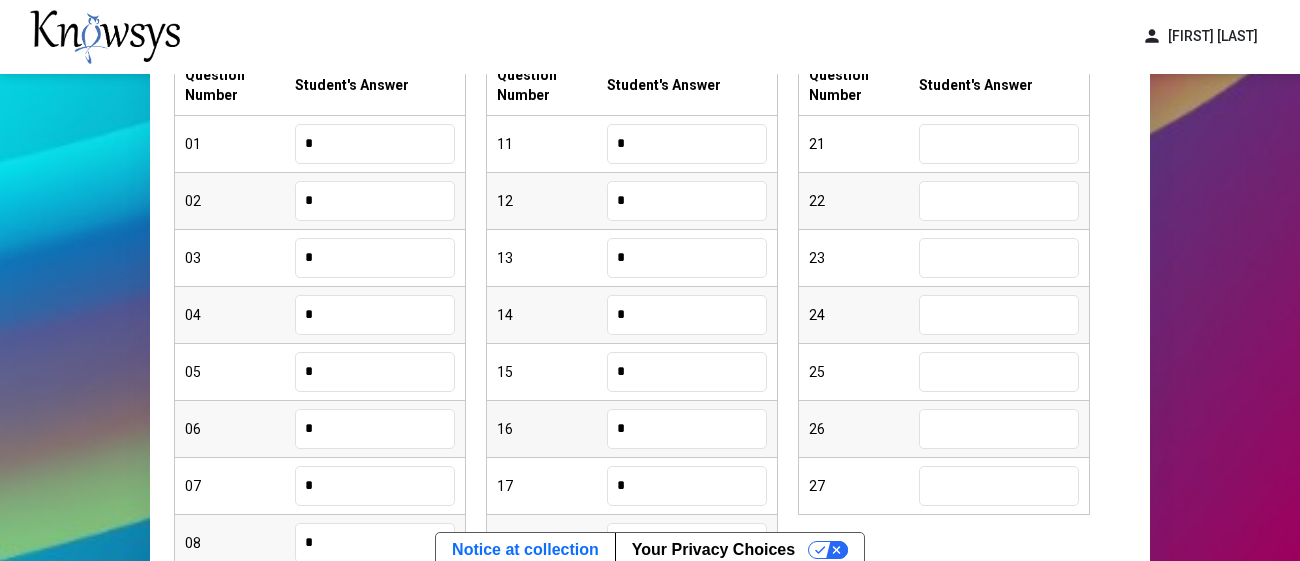 type on "*" 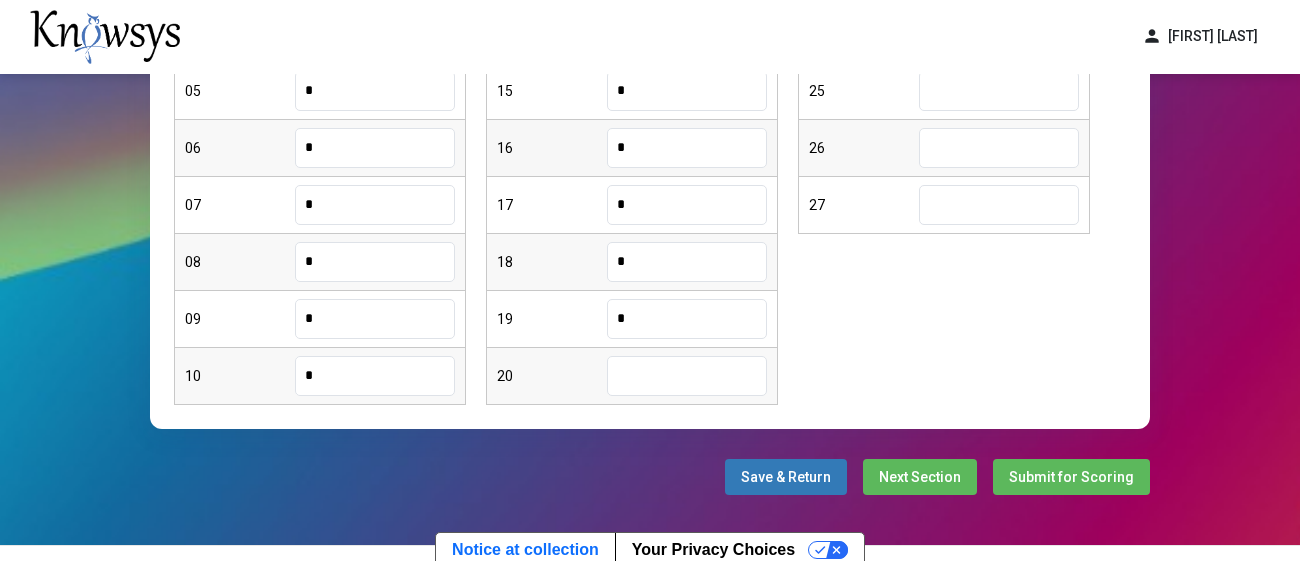 type on "*" 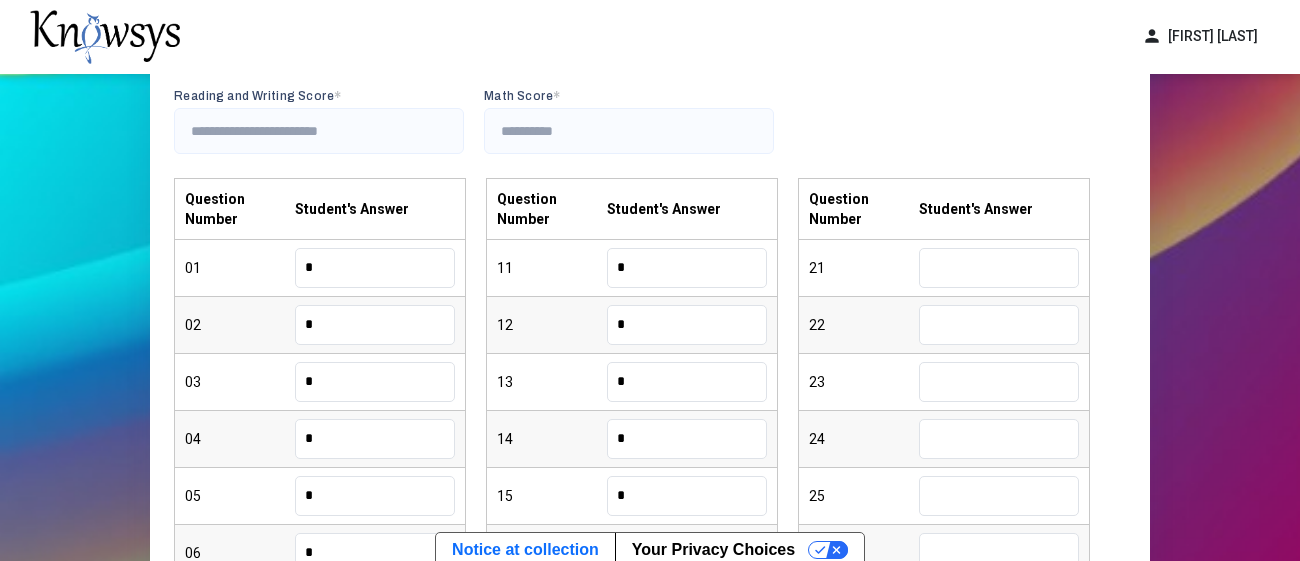 scroll, scrollTop: 202, scrollLeft: 0, axis: vertical 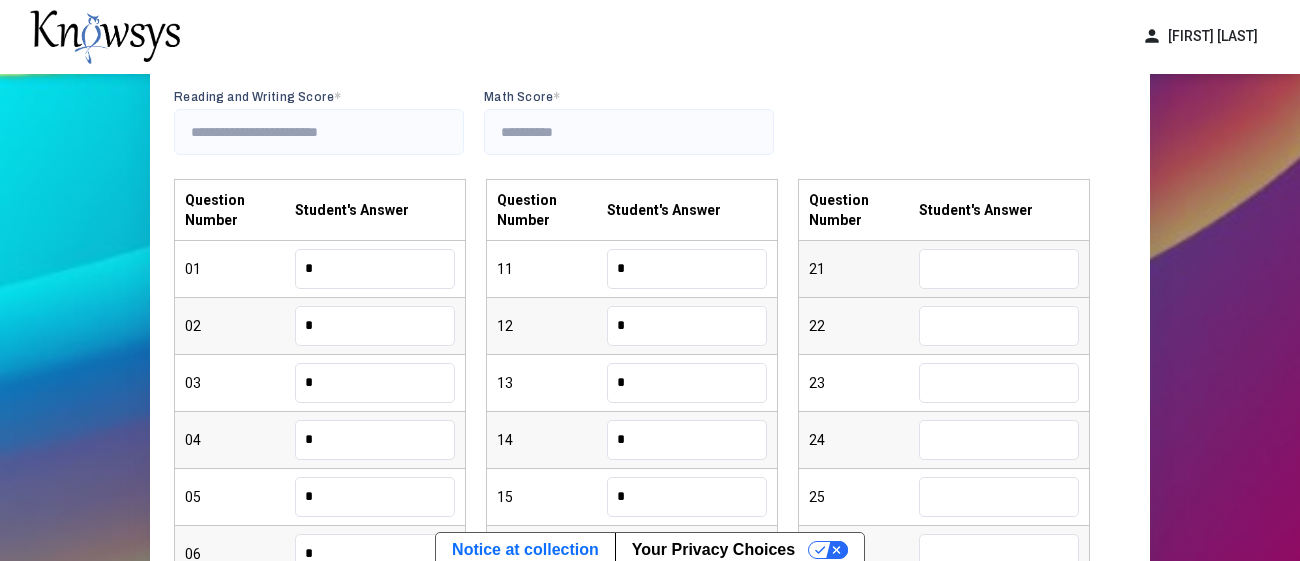 type on "*" 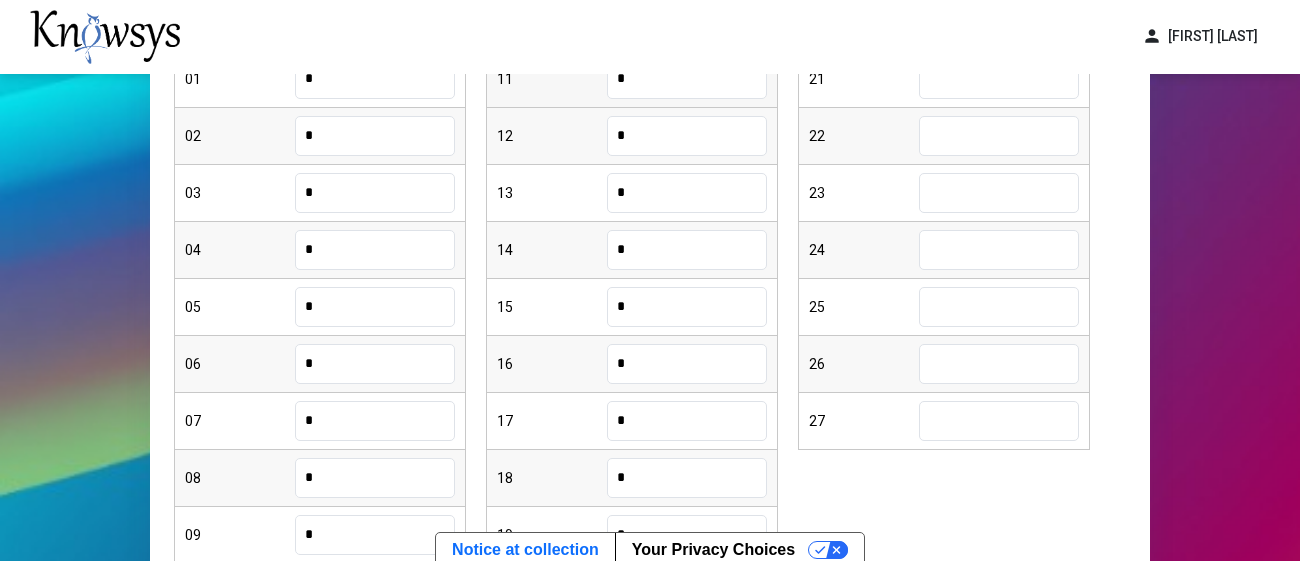 scroll, scrollTop: 383, scrollLeft: 0, axis: vertical 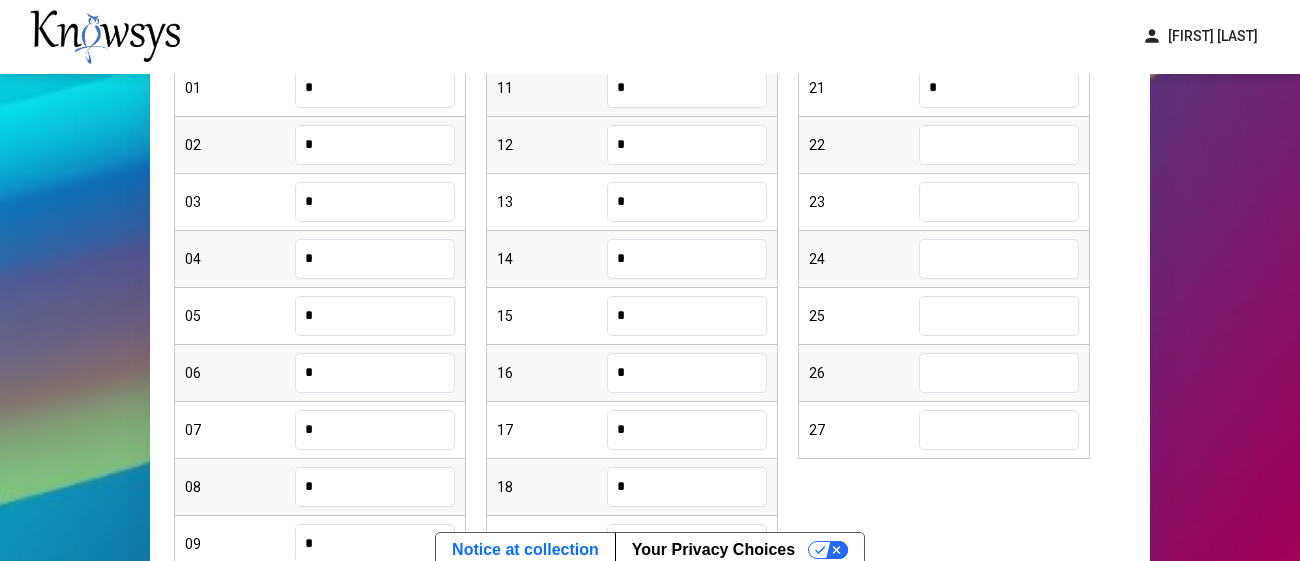 type on "*" 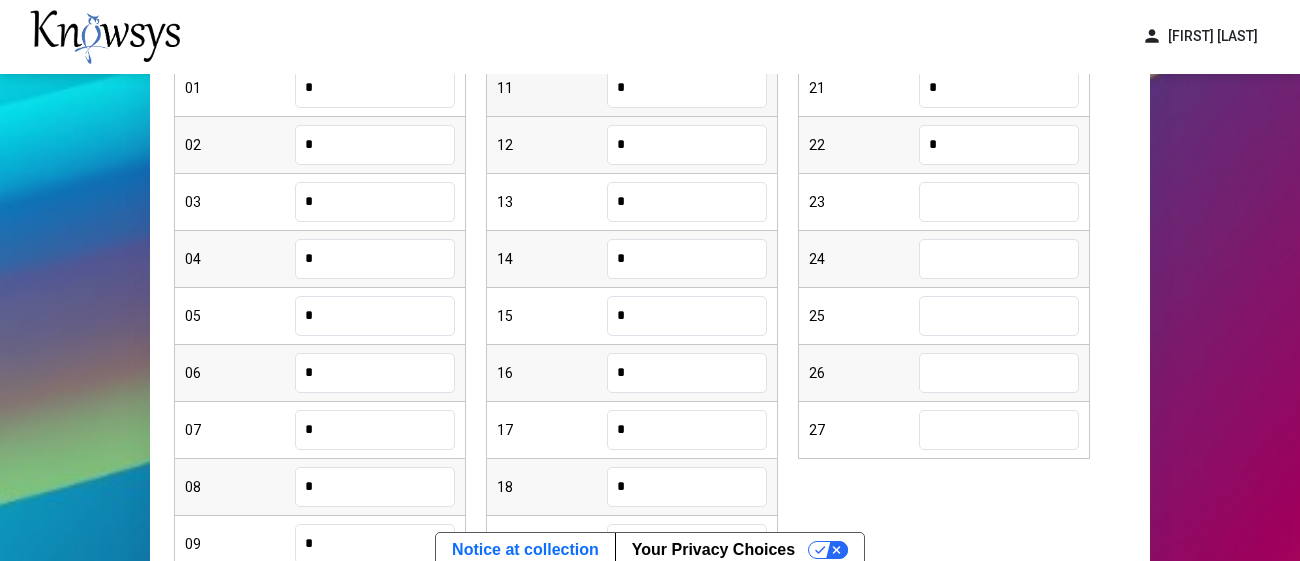 type on "*" 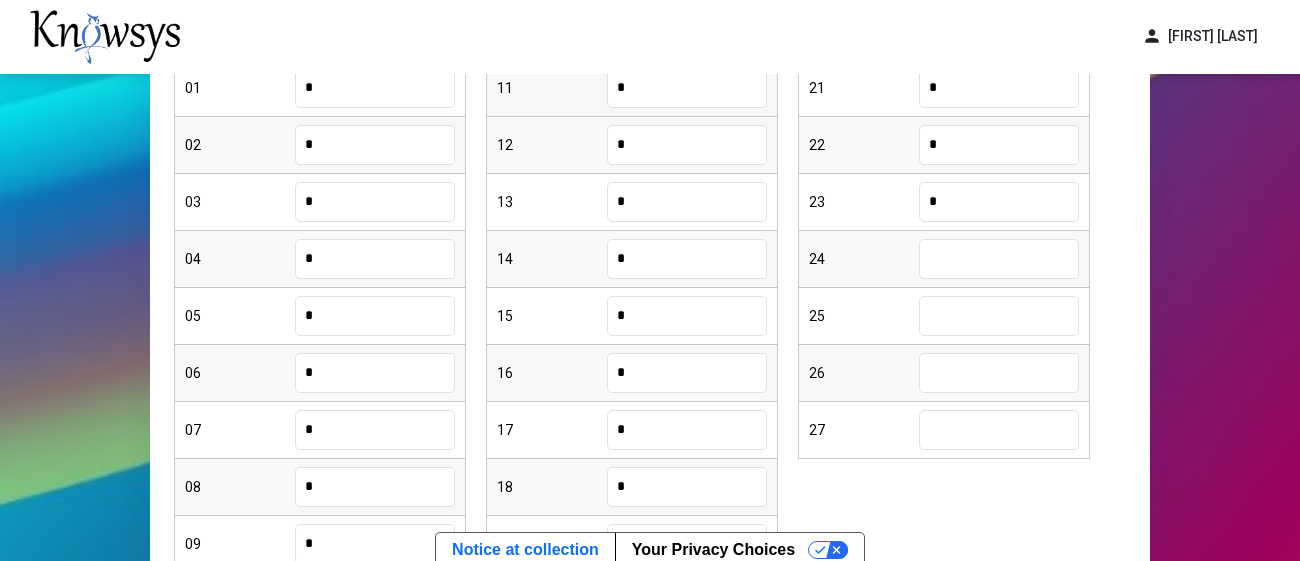 type on "*" 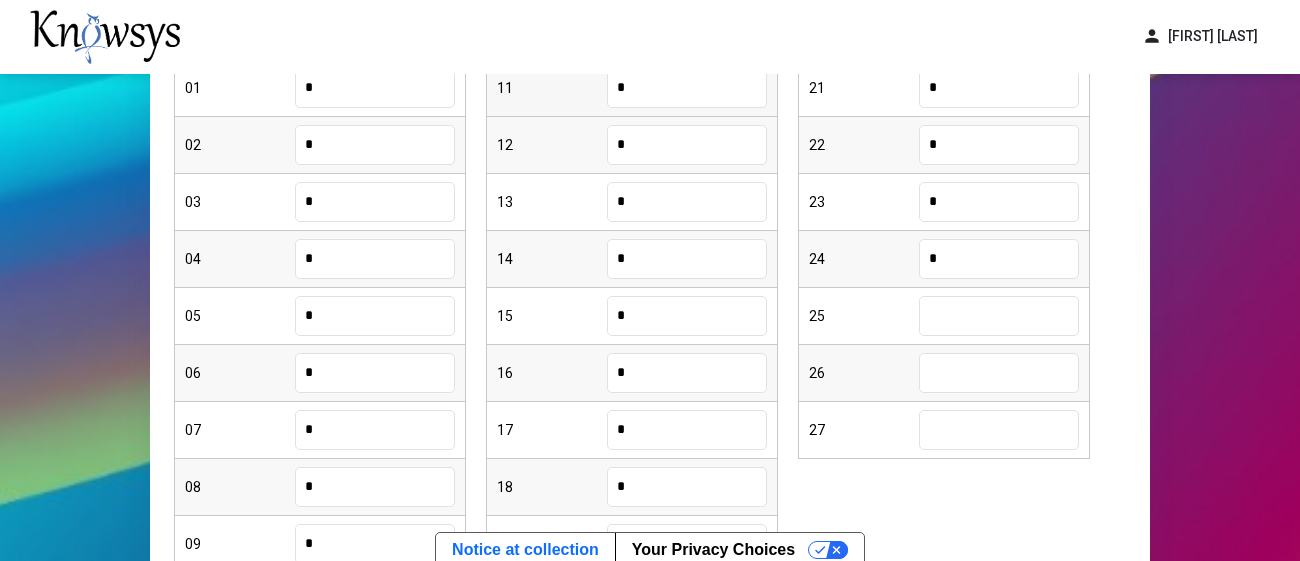 type on "*" 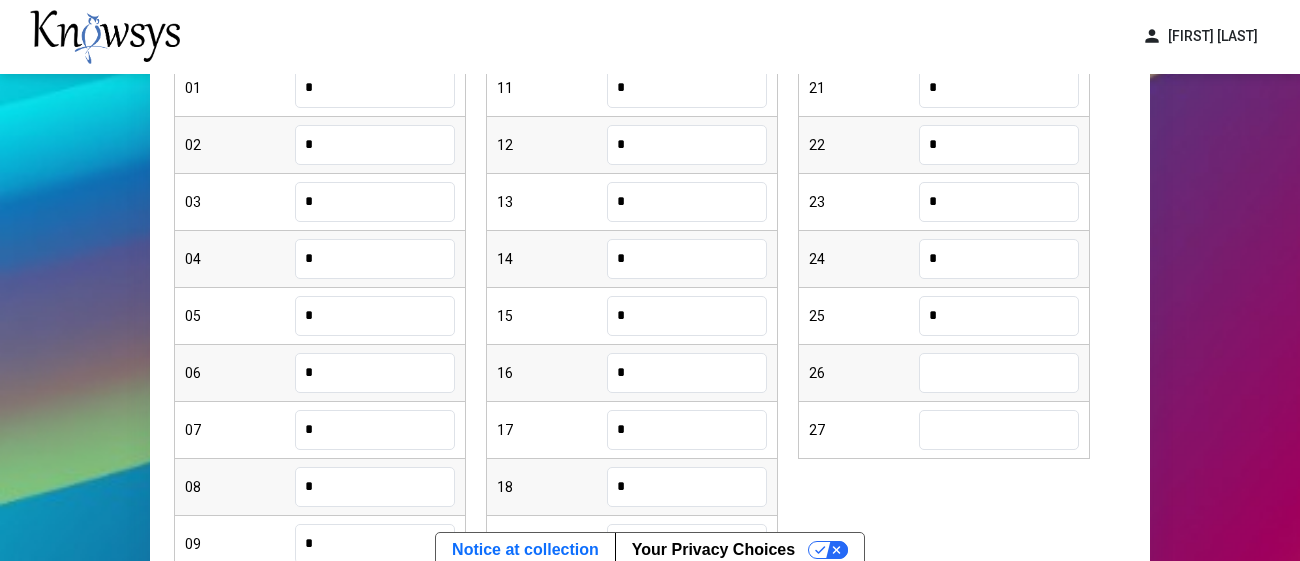 type on "*" 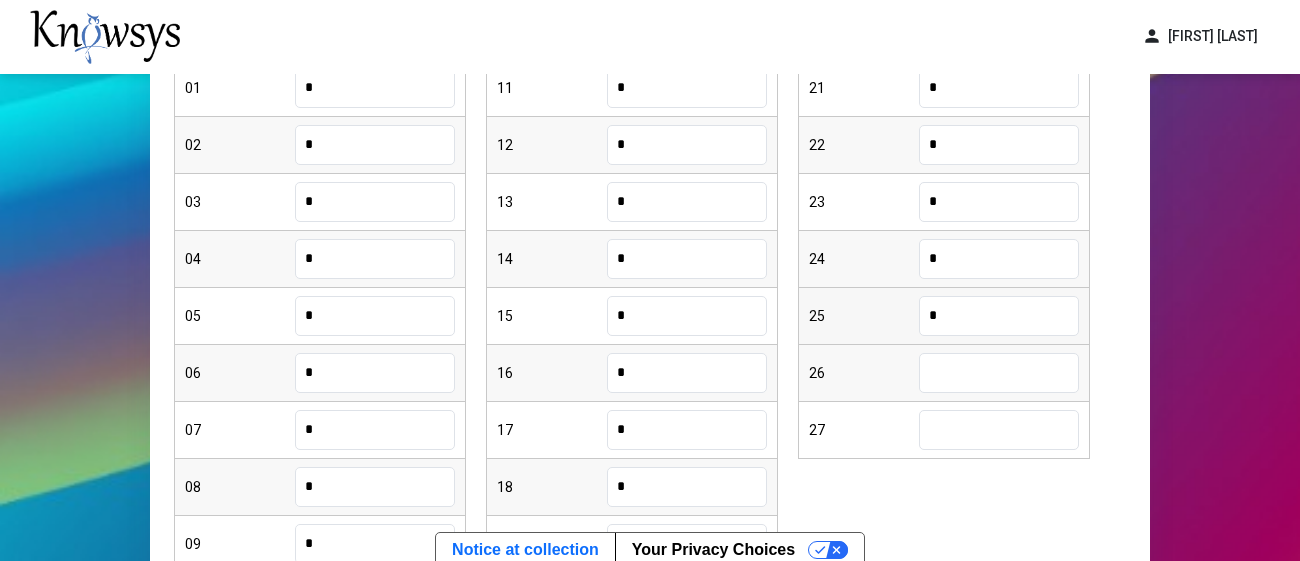 click on "25 *" at bounding box center [944, 316] 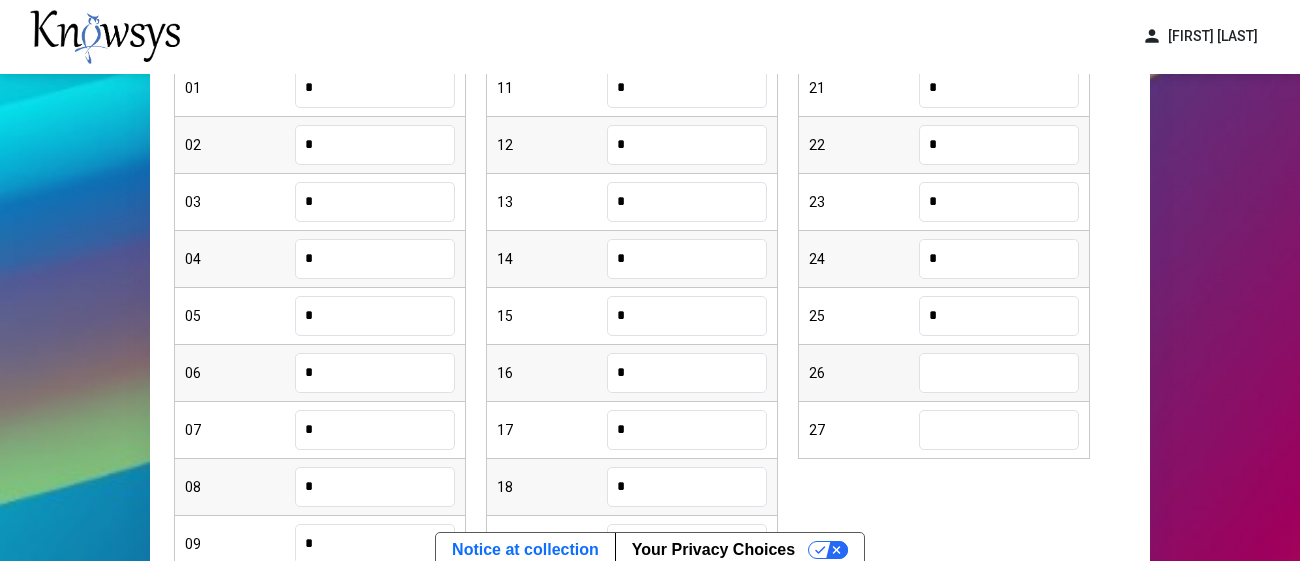 click at bounding box center [999, 373] 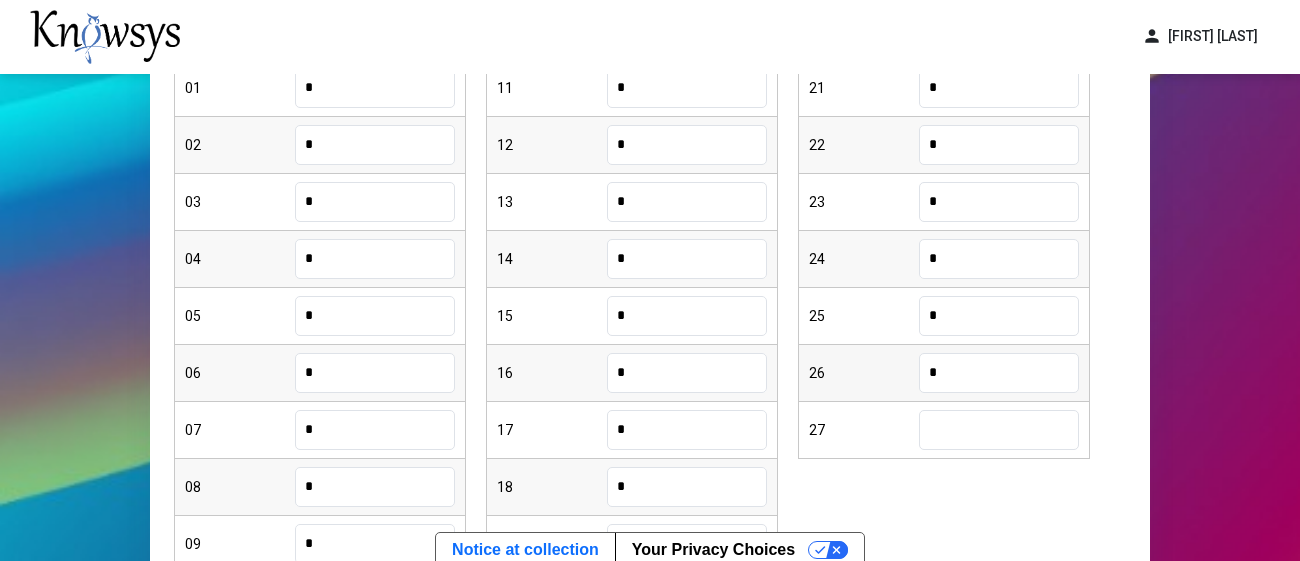 type on "*" 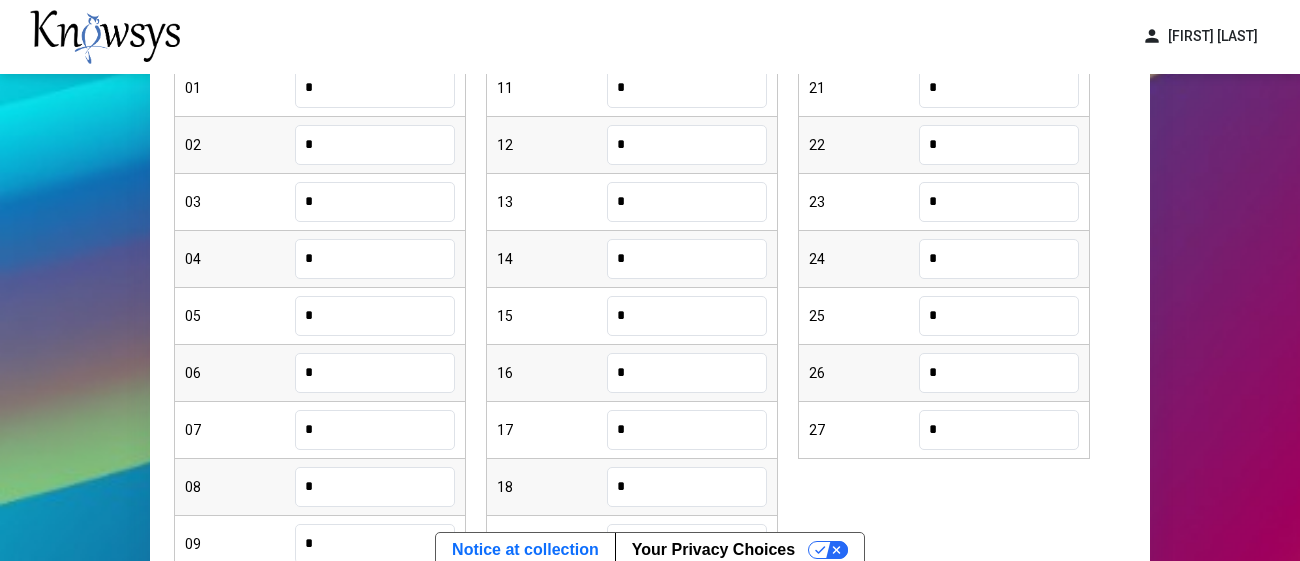 type on "*" 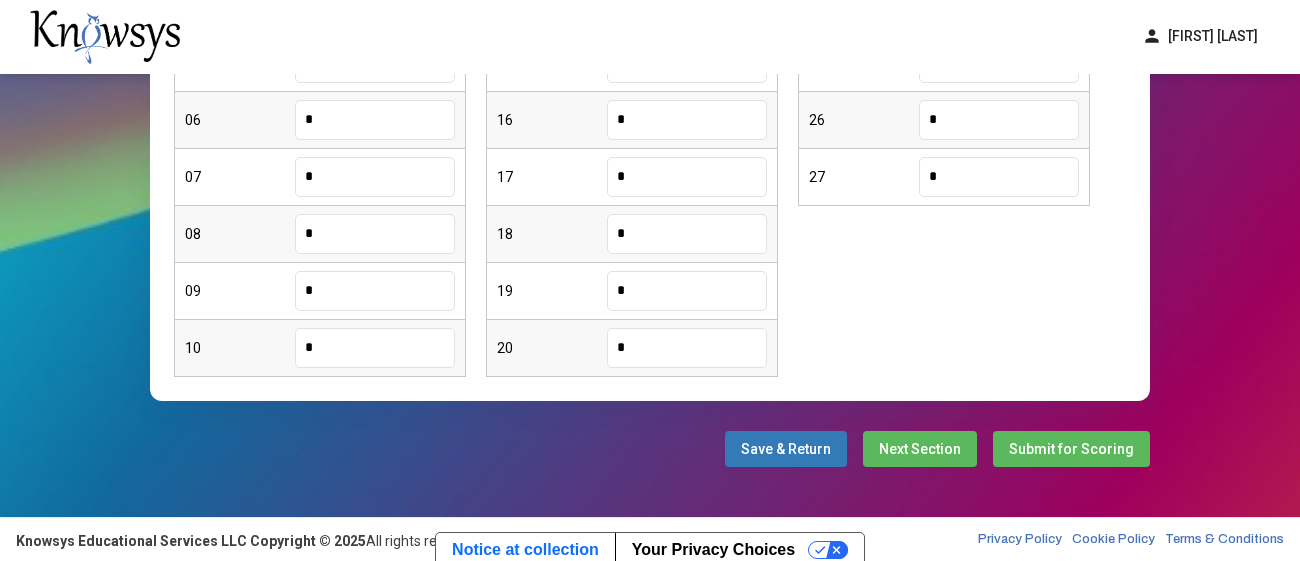 click on "Next Section" at bounding box center (920, 449) 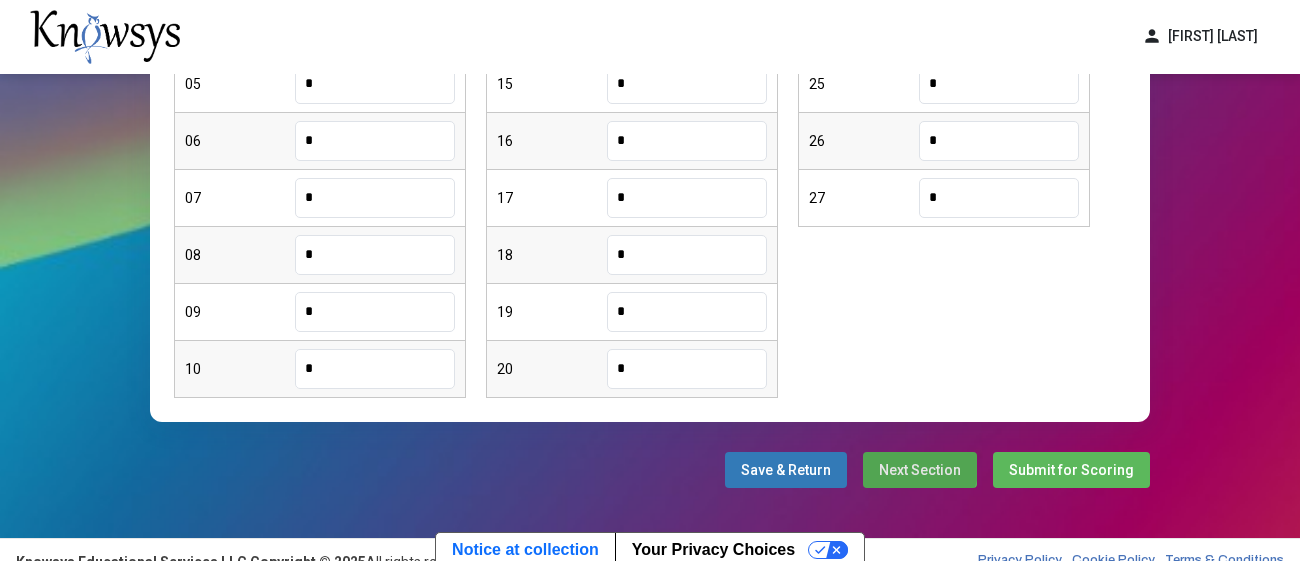 scroll, scrollTop: 657, scrollLeft: 0, axis: vertical 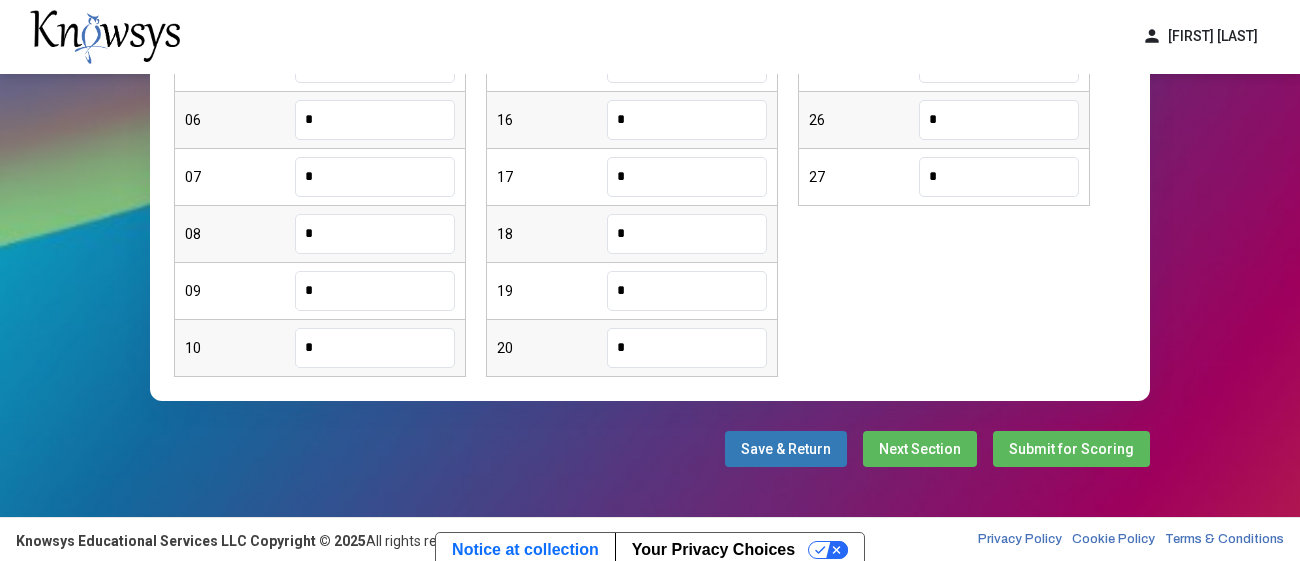 click on "Next Section" at bounding box center [920, 449] 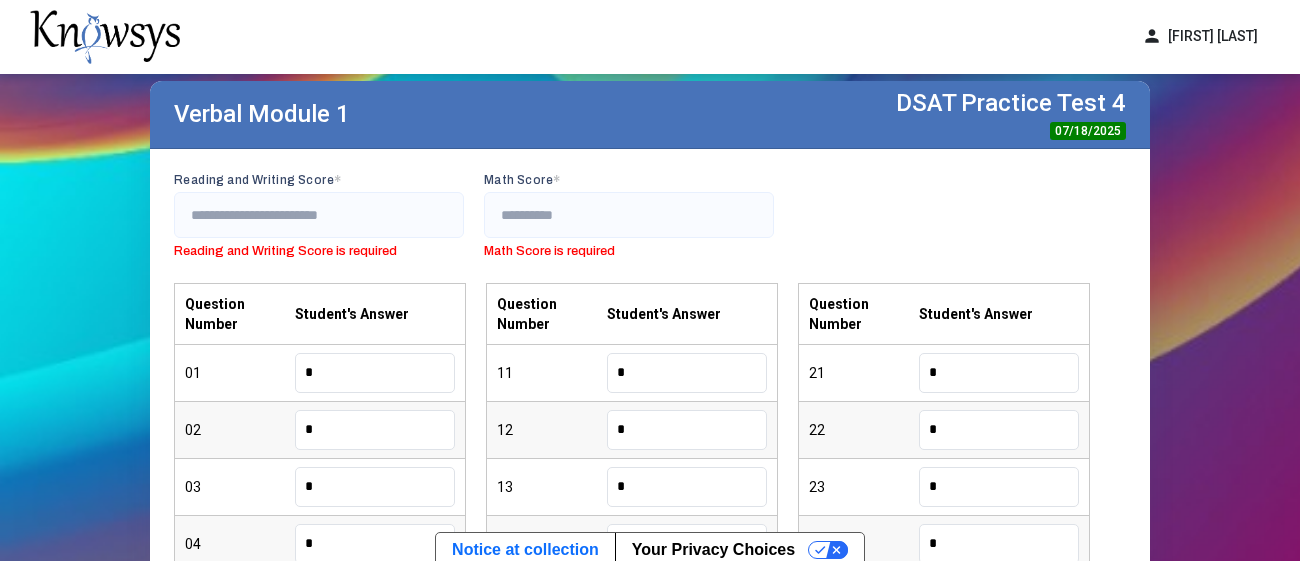 scroll, scrollTop: 118, scrollLeft: 0, axis: vertical 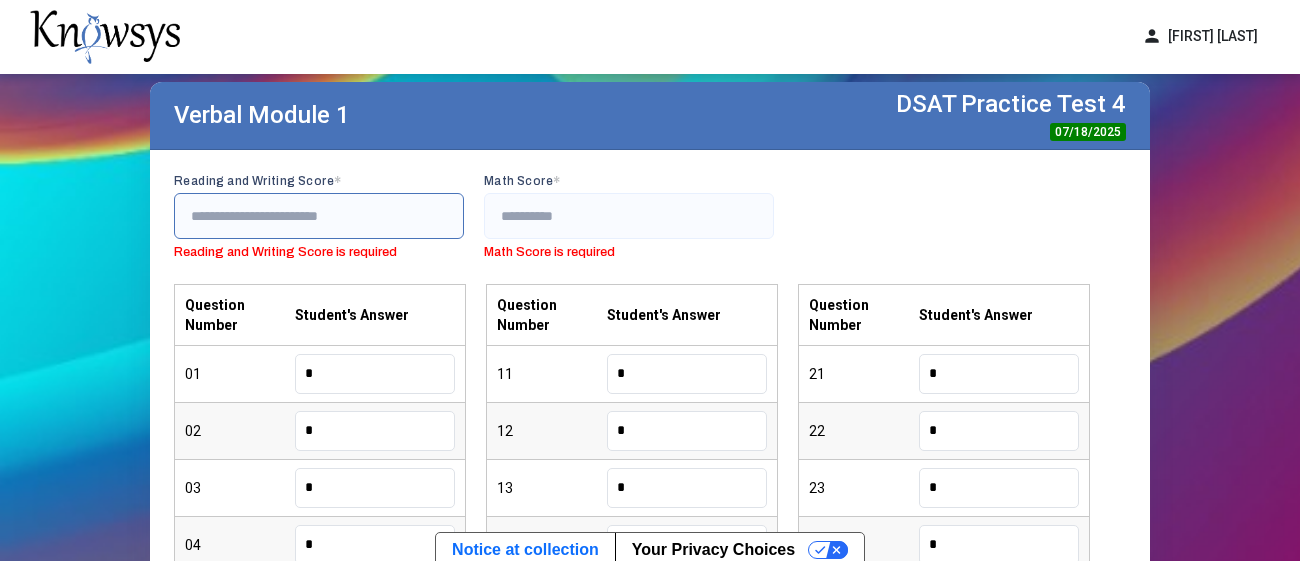 click at bounding box center [319, 216] 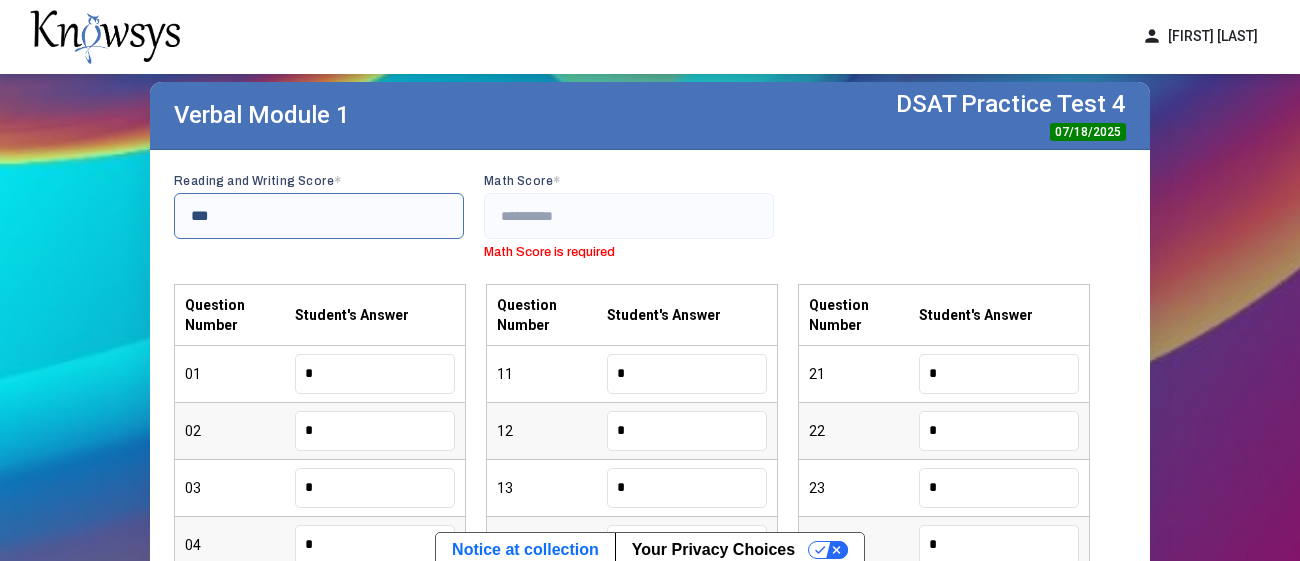 type on "***" 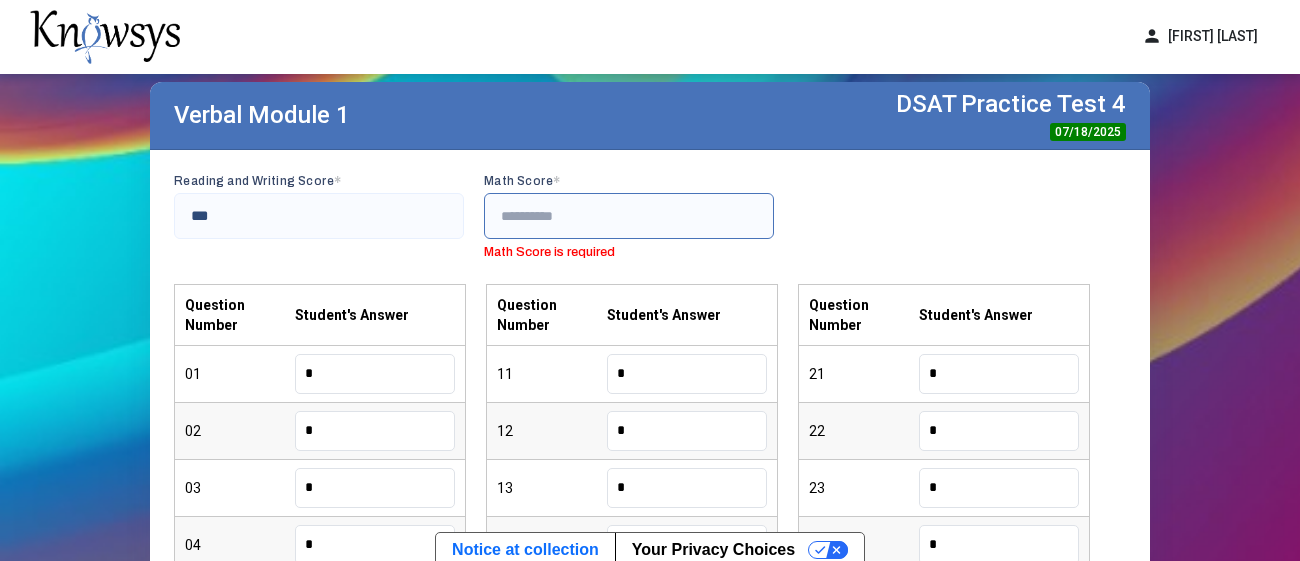 click at bounding box center [629, 216] 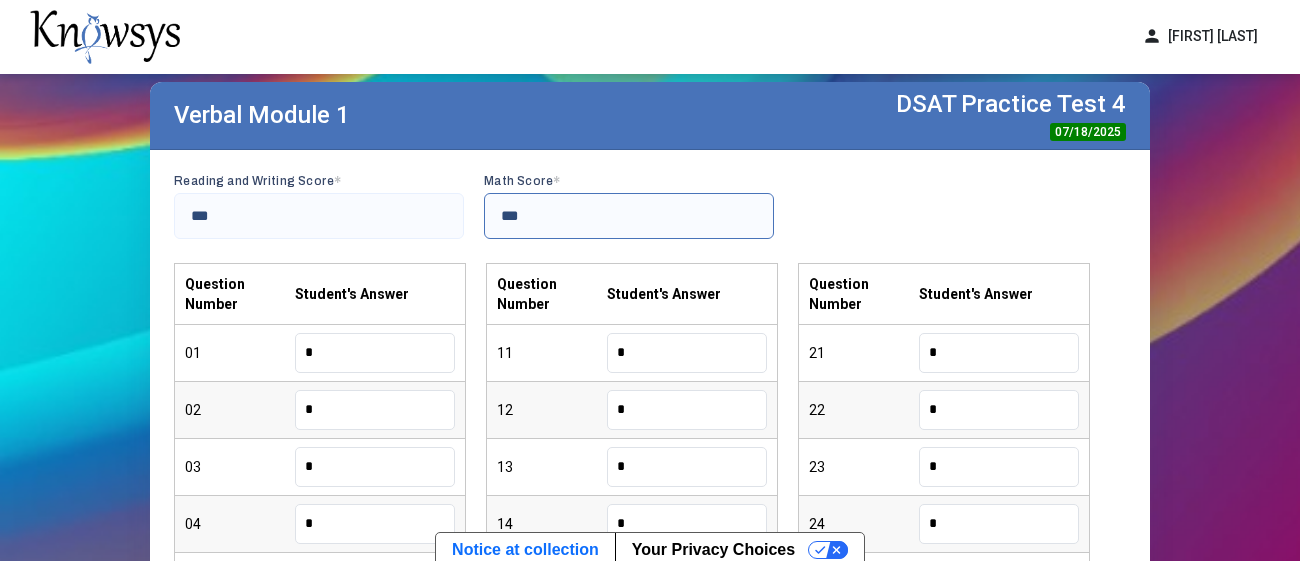 type on "***" 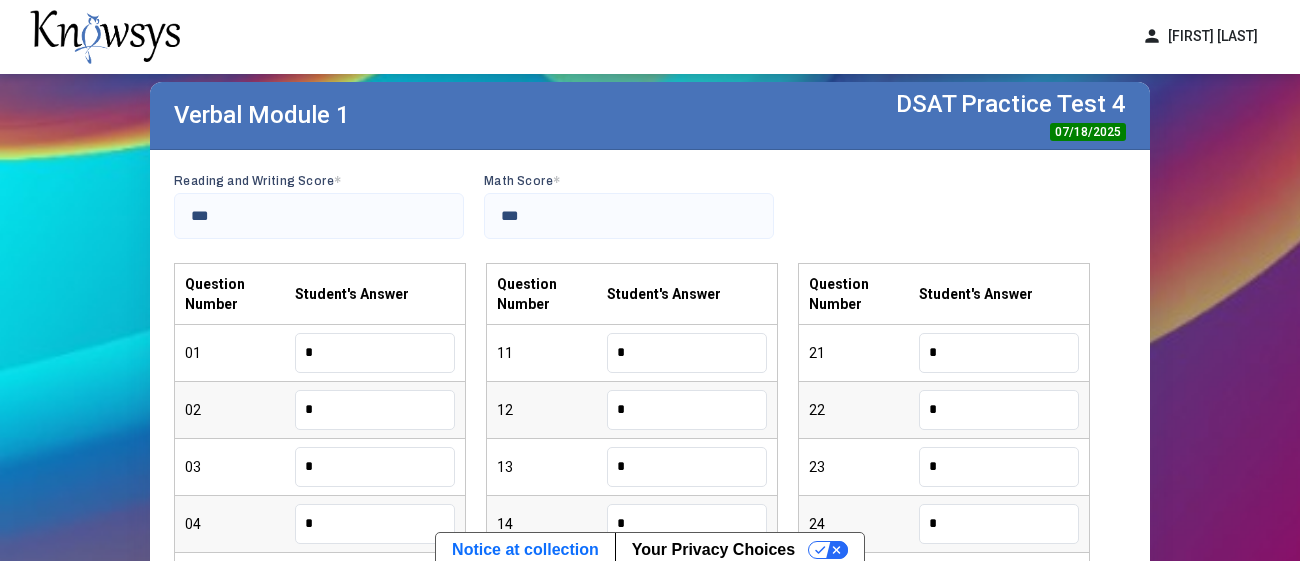 click on "Verbal Module 1 Verbal Module 2H Math Module 1 Math Module 2H Verbal Module 1 DSAT Practice Test 4 07/18/2025 Reading and Writing Score * *** Math Score * *** Question Number Student's Answer 01 * 02 * 03 * 04 * 05 * 06 * 07 * 08 * 09 * 10 * Question Number Student's Answer 11 * 12 * 13 * 14 * 15 * 16 * 17 * 18 * 19 * 20 * Question Number Student's Answer 21 * 22 * 23 * 24 * 25 * 26 * 27 * Save & Return Next Section Submit for Scoring" at bounding box center [650, 495] 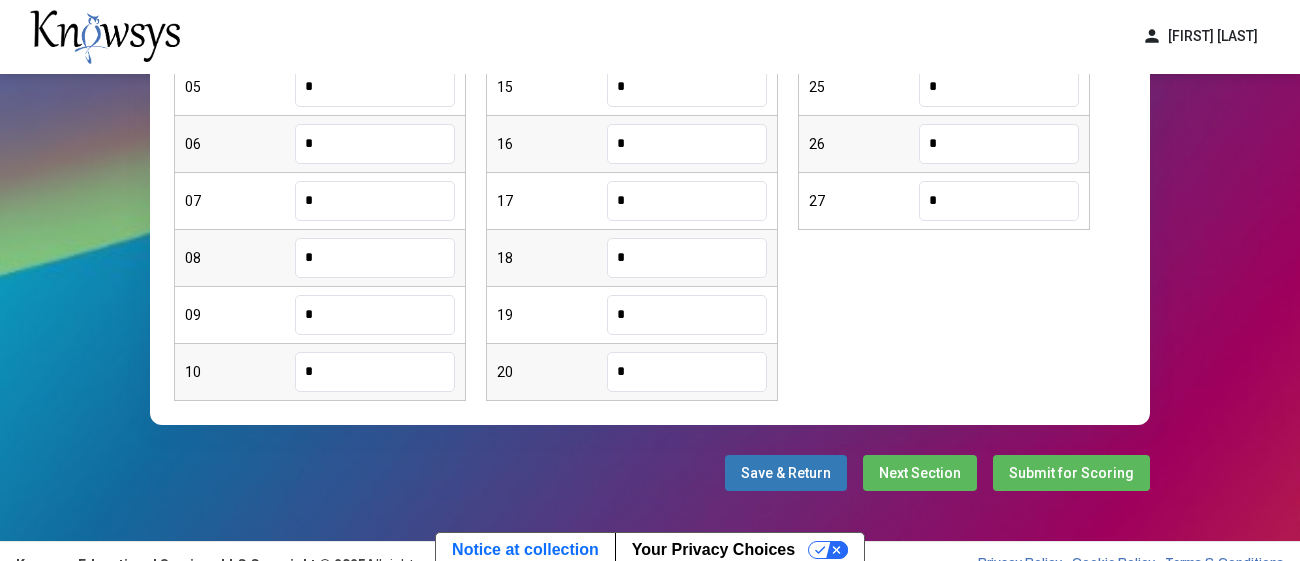 scroll, scrollTop: 630, scrollLeft: 0, axis: vertical 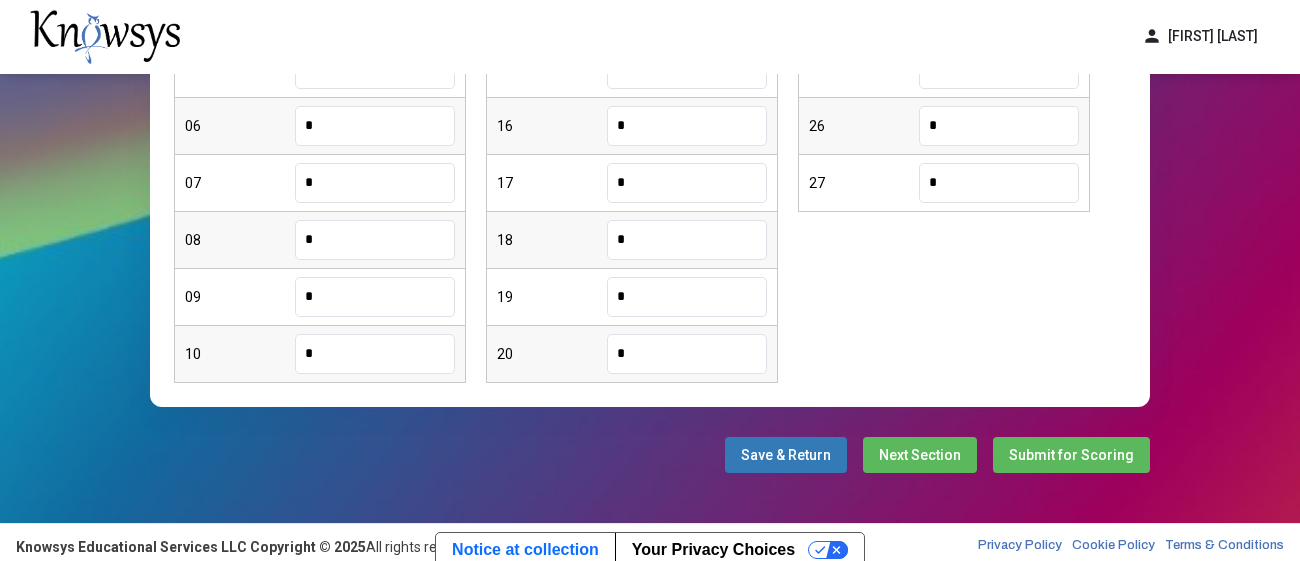 click on "Next Section" at bounding box center (920, 455) 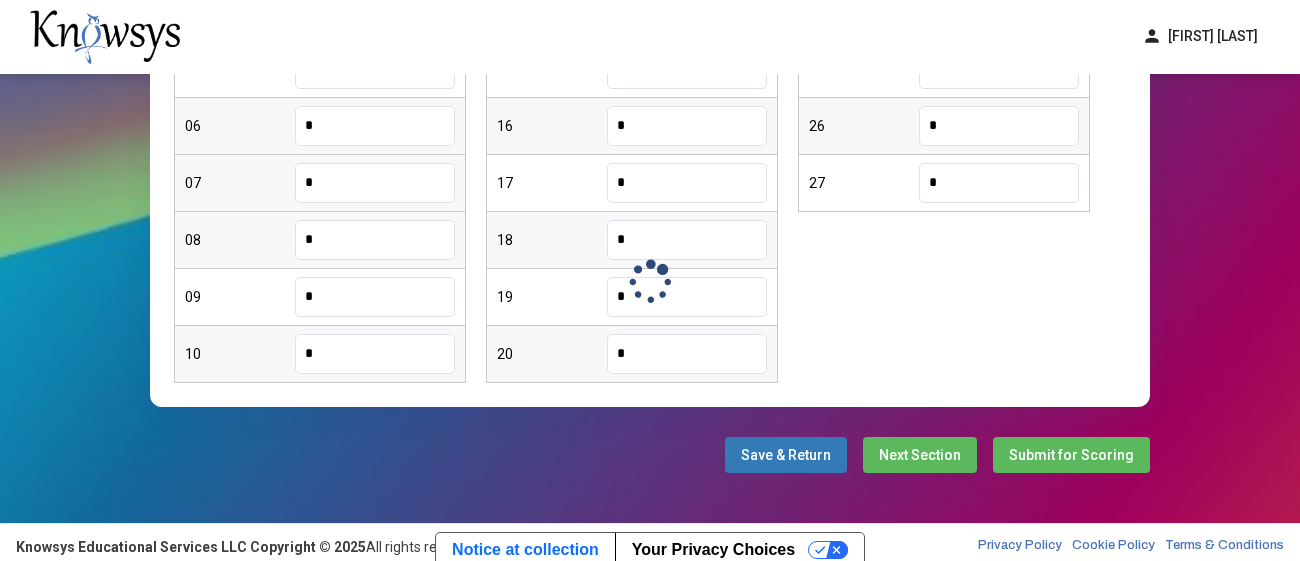 scroll, scrollTop: 630, scrollLeft: 0, axis: vertical 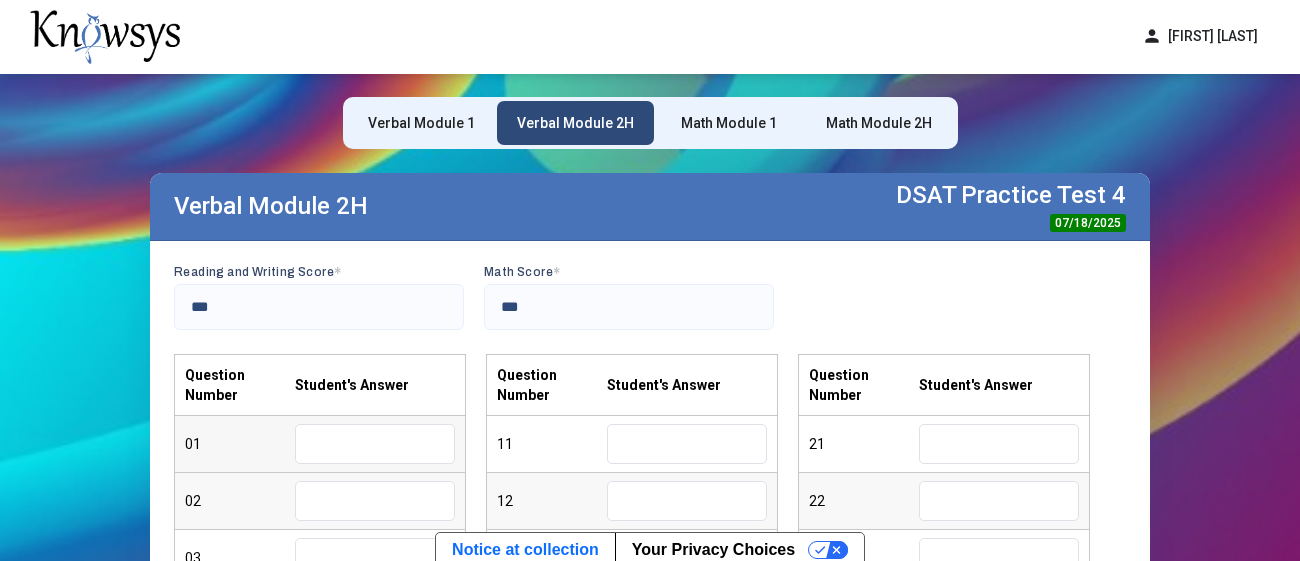click at bounding box center (375, 444) 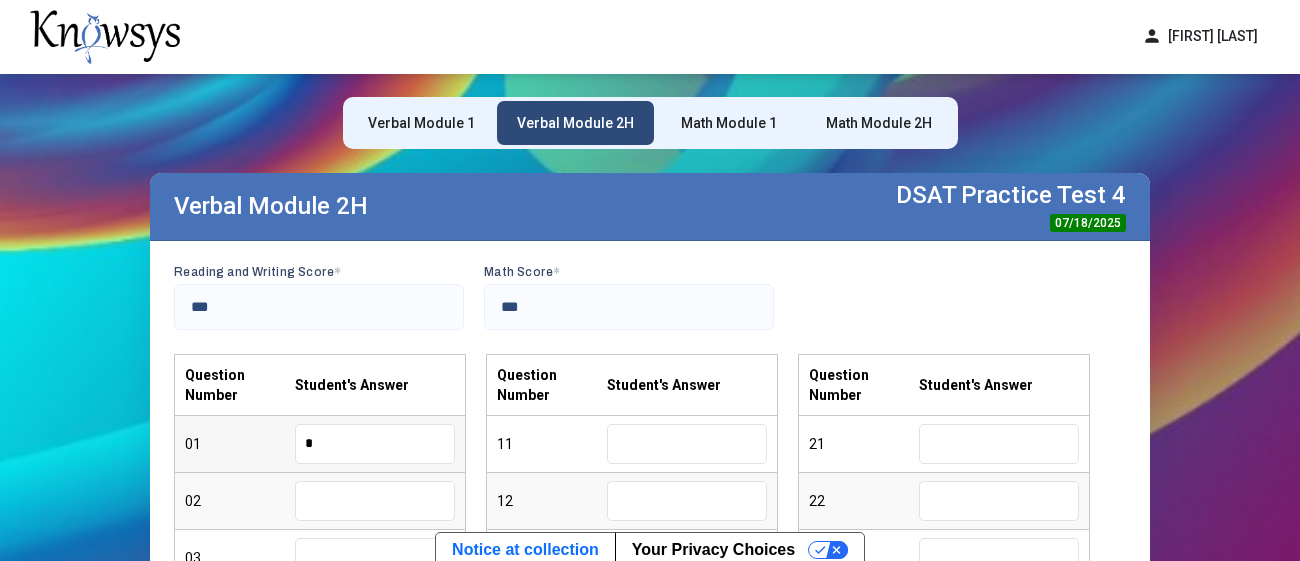 type on "*" 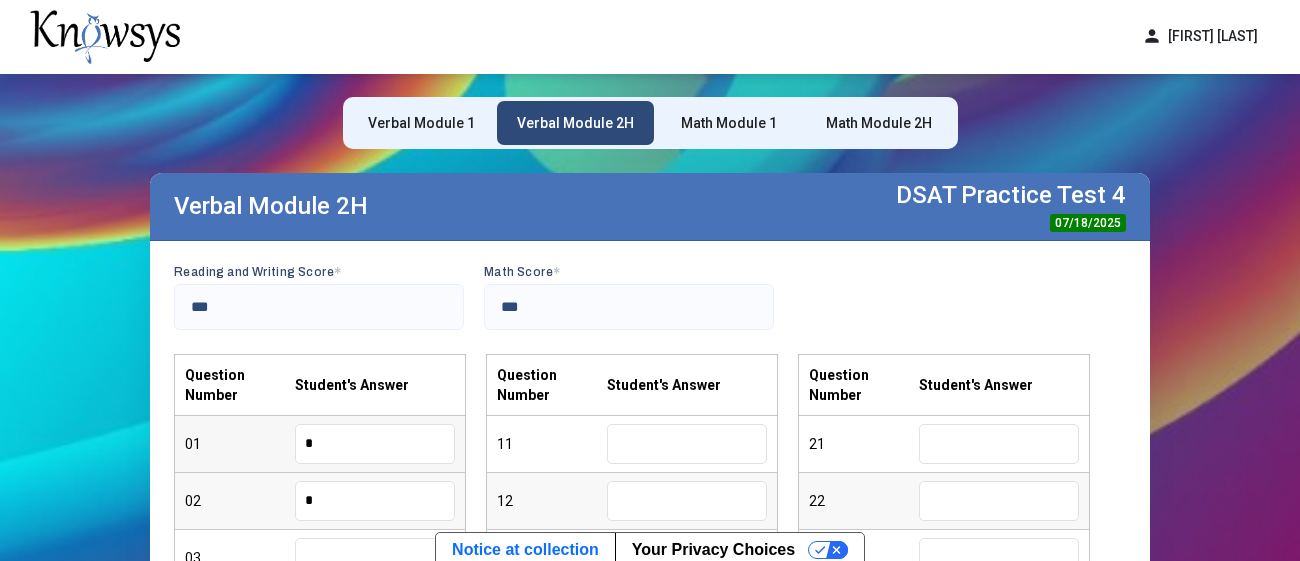 type on "*" 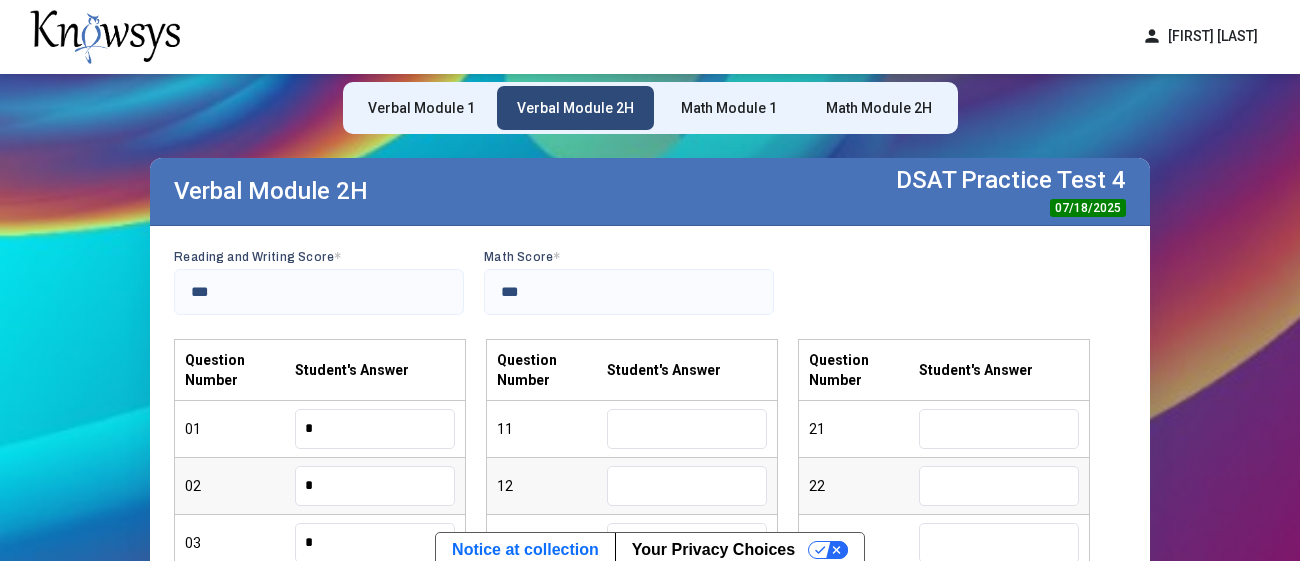 type on "*" 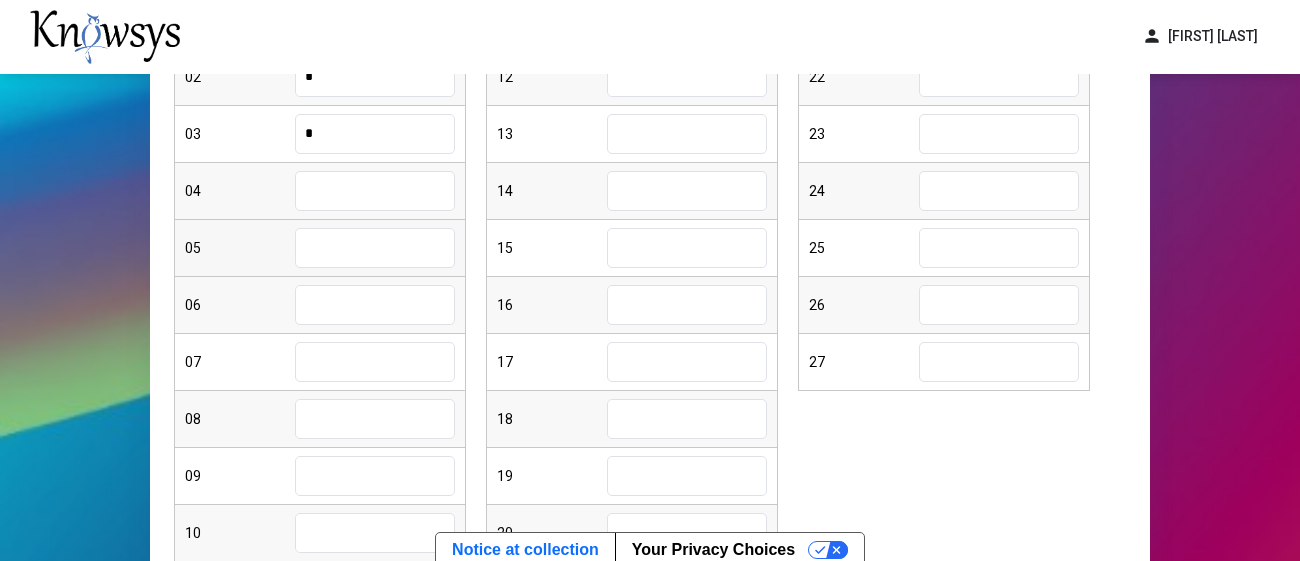 scroll, scrollTop: 452, scrollLeft: 0, axis: vertical 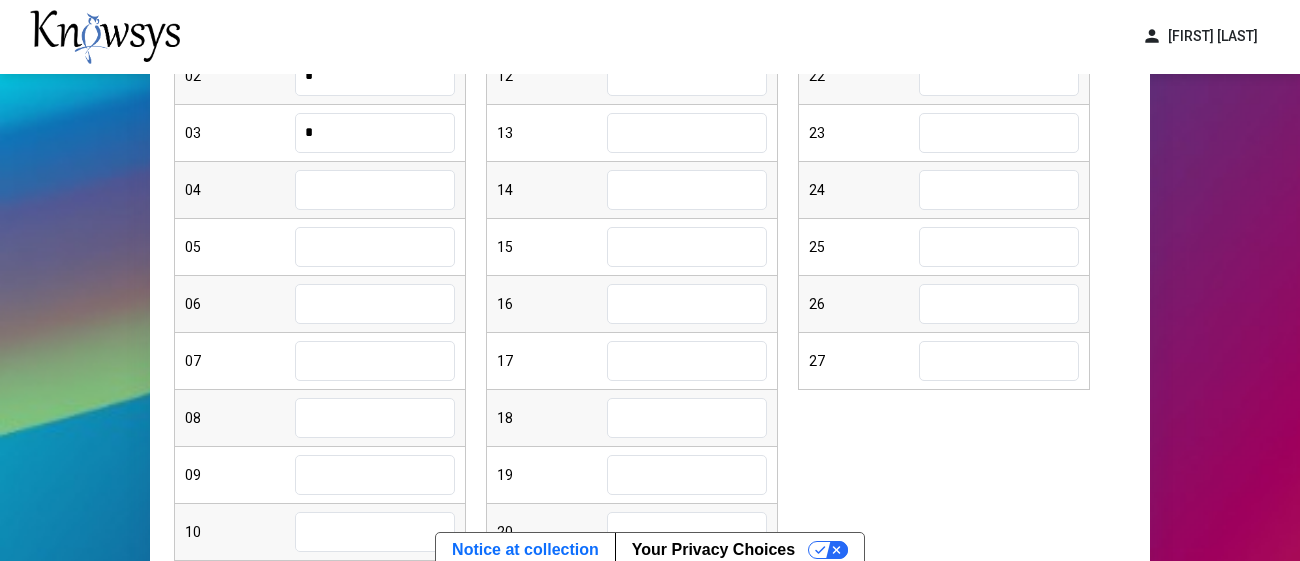 click at bounding box center (375, 190) 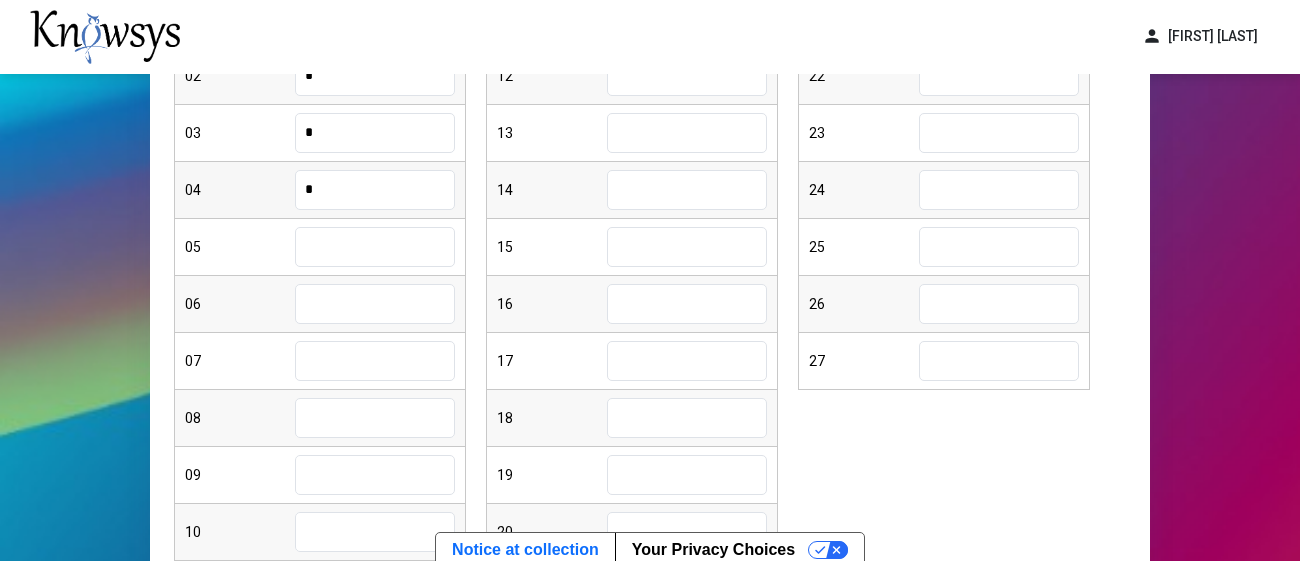 type on "*" 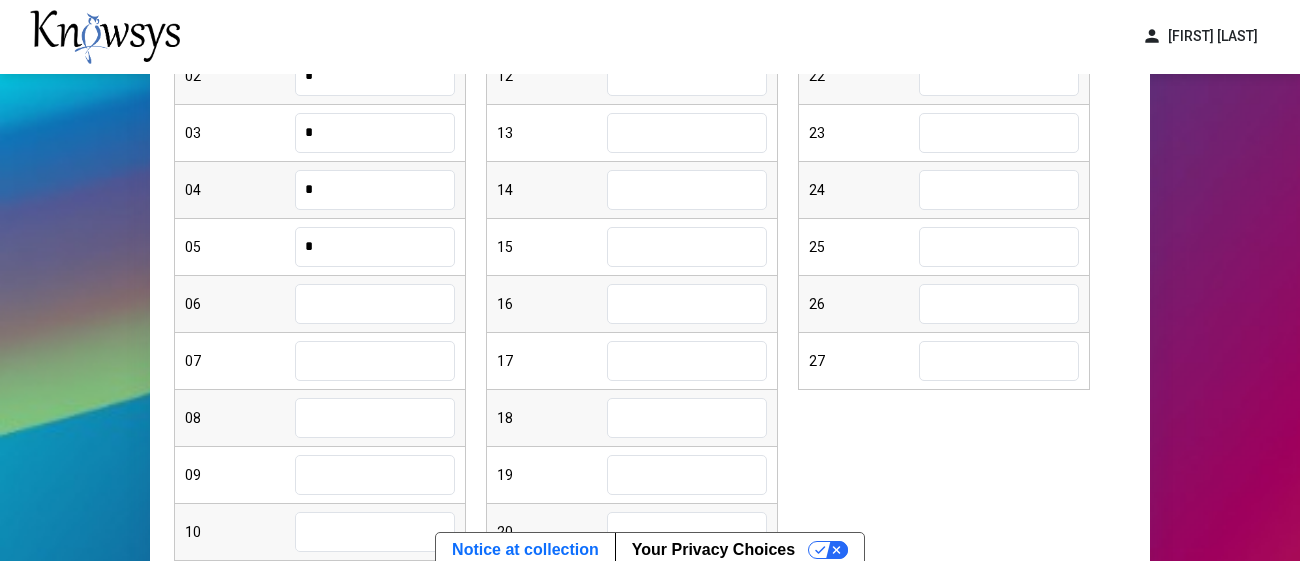 type on "*" 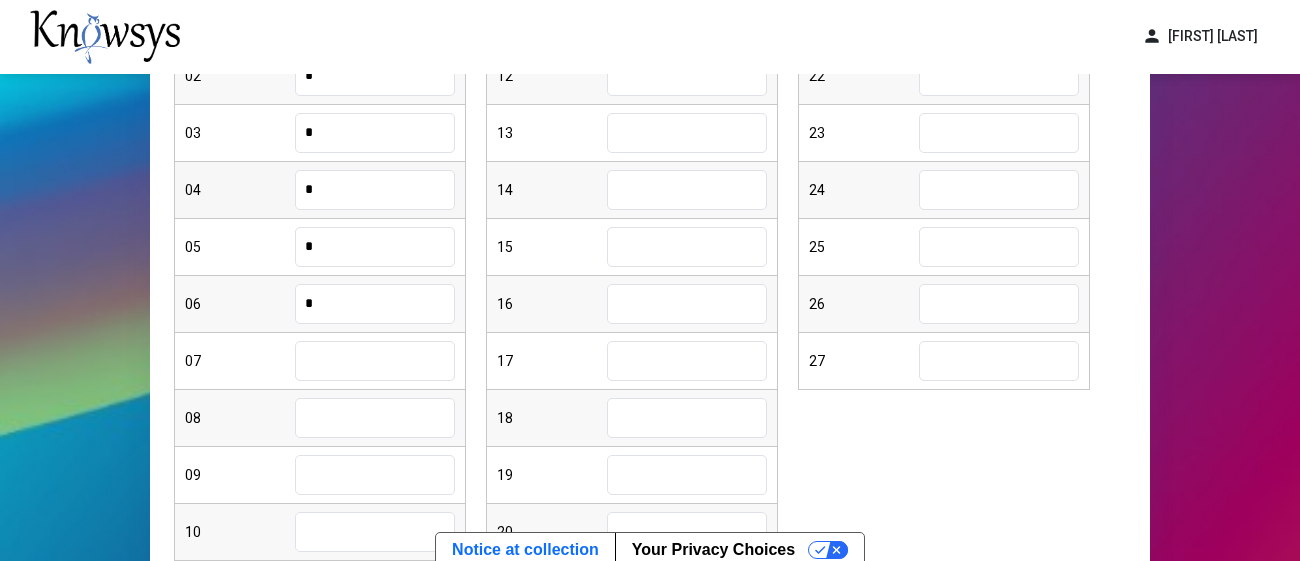 type on "*" 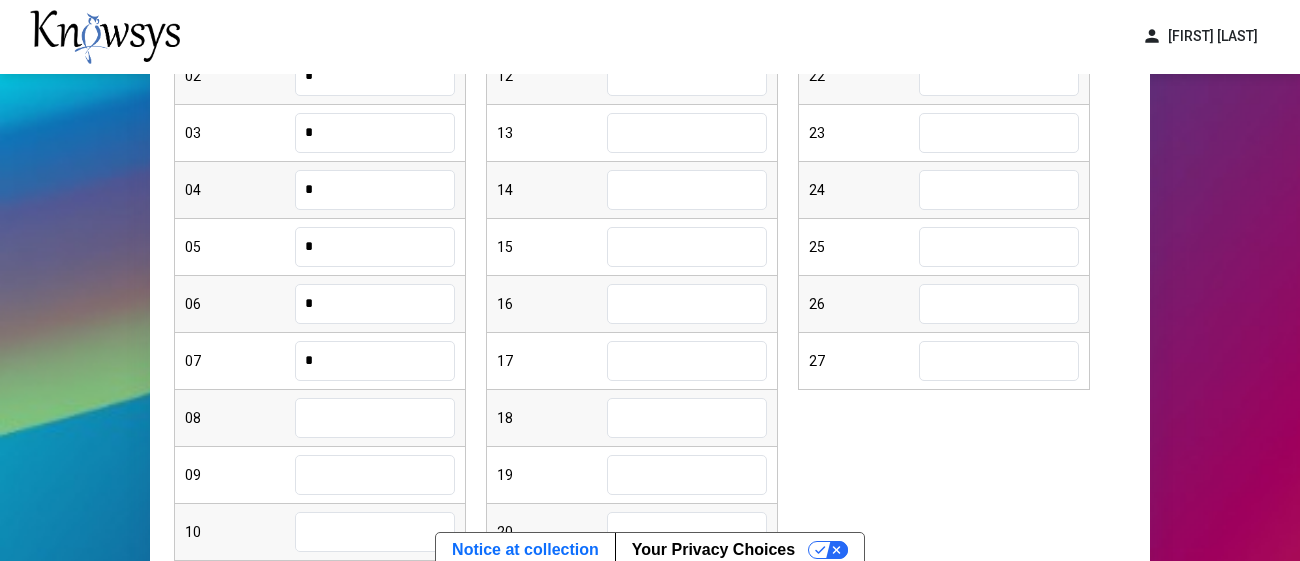 type on "*" 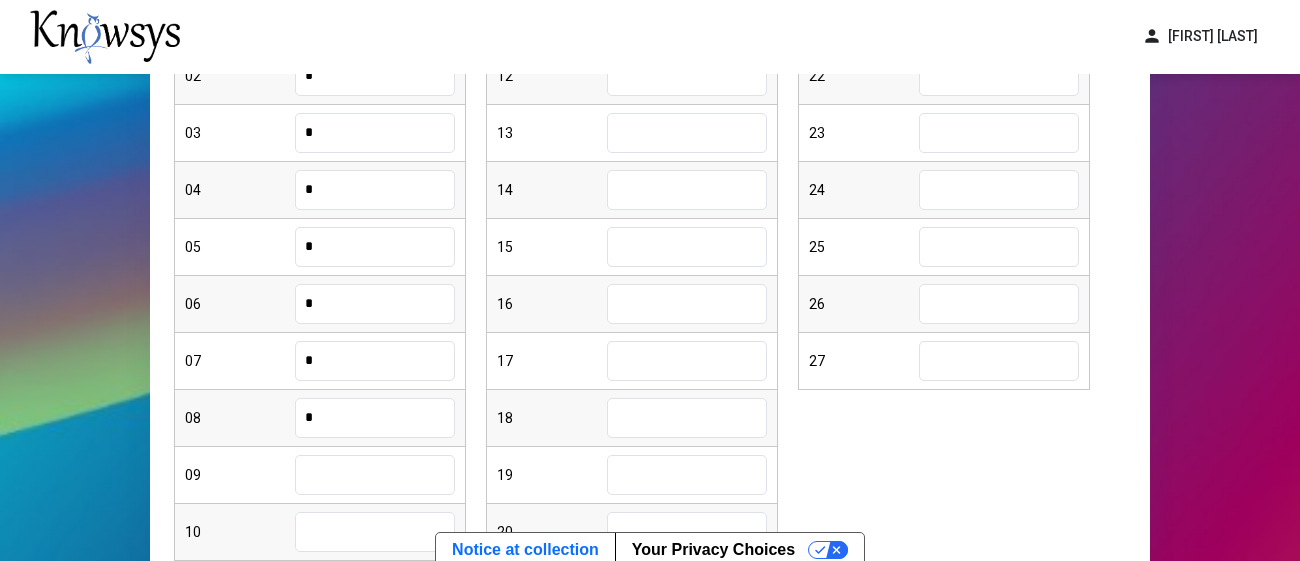 type on "*" 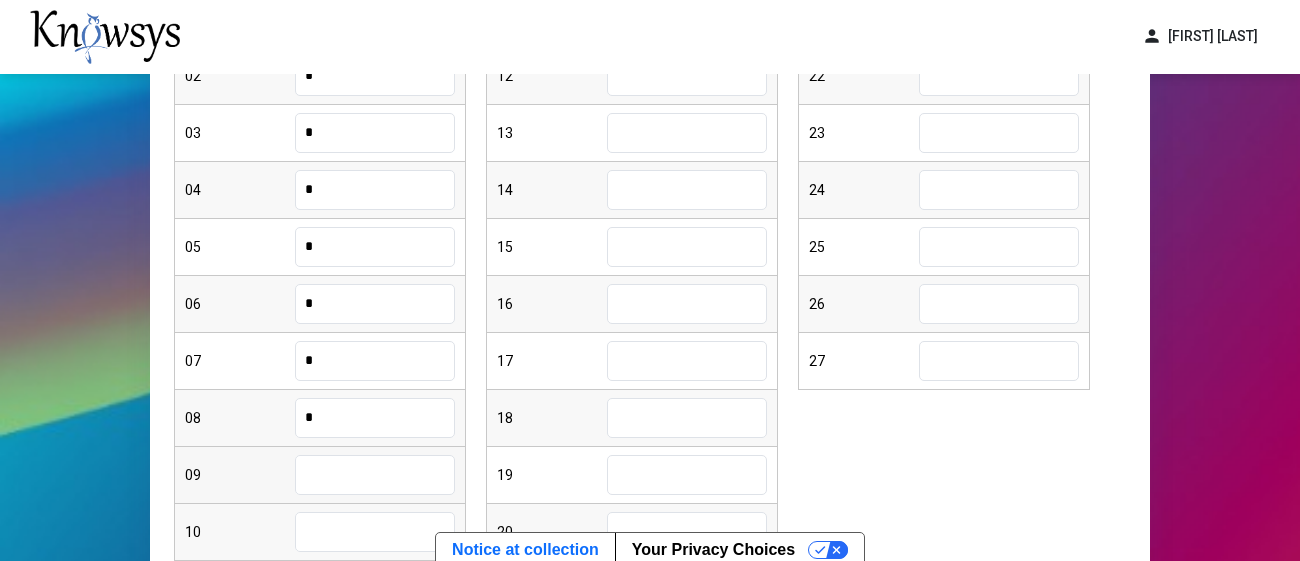 click at bounding box center (375, 475) 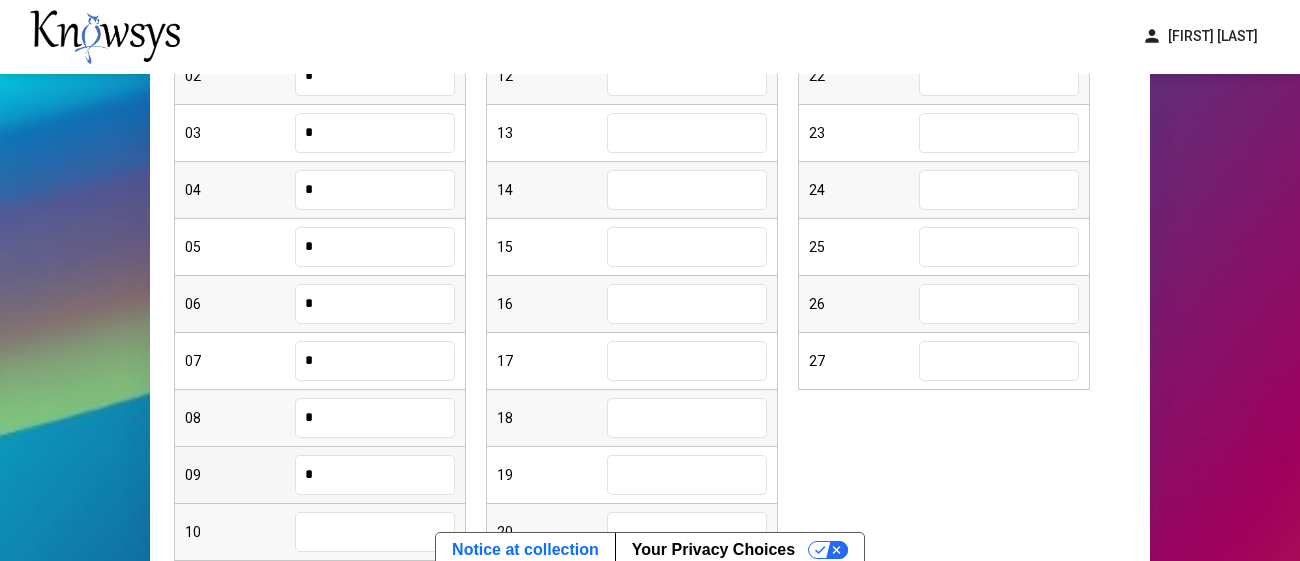 type on "*" 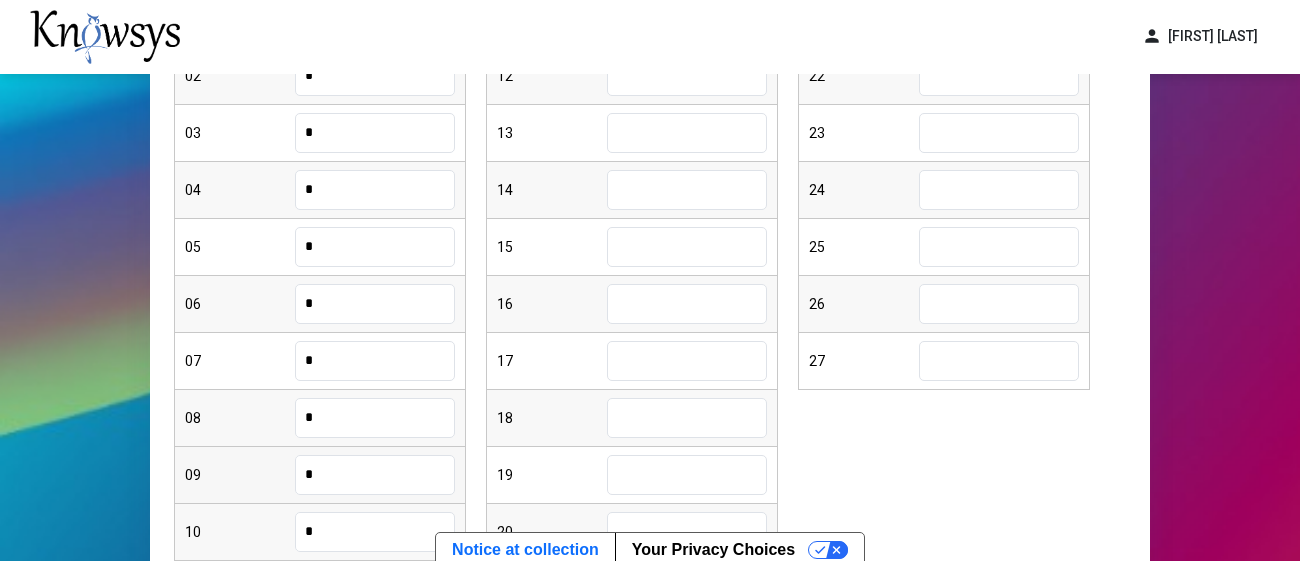 type on "*" 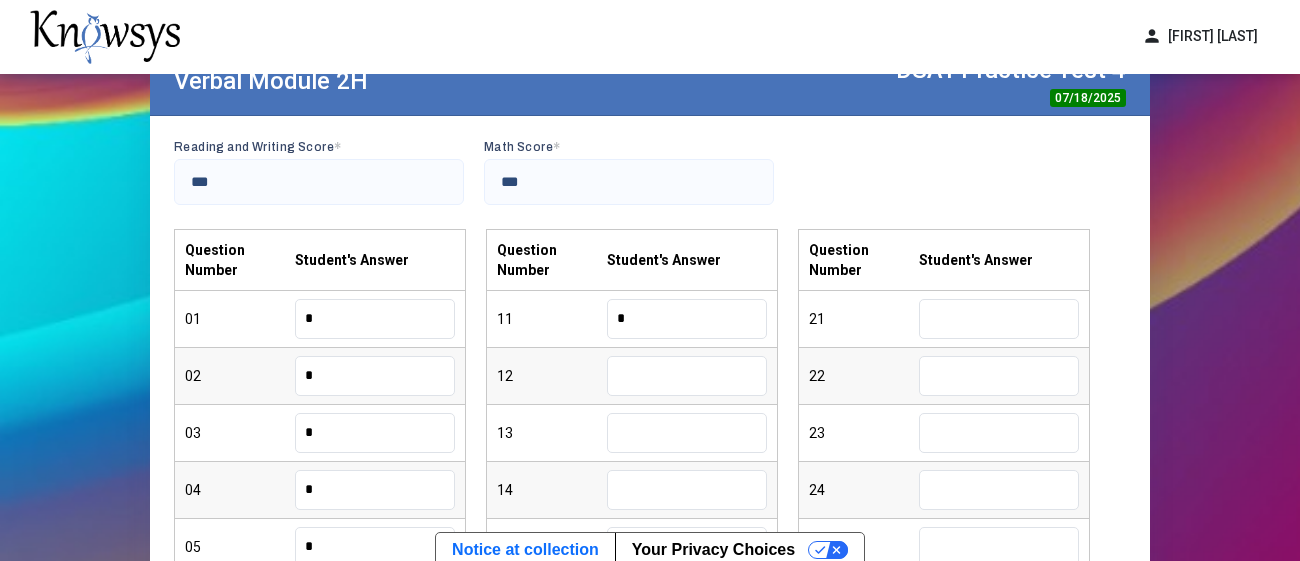 type on "*" 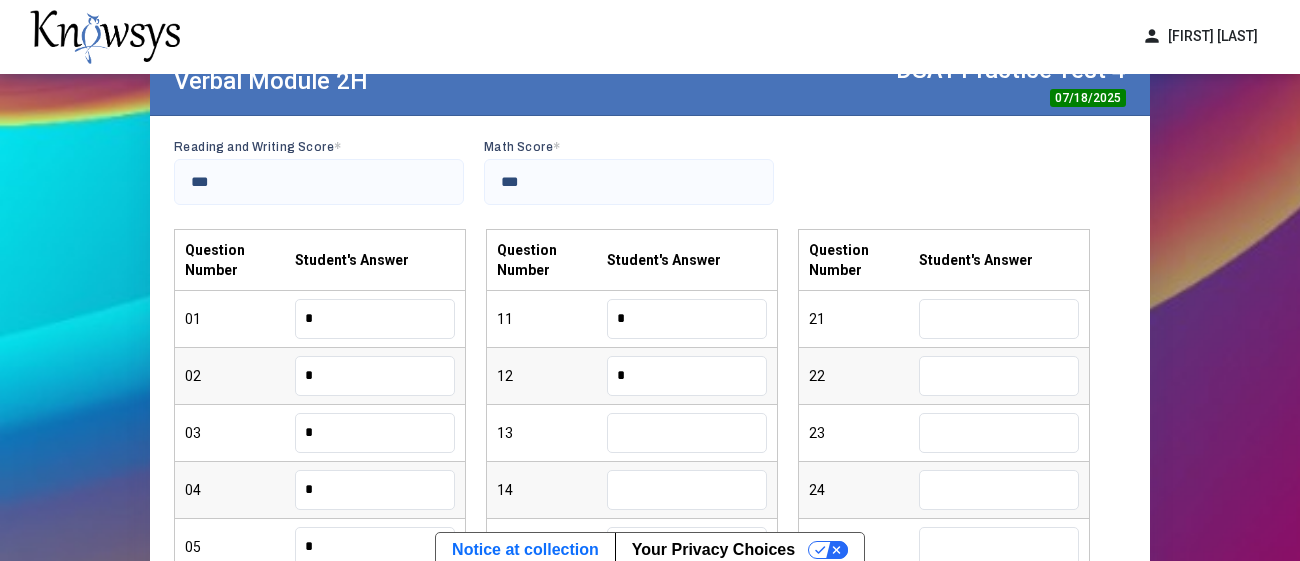 type on "*" 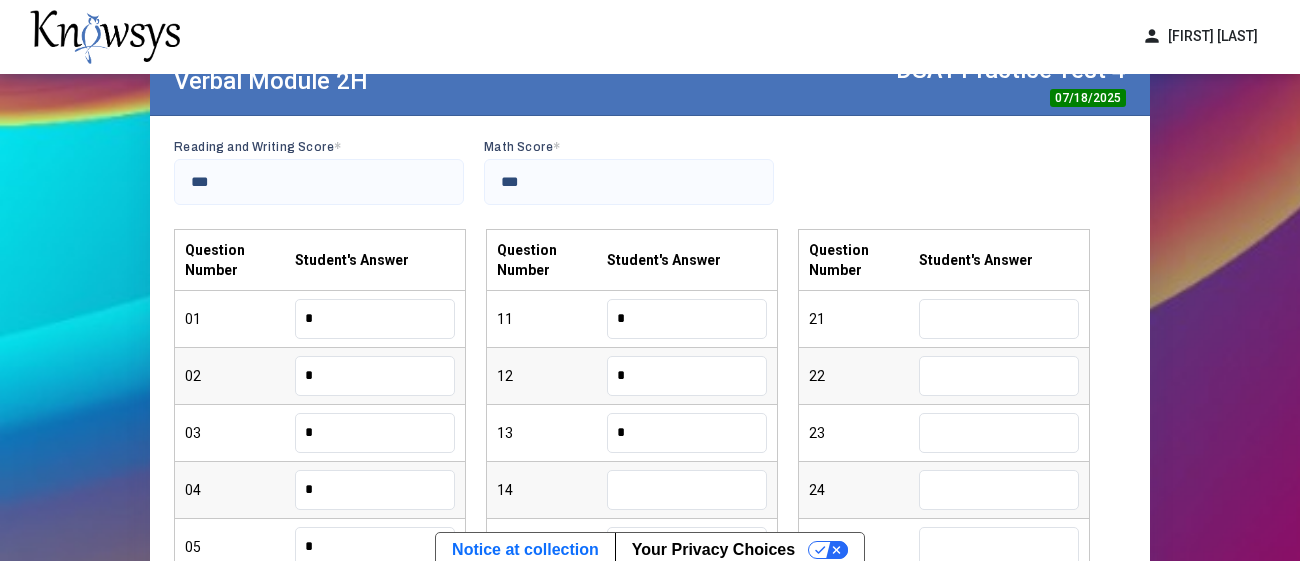 type on "*" 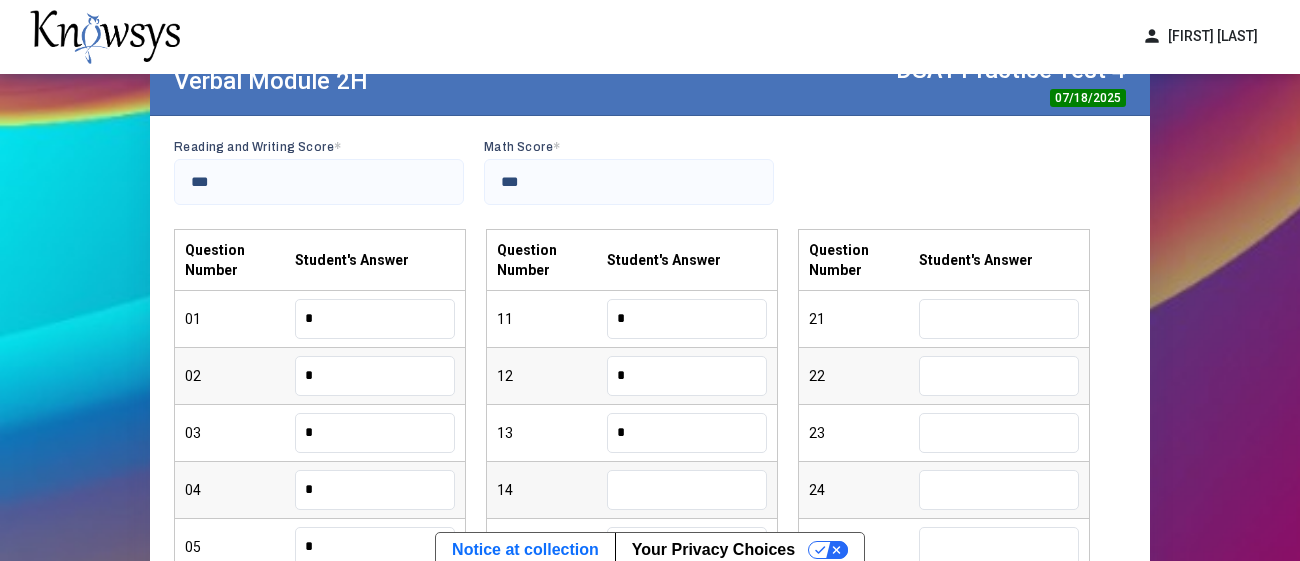 click on "14" at bounding box center (632, 490) 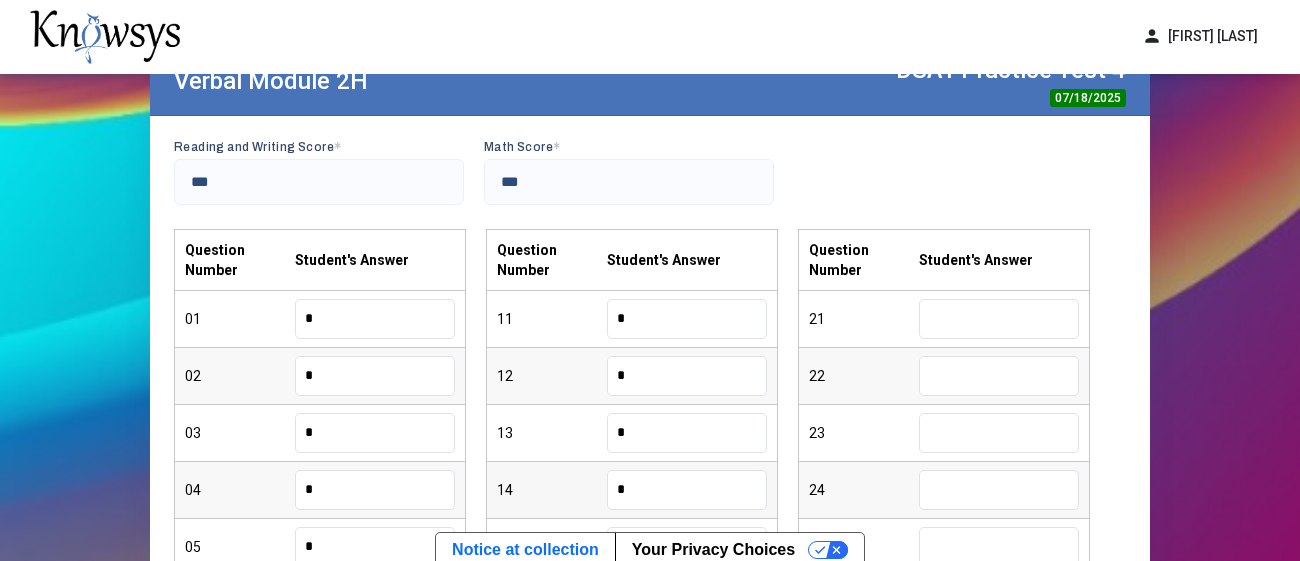 type on "*" 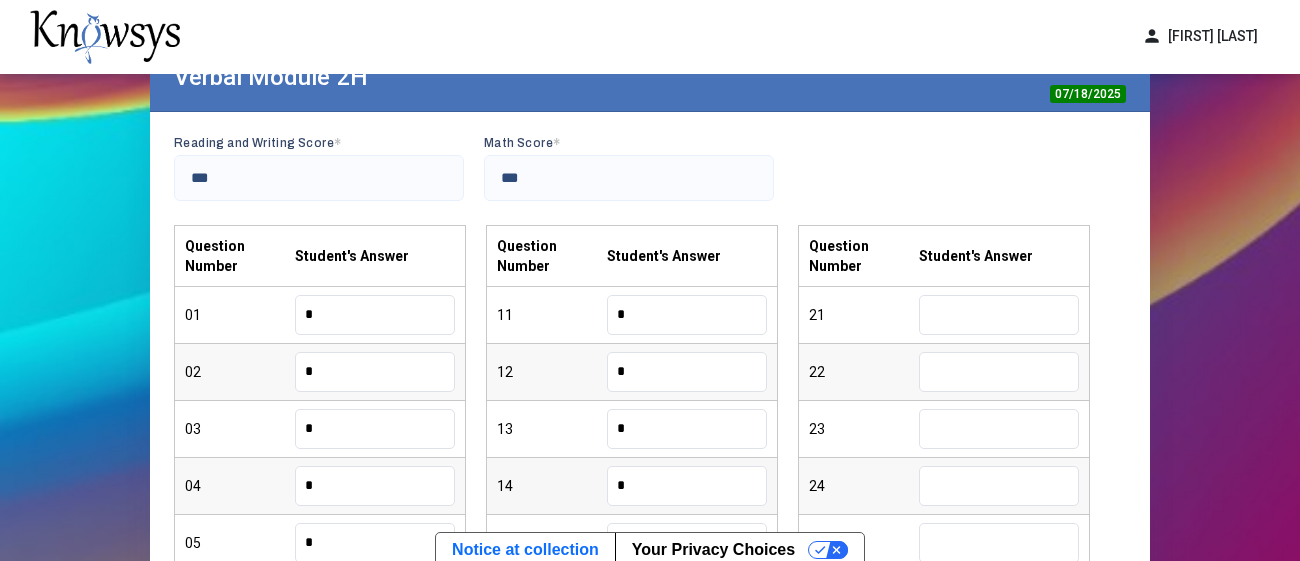 type on "*" 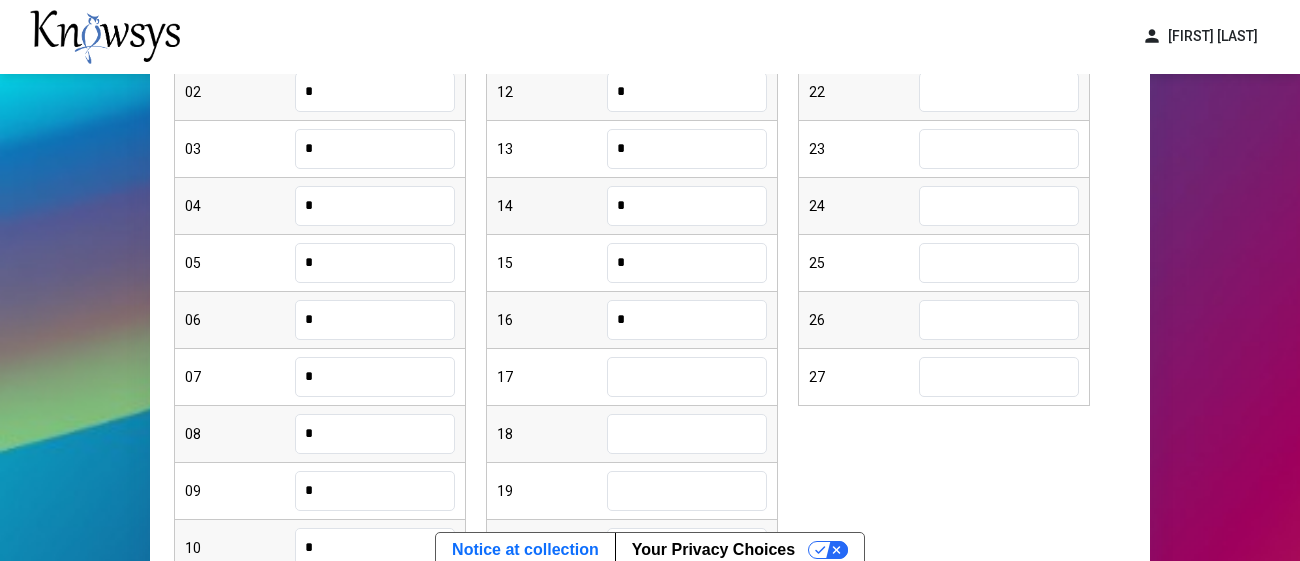 type on "*" 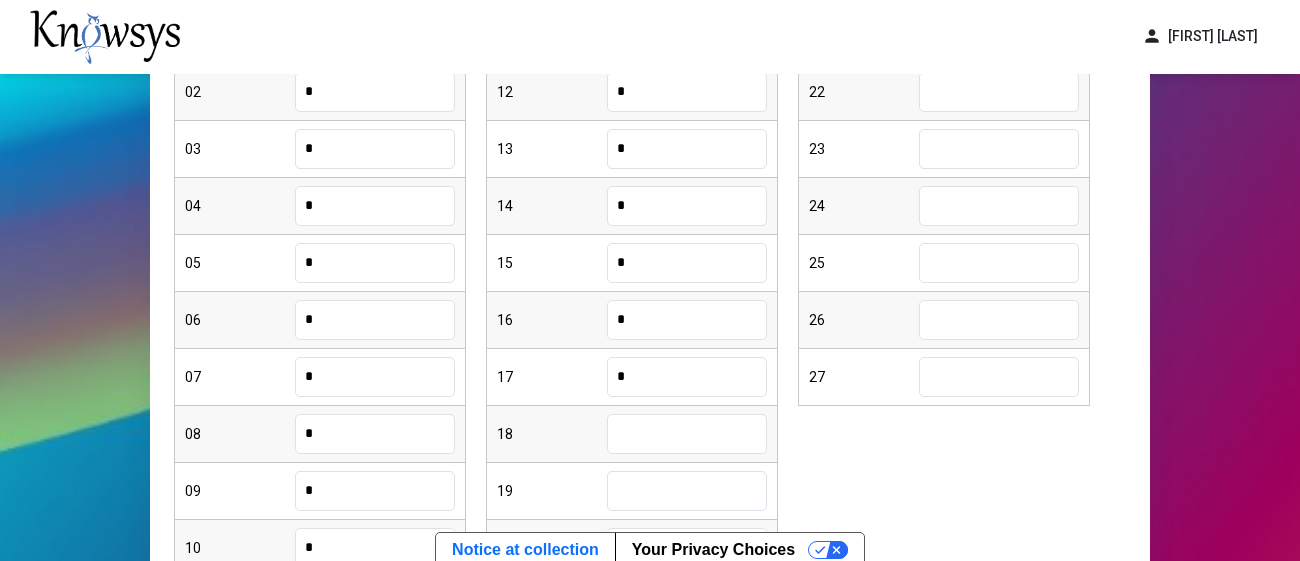 type on "*" 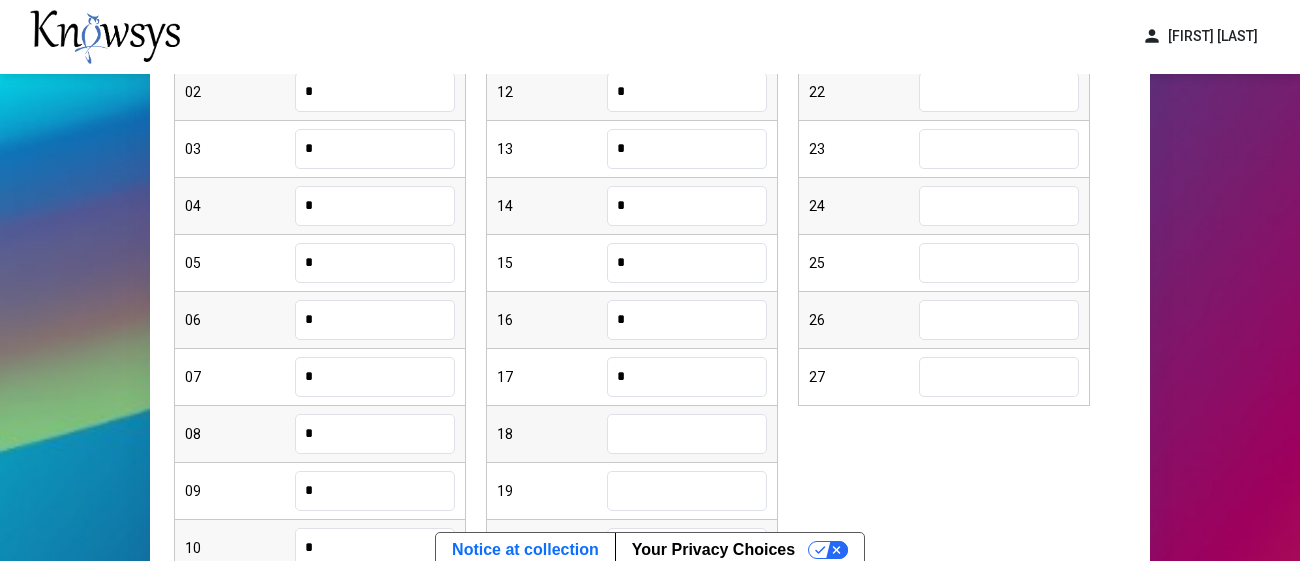 click at bounding box center (687, 434) 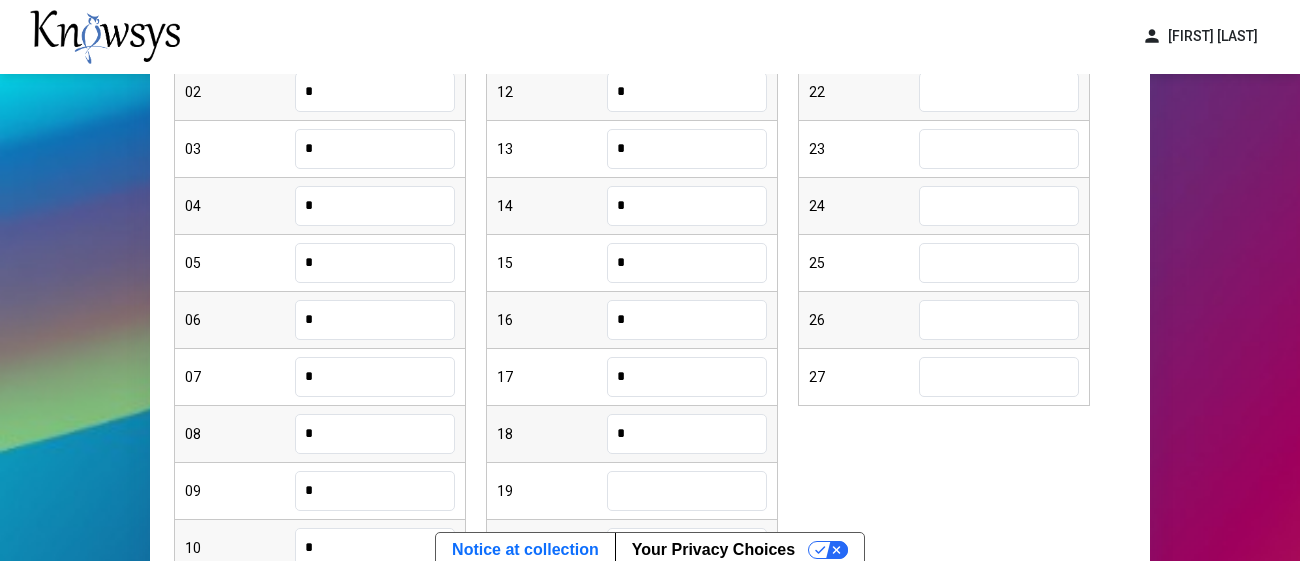 type on "*" 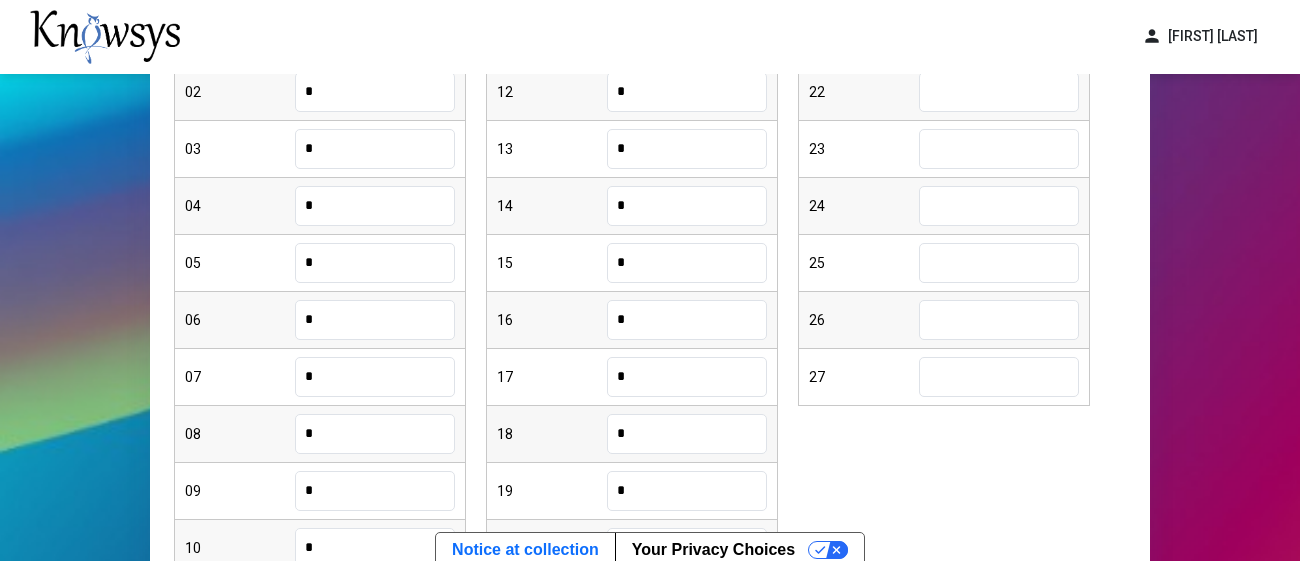 type on "*" 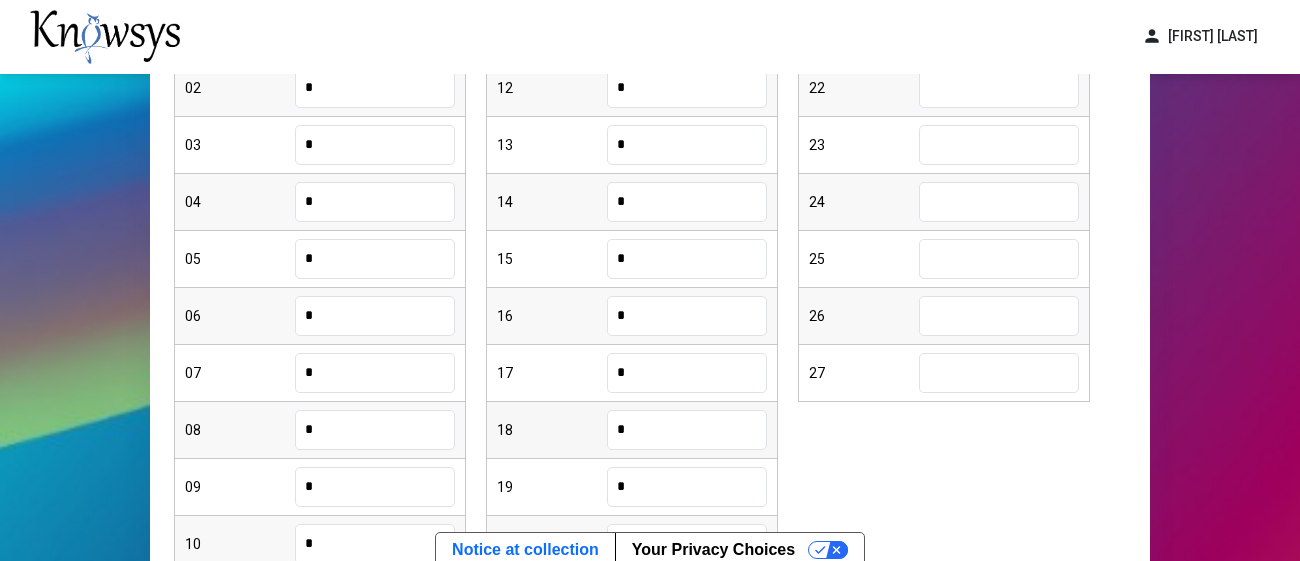 type on "*" 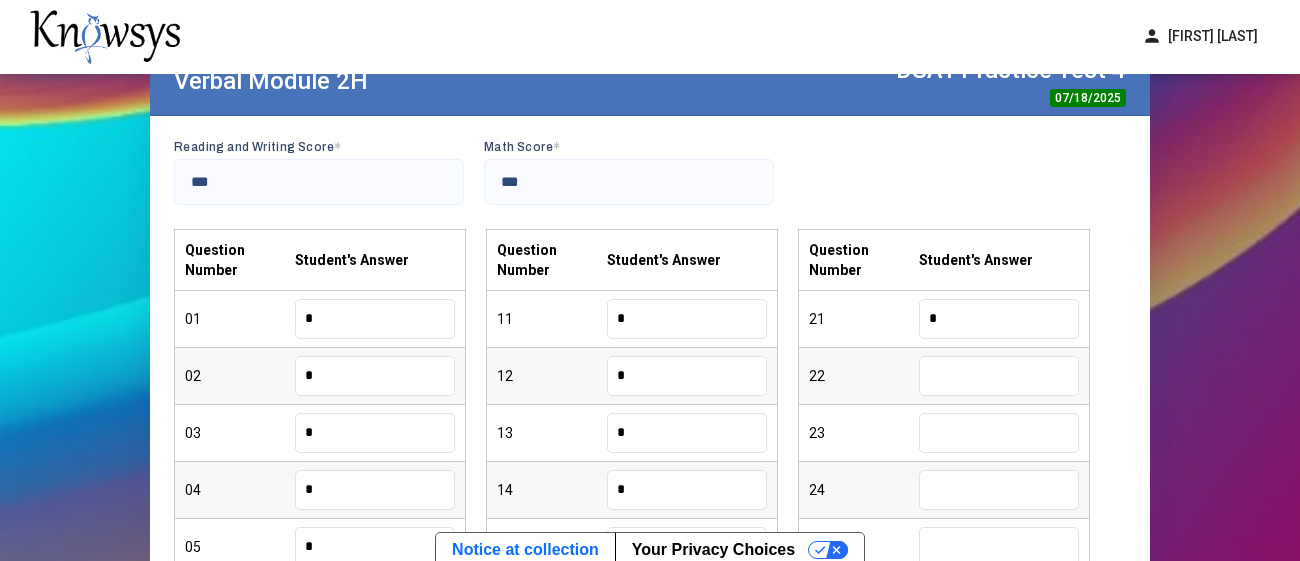 type on "*" 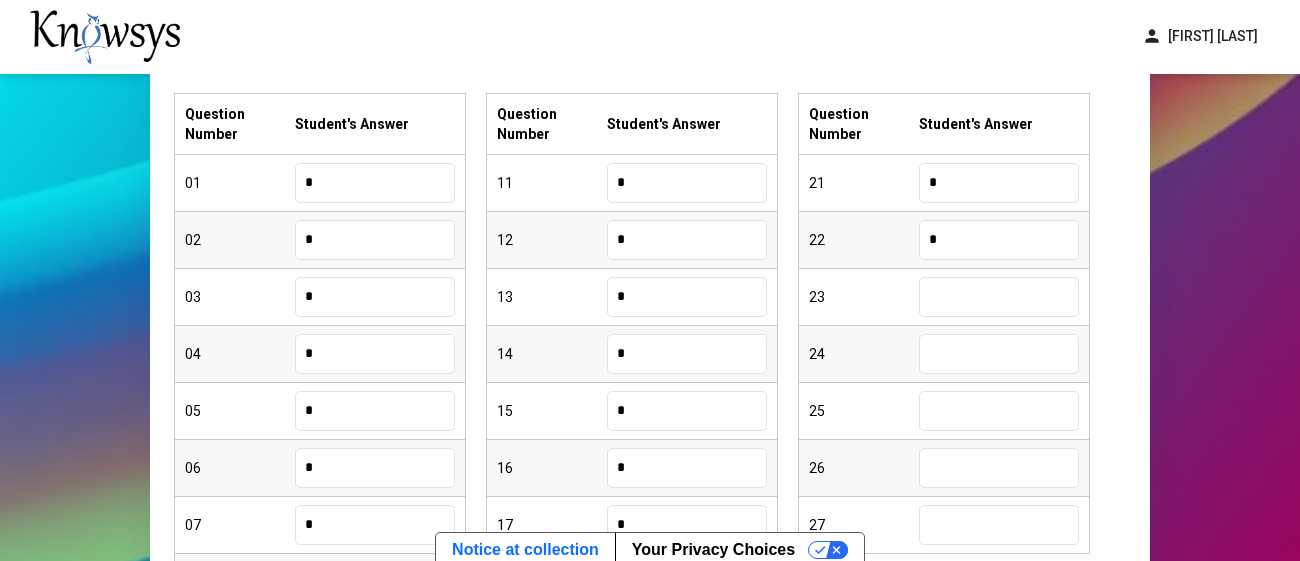 scroll, scrollTop: 282, scrollLeft: 0, axis: vertical 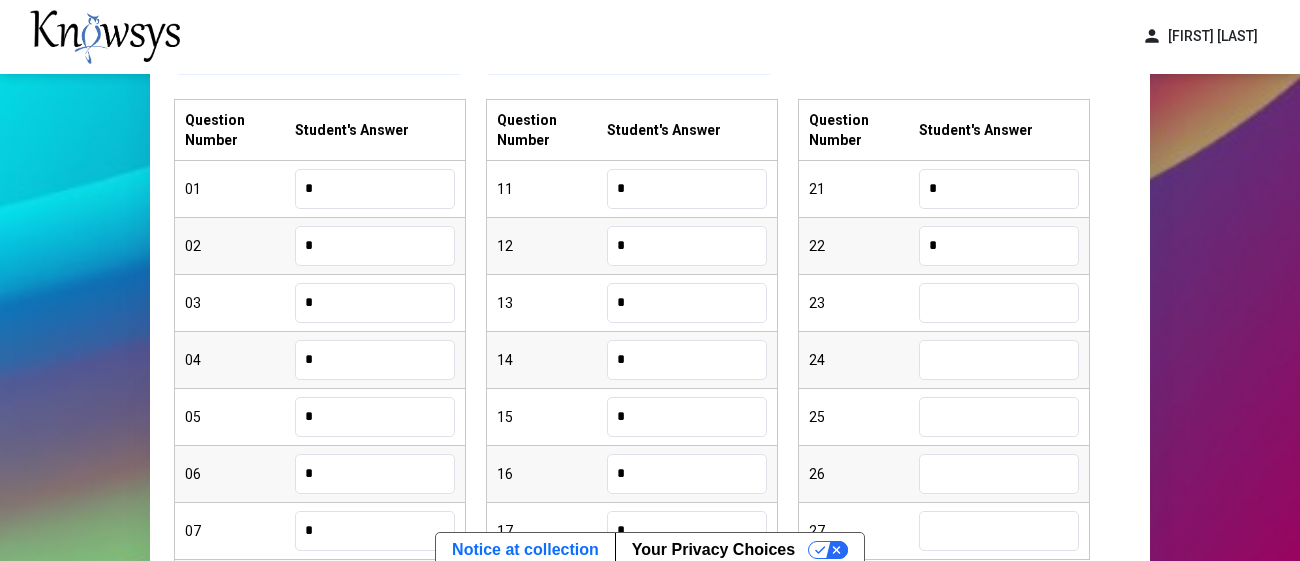 type on "*" 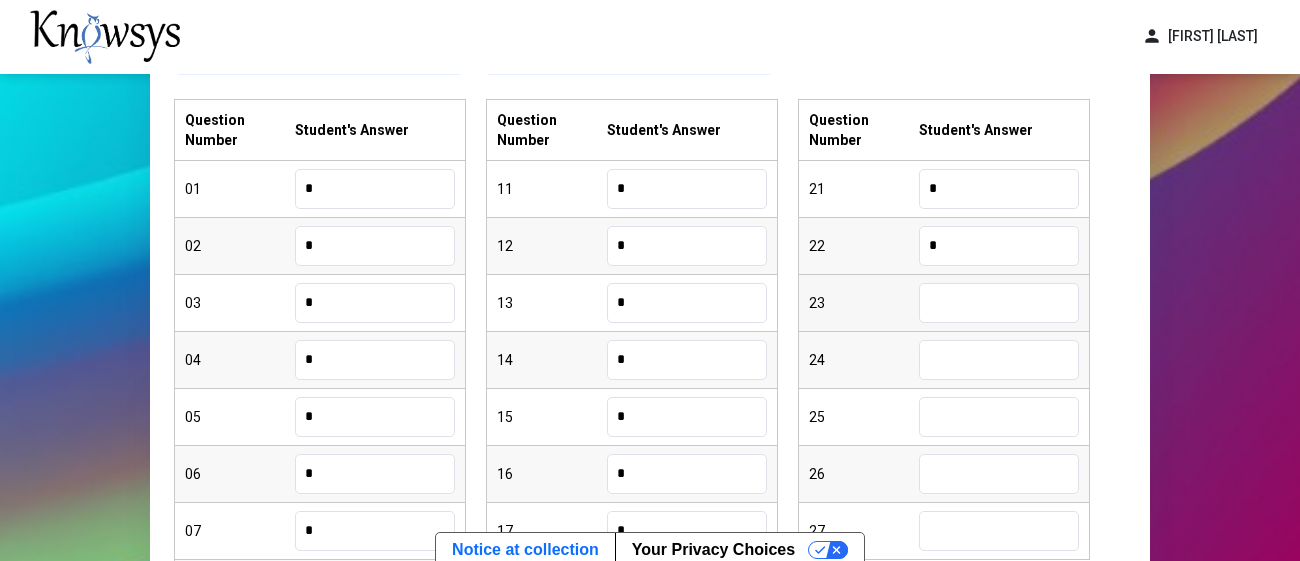 click at bounding box center [999, 303] 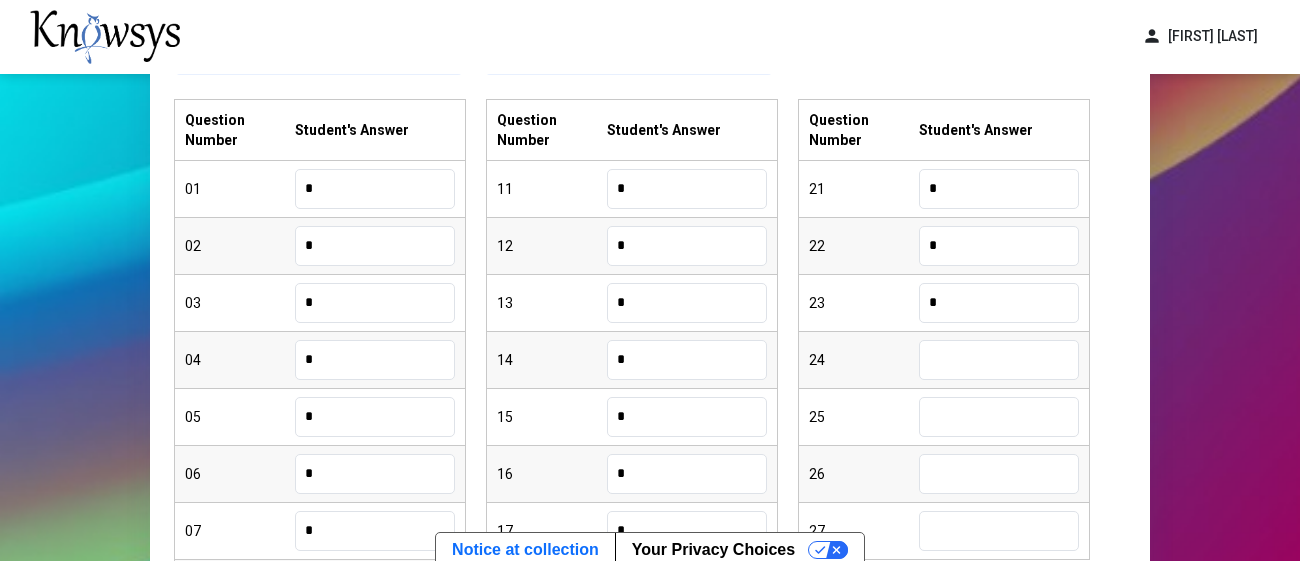 type on "*" 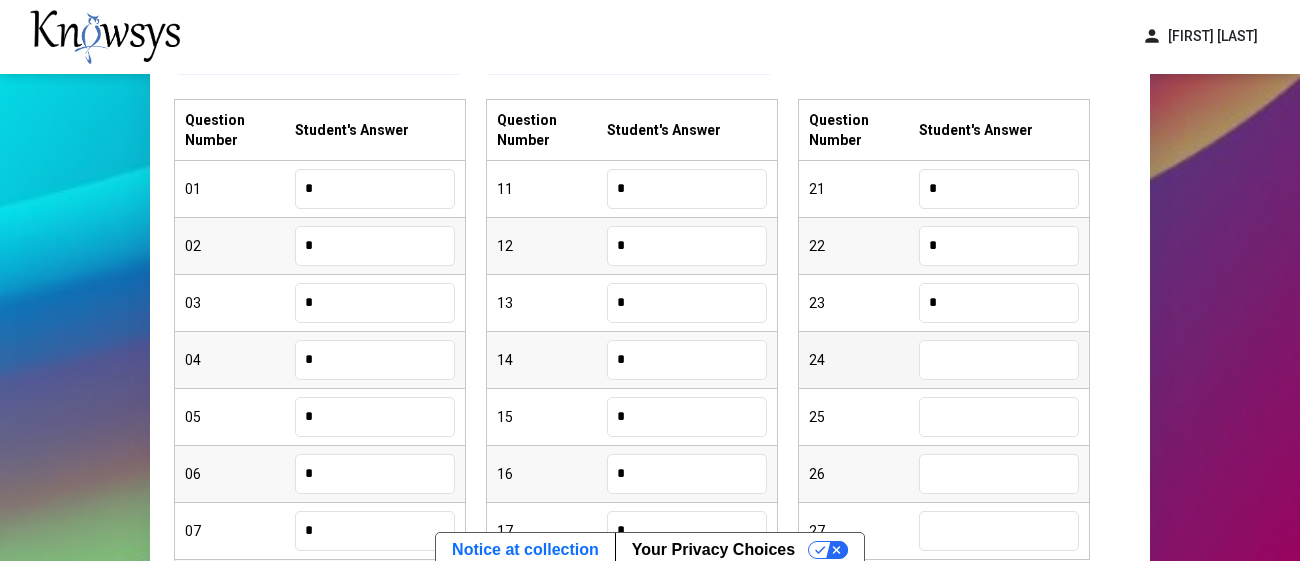 click at bounding box center (999, 360) 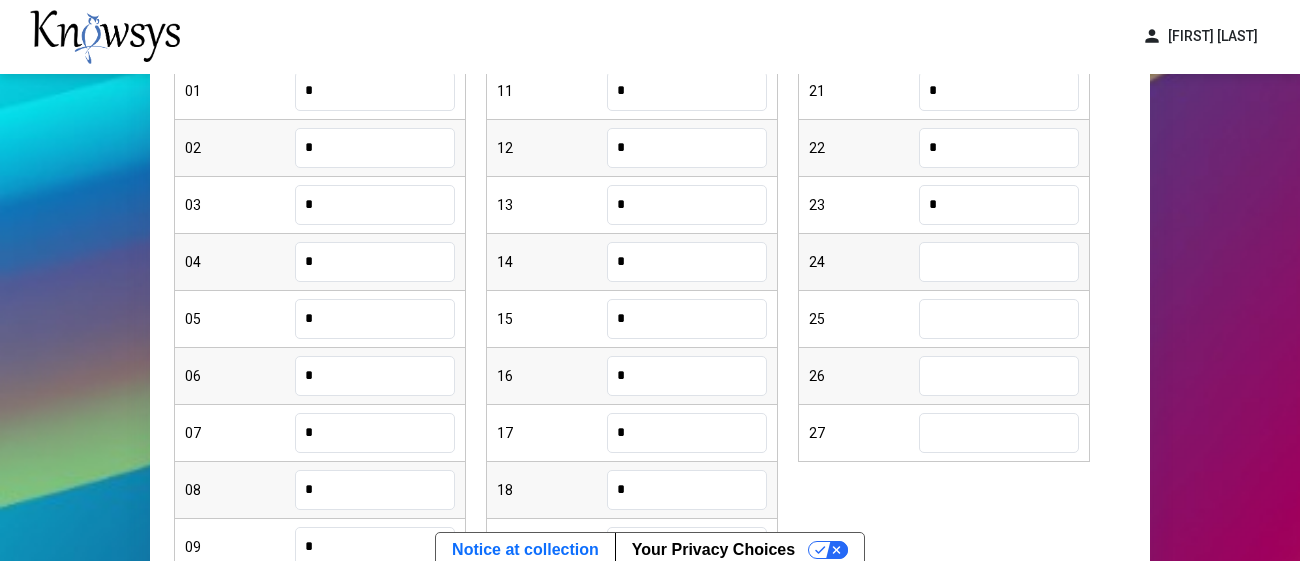 scroll, scrollTop: 374, scrollLeft: 0, axis: vertical 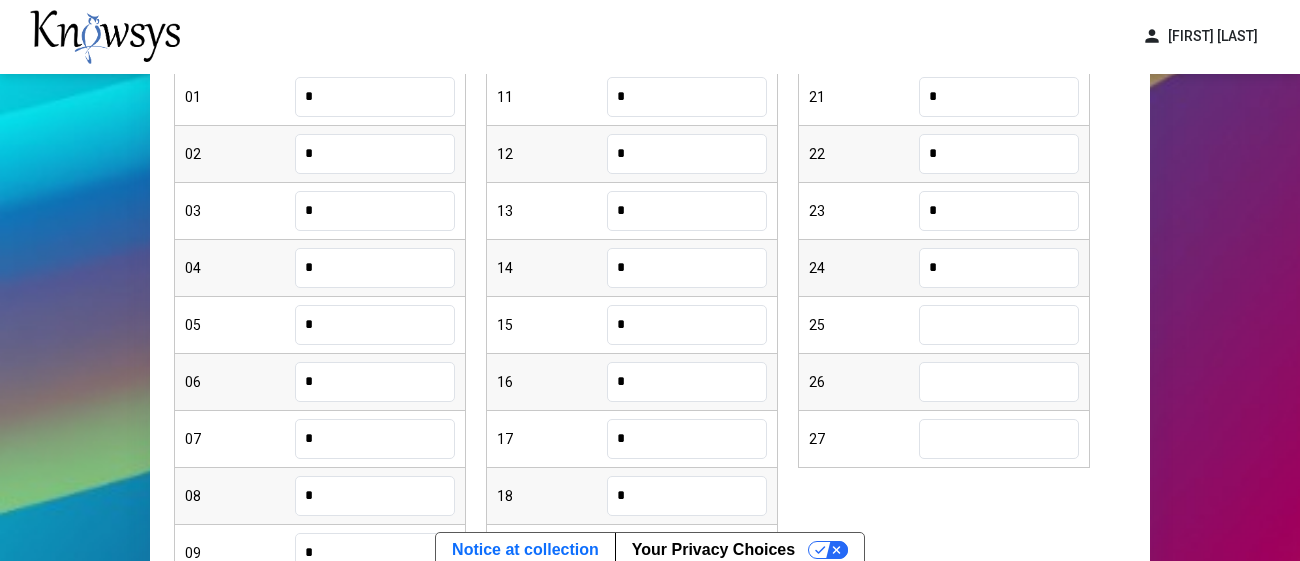 type on "*" 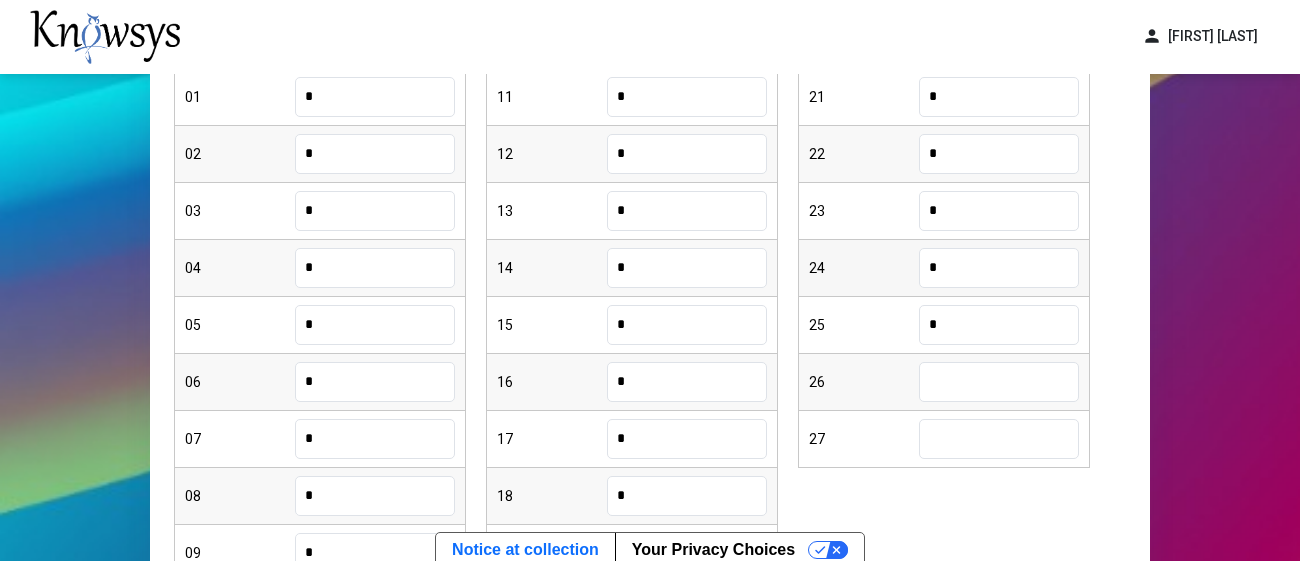 type on "*" 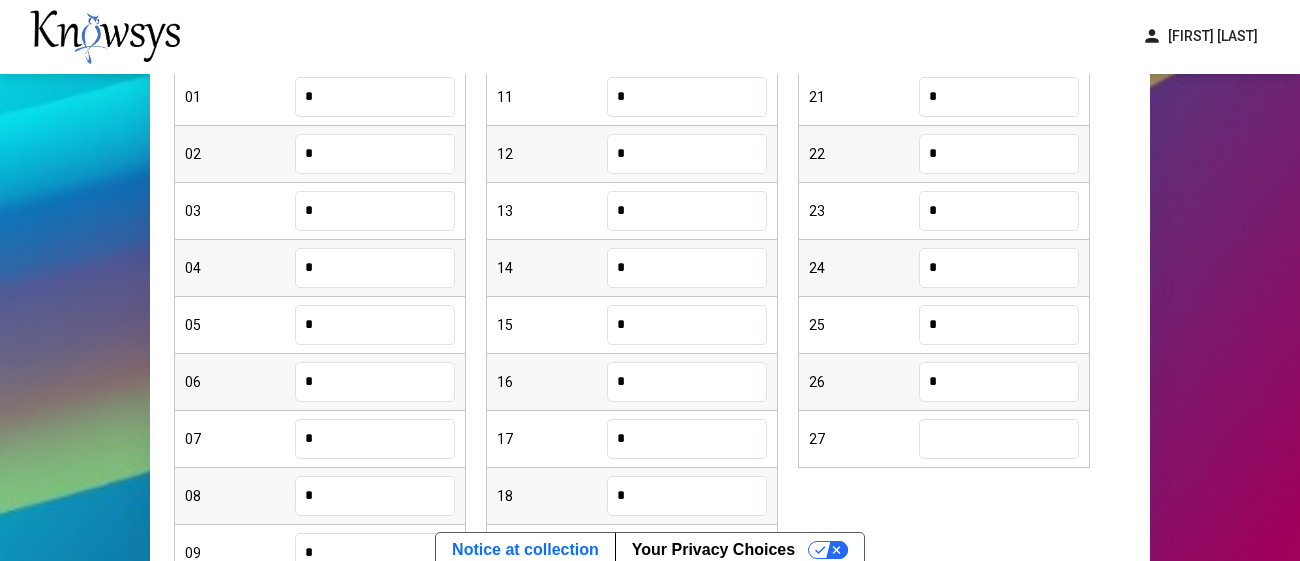 type on "*" 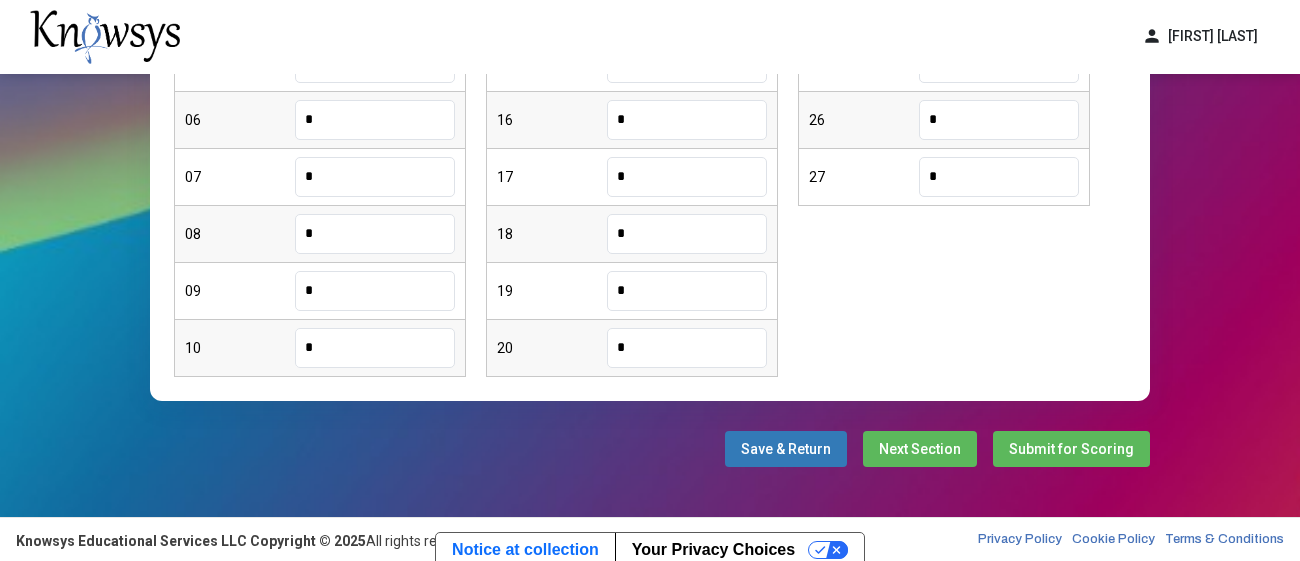scroll, scrollTop: 633, scrollLeft: 0, axis: vertical 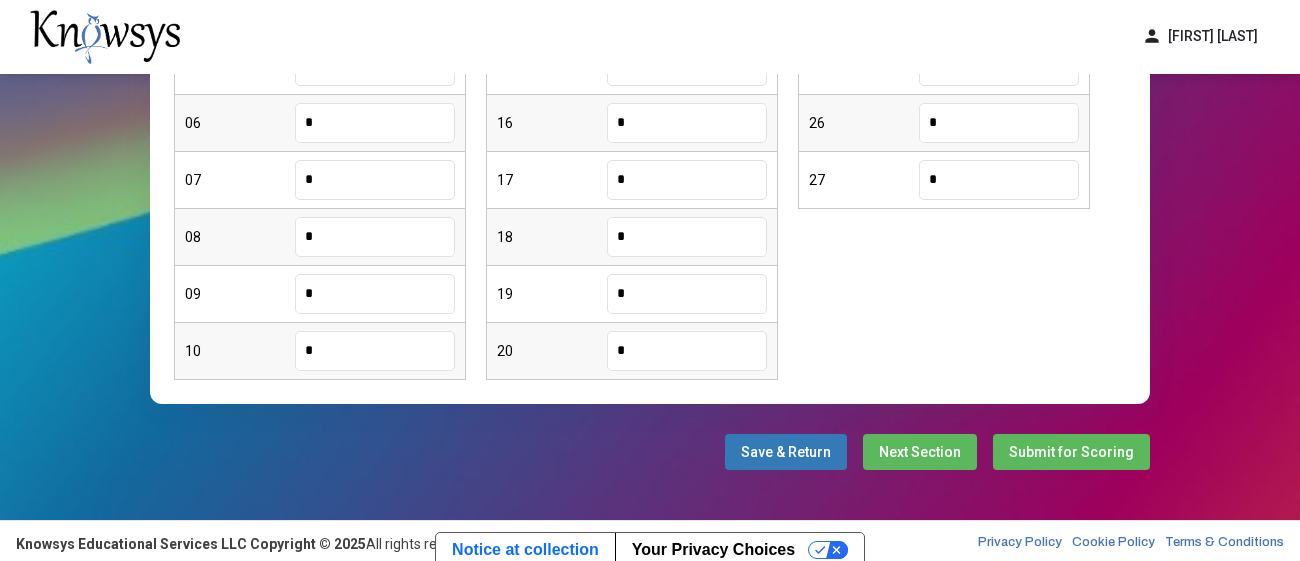 type on "*" 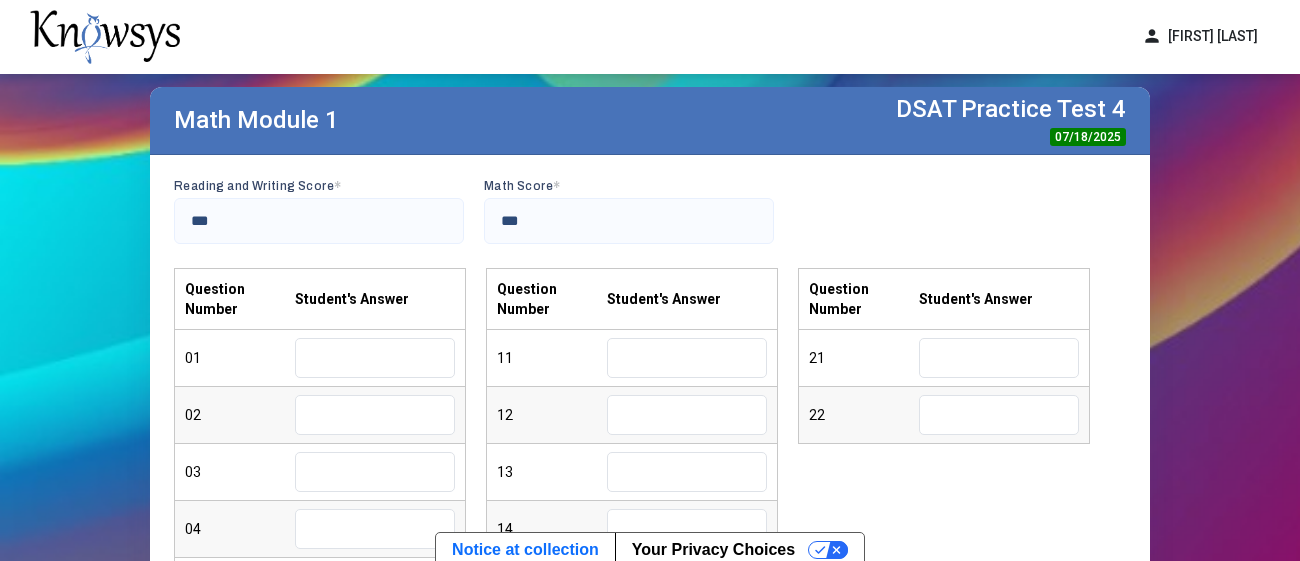 scroll, scrollTop: 111, scrollLeft: 0, axis: vertical 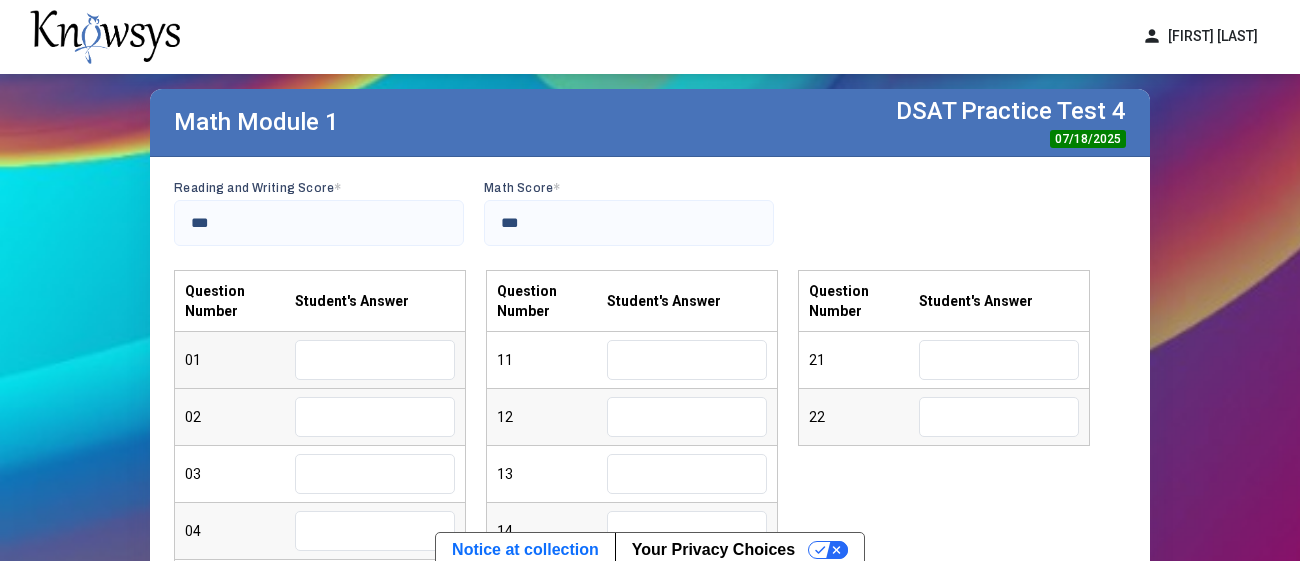 click at bounding box center [375, 360] 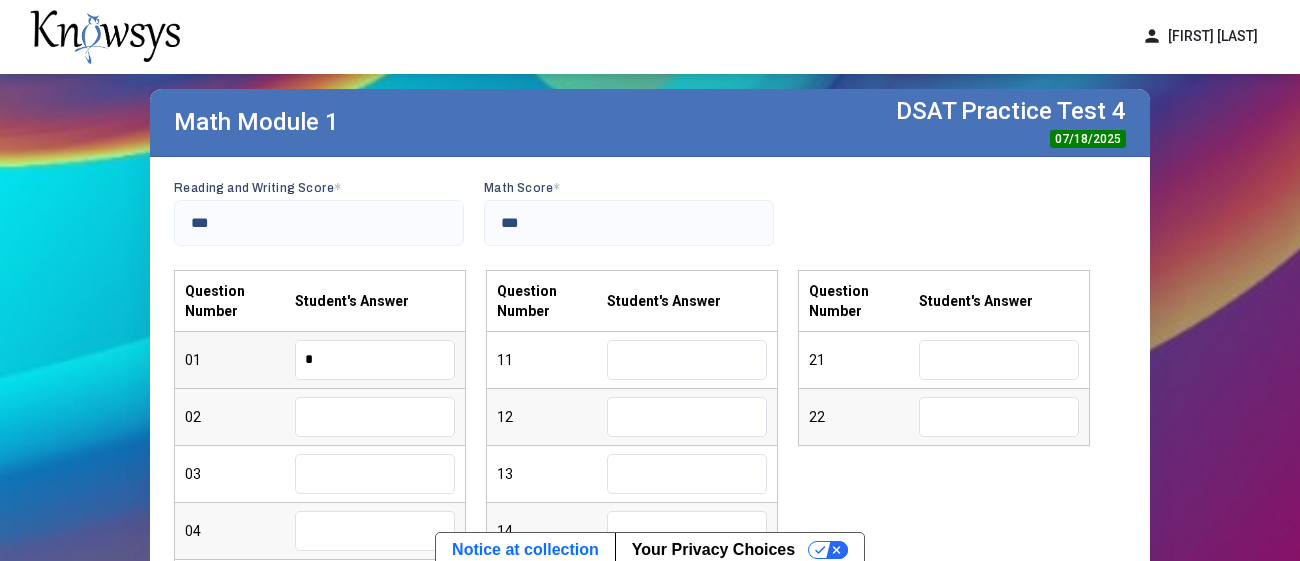 type on "*" 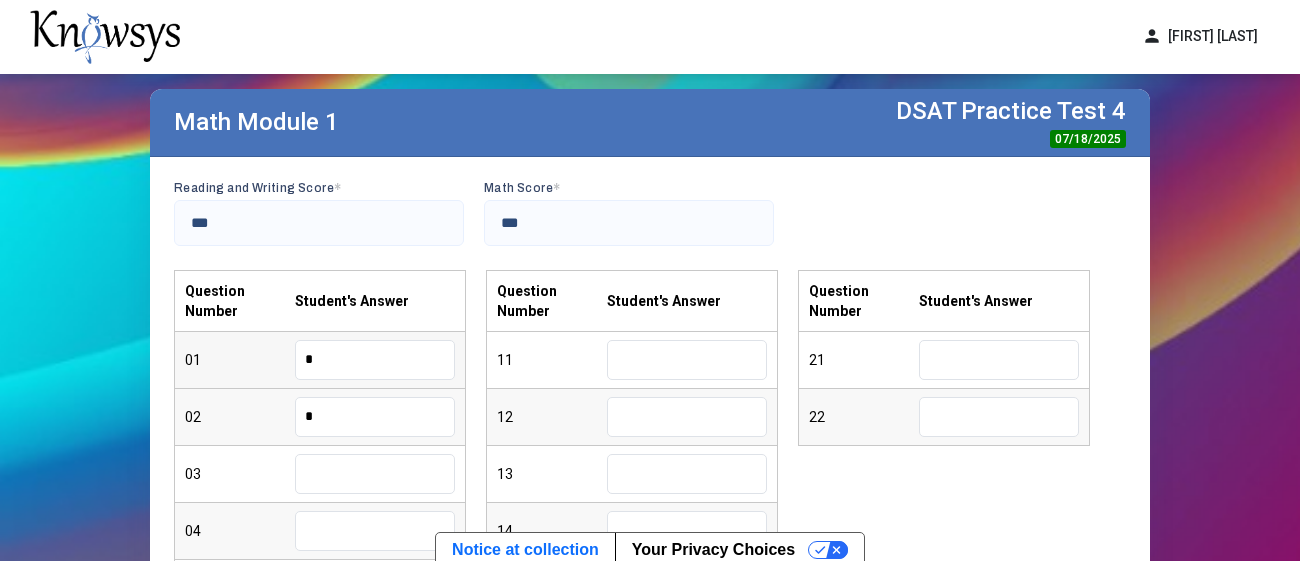 type on "*" 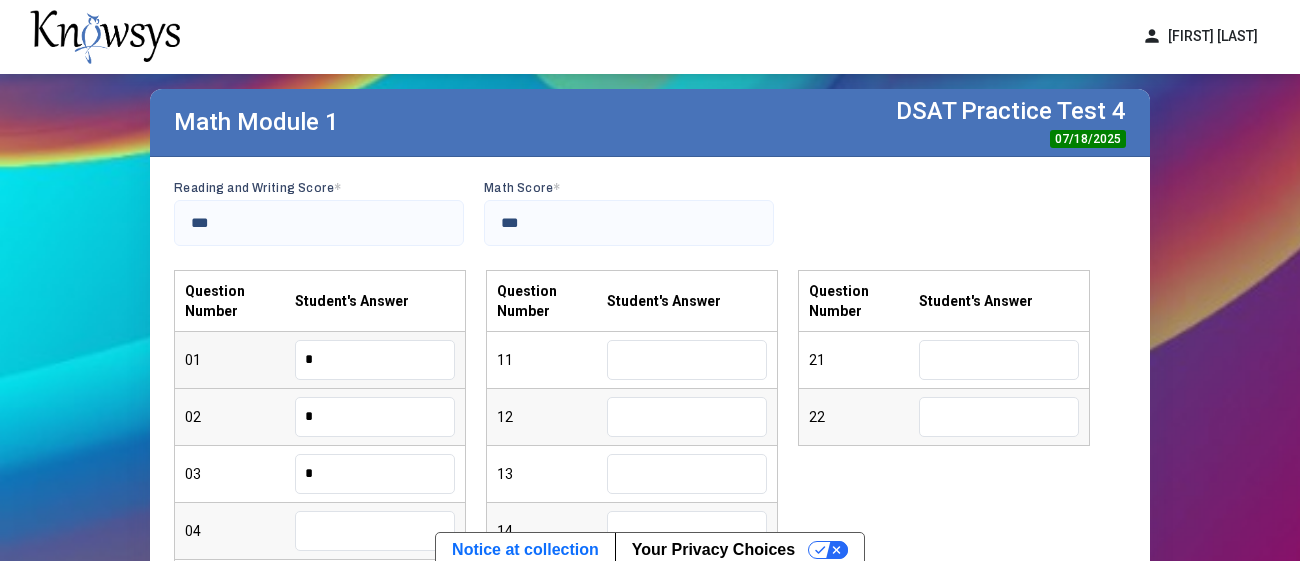 type on "*" 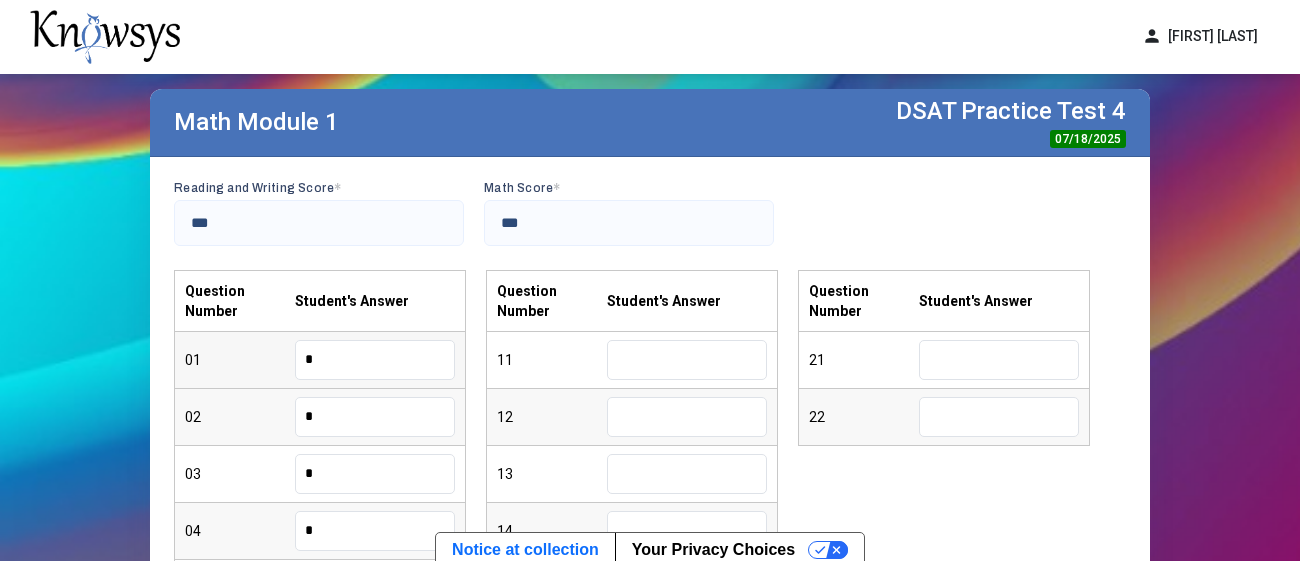 type on "*" 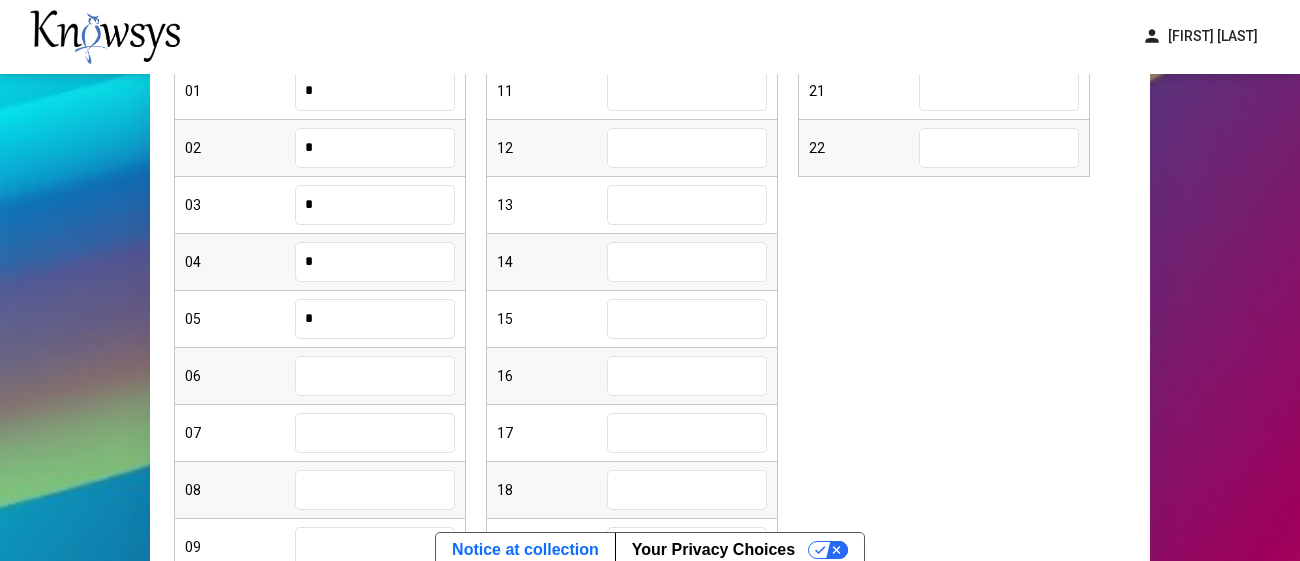 type on "*" 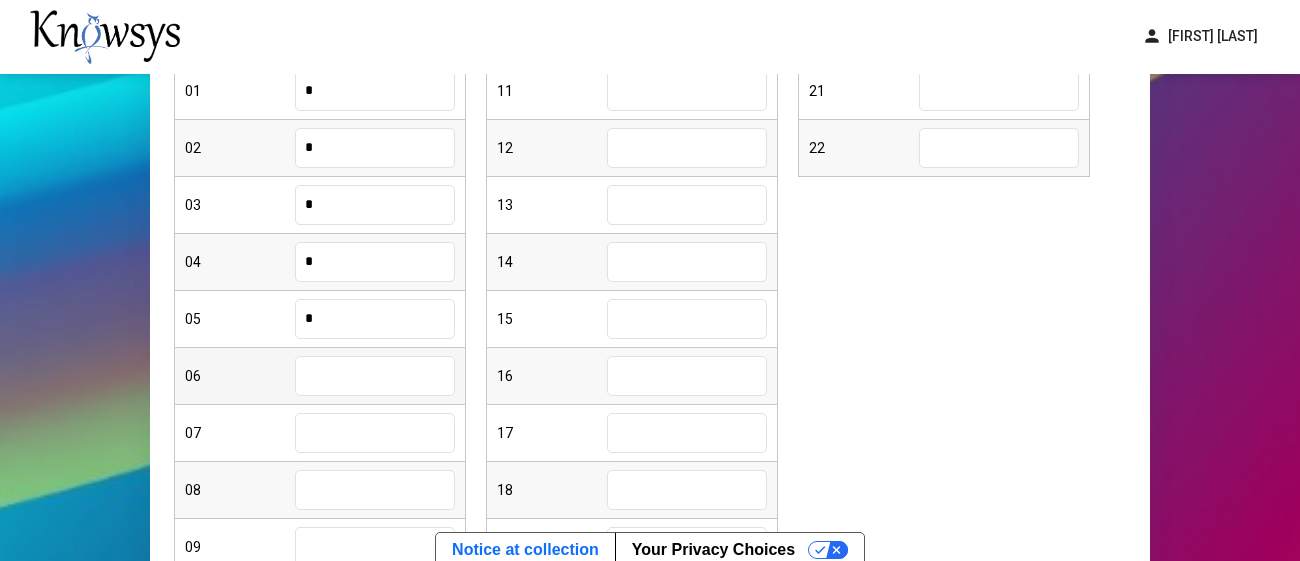 click at bounding box center [375, 376] 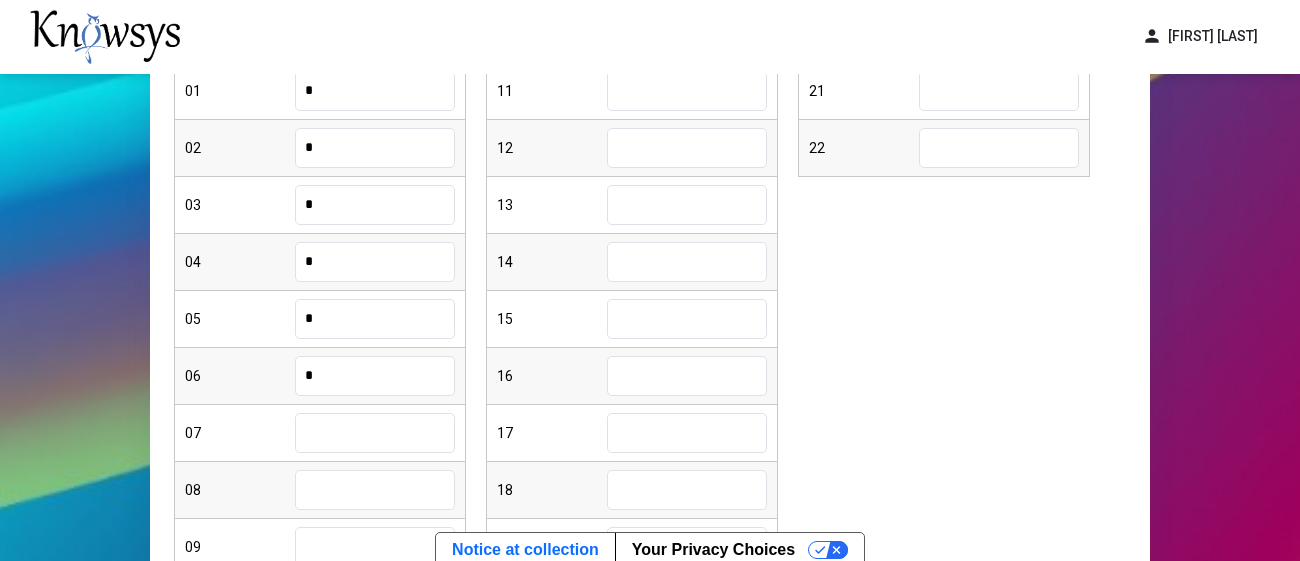type on "*" 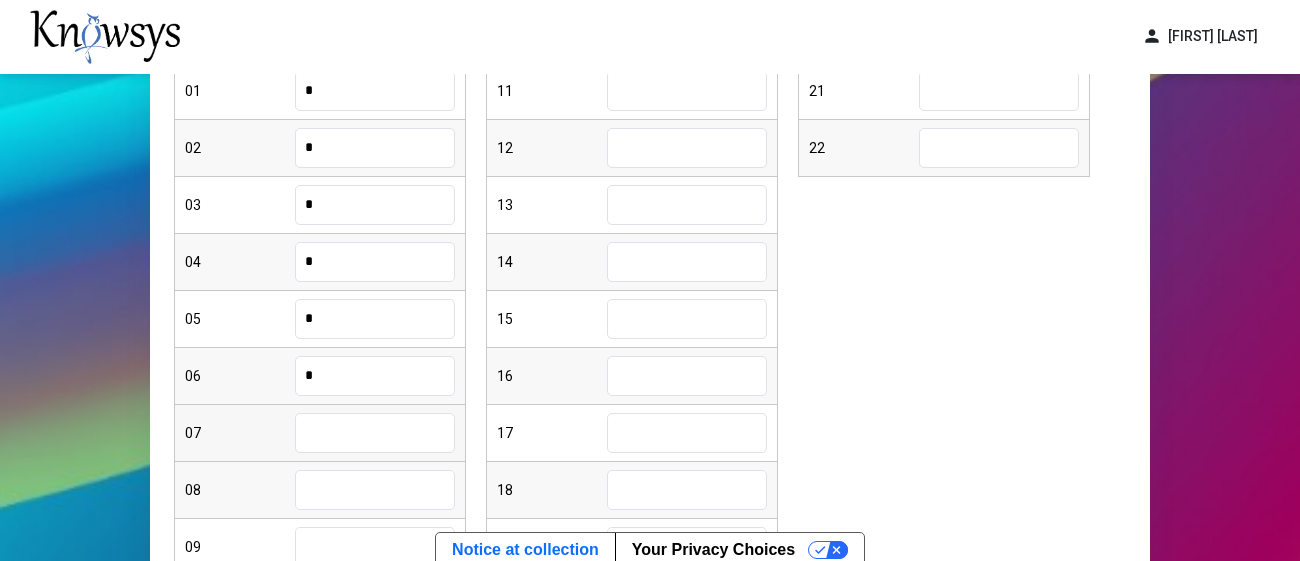 click at bounding box center (375, 433) 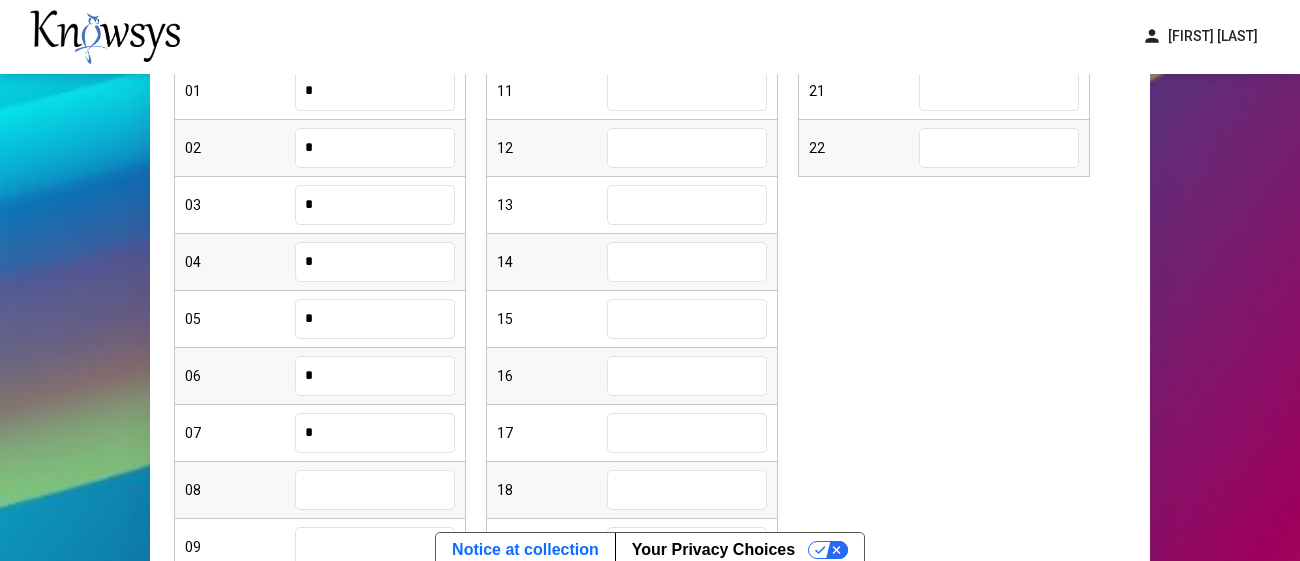 type on "*" 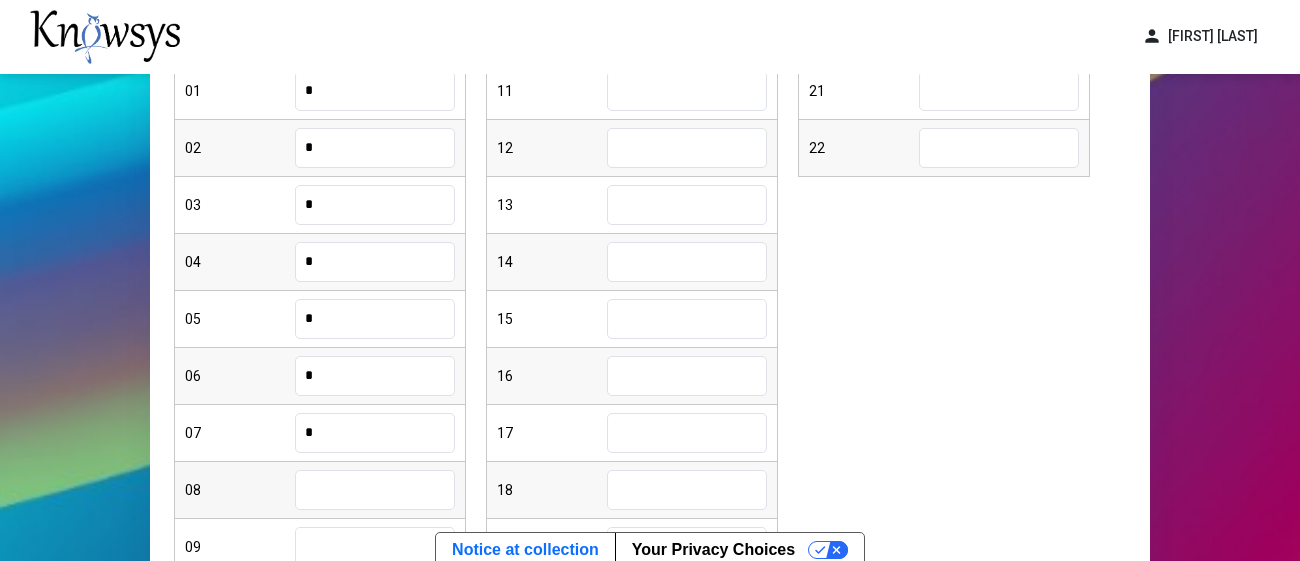 click at bounding box center (375, 490) 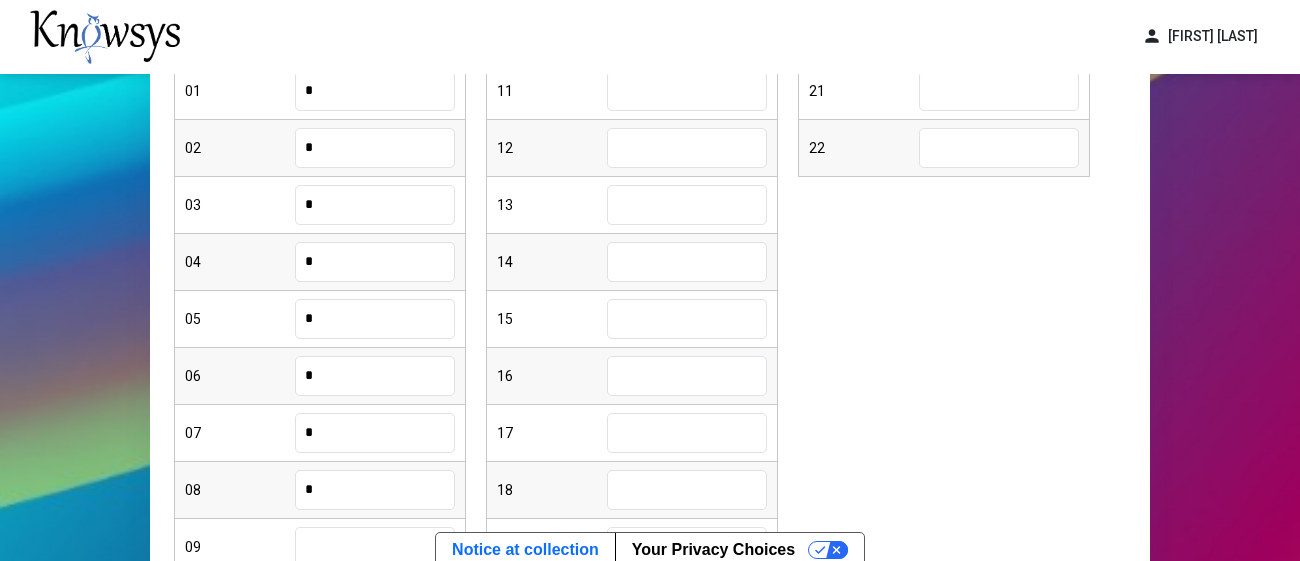 type on "*" 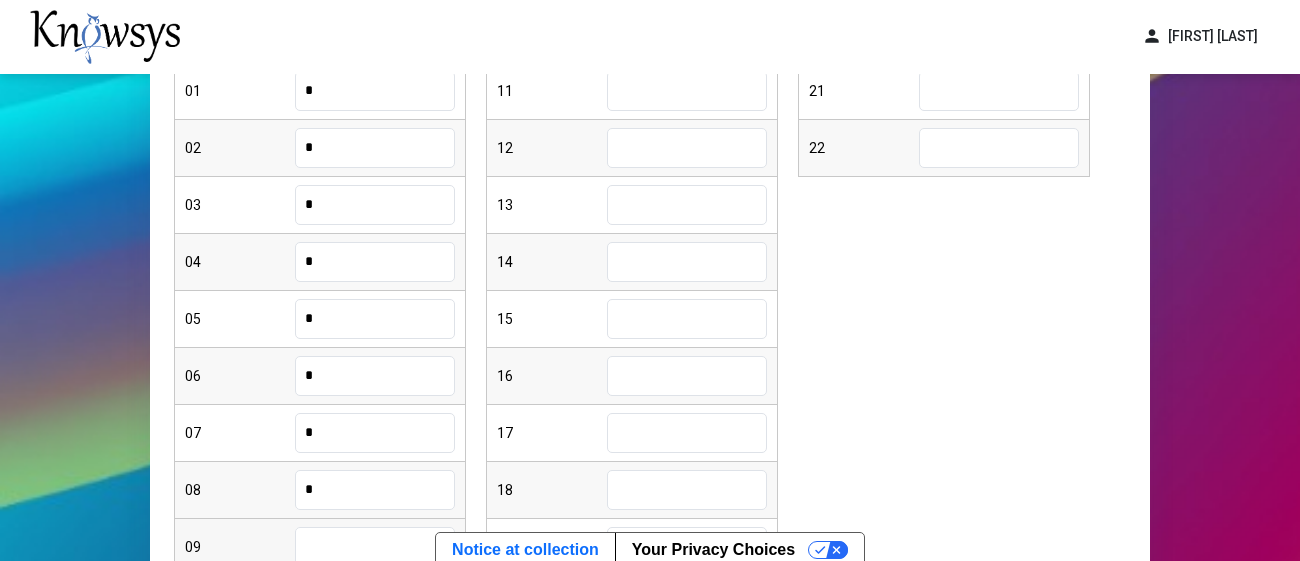 scroll, scrollTop: 461, scrollLeft: 0, axis: vertical 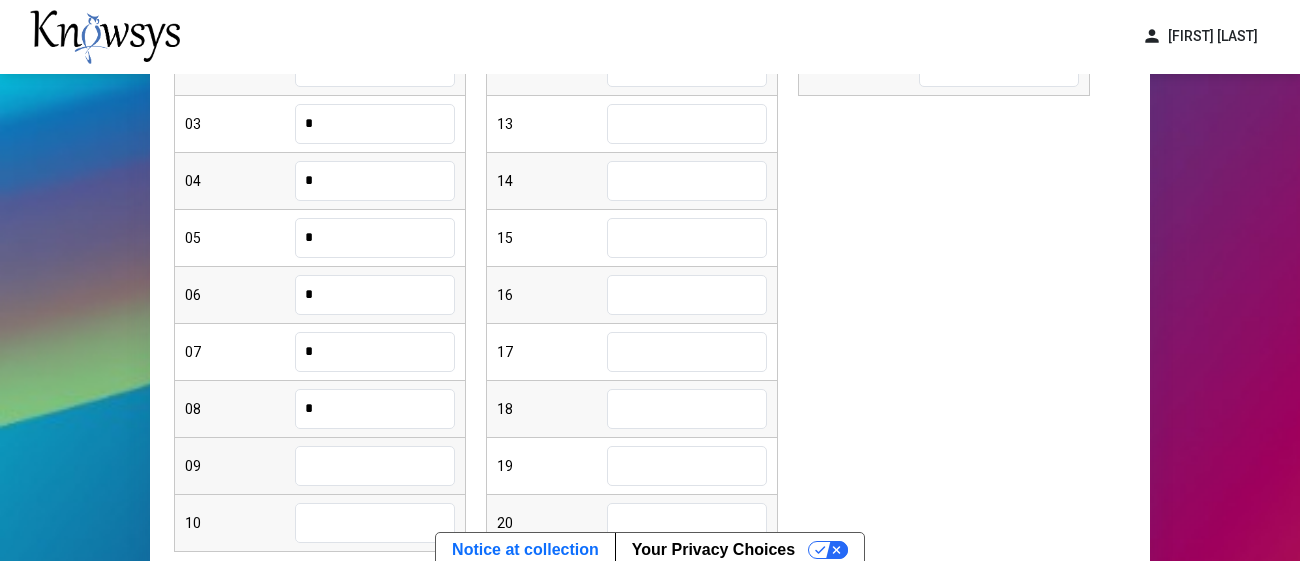 click at bounding box center (375, 466) 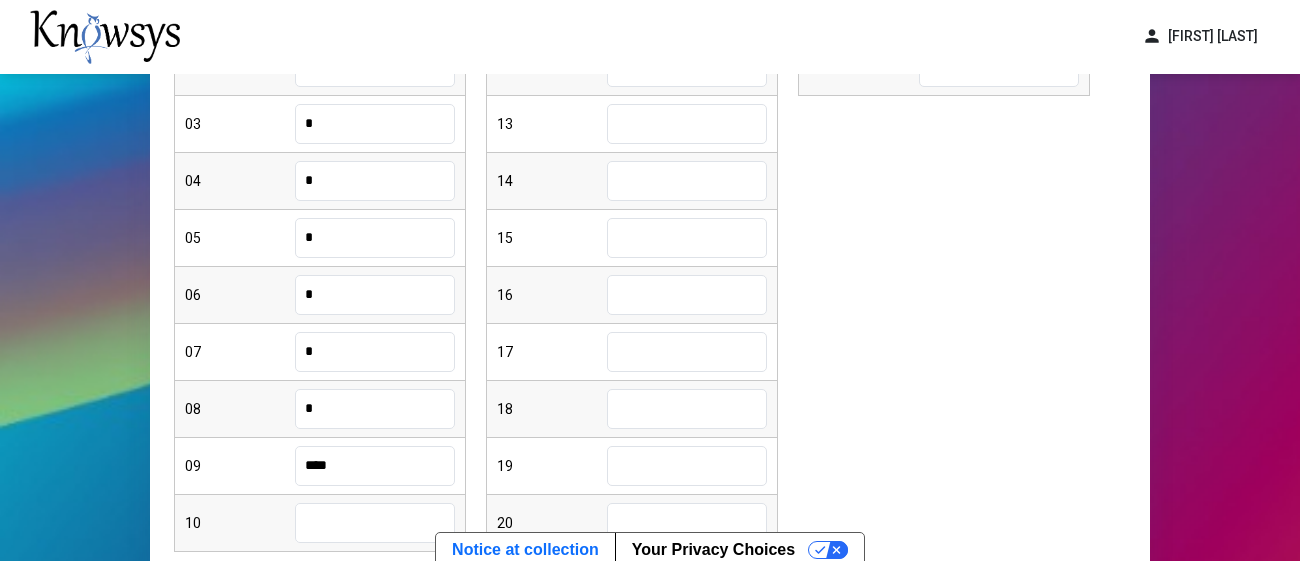type on "****" 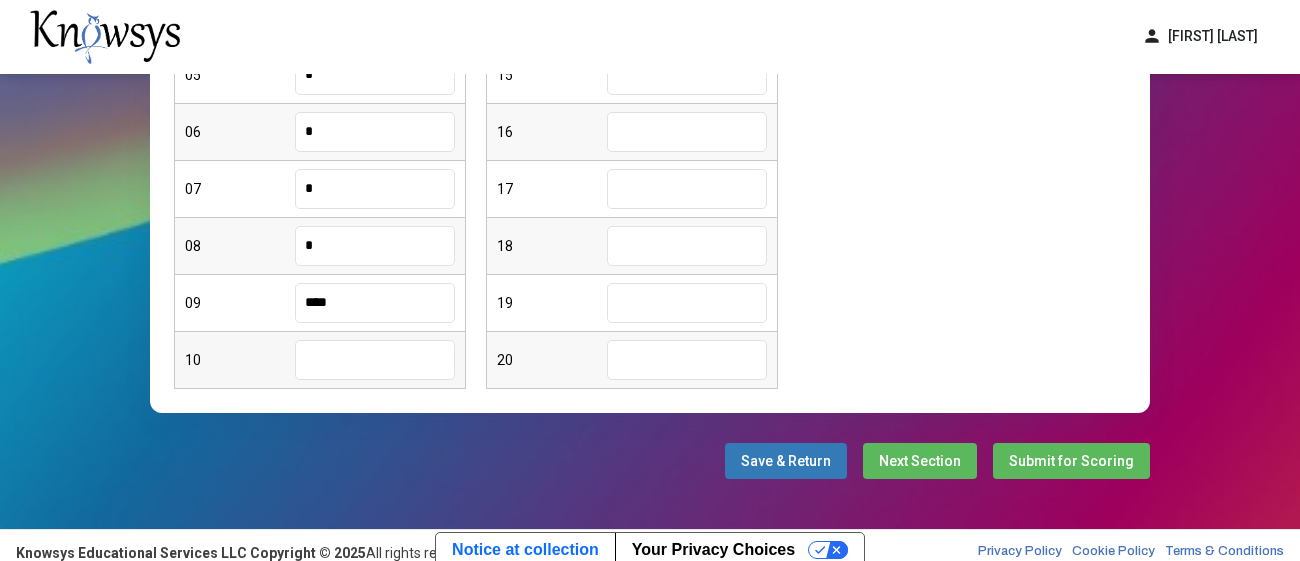 click at bounding box center (375, 360) 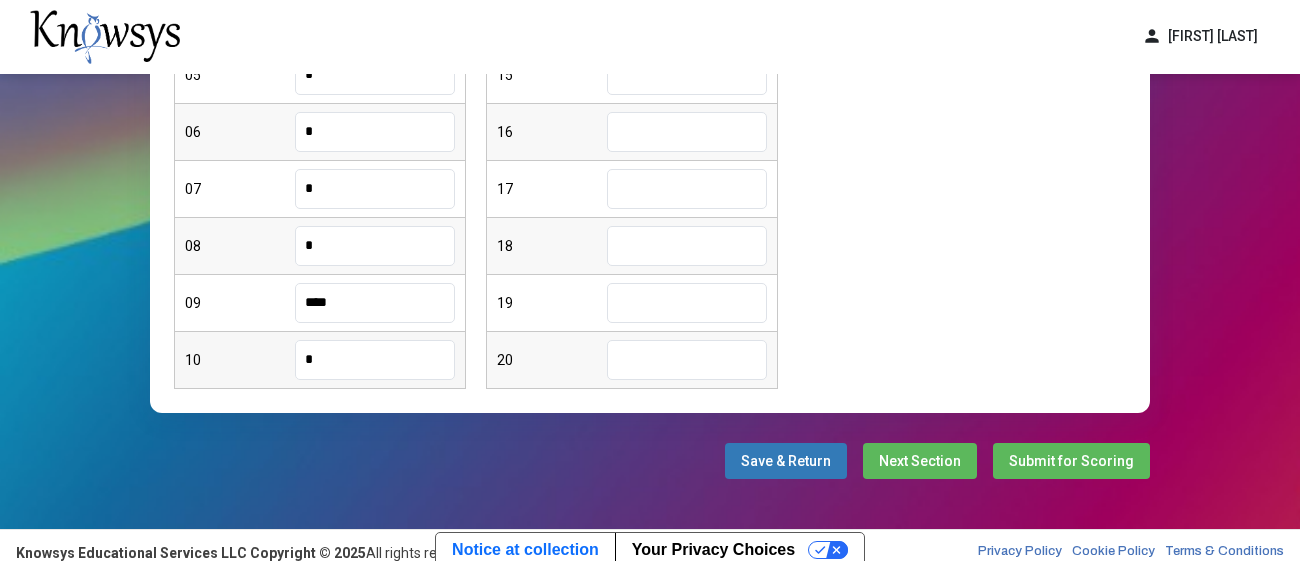 scroll, scrollTop: 0, scrollLeft: 0, axis: both 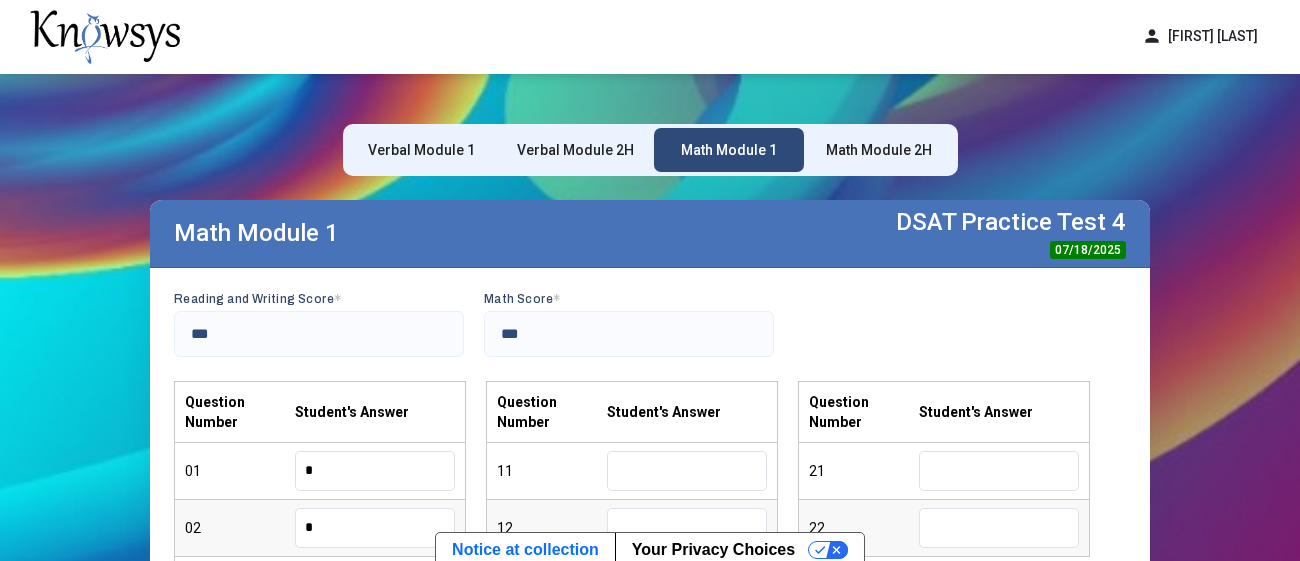 type on "*" 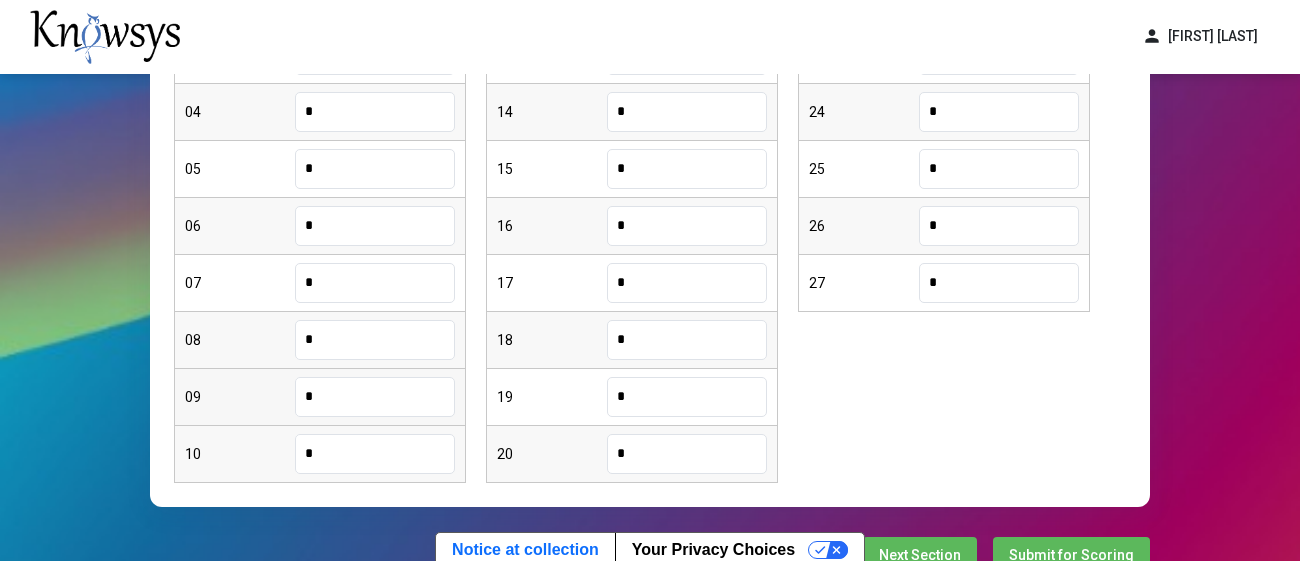scroll, scrollTop: 552, scrollLeft: 0, axis: vertical 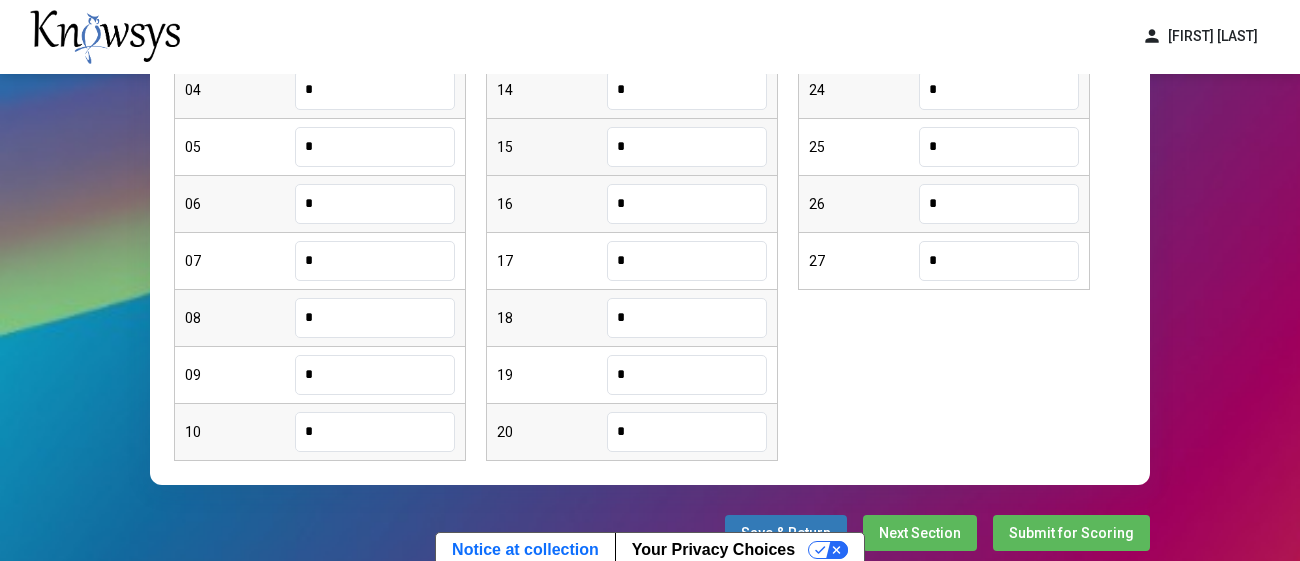 click on "*" at bounding box center [687, 147] 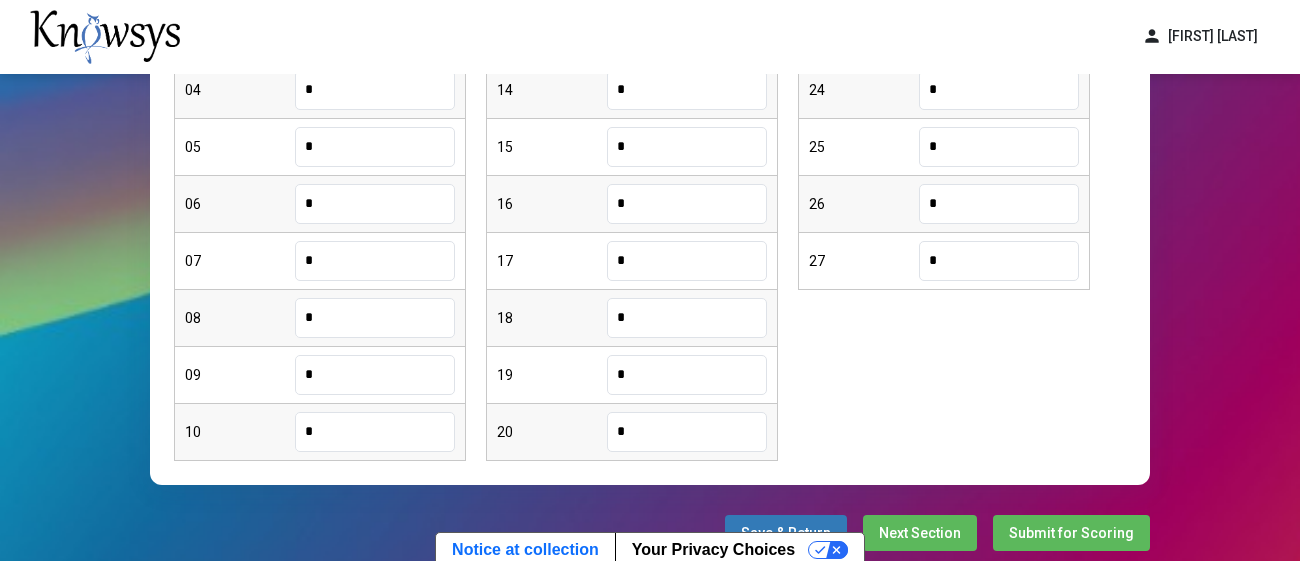 type on "*" 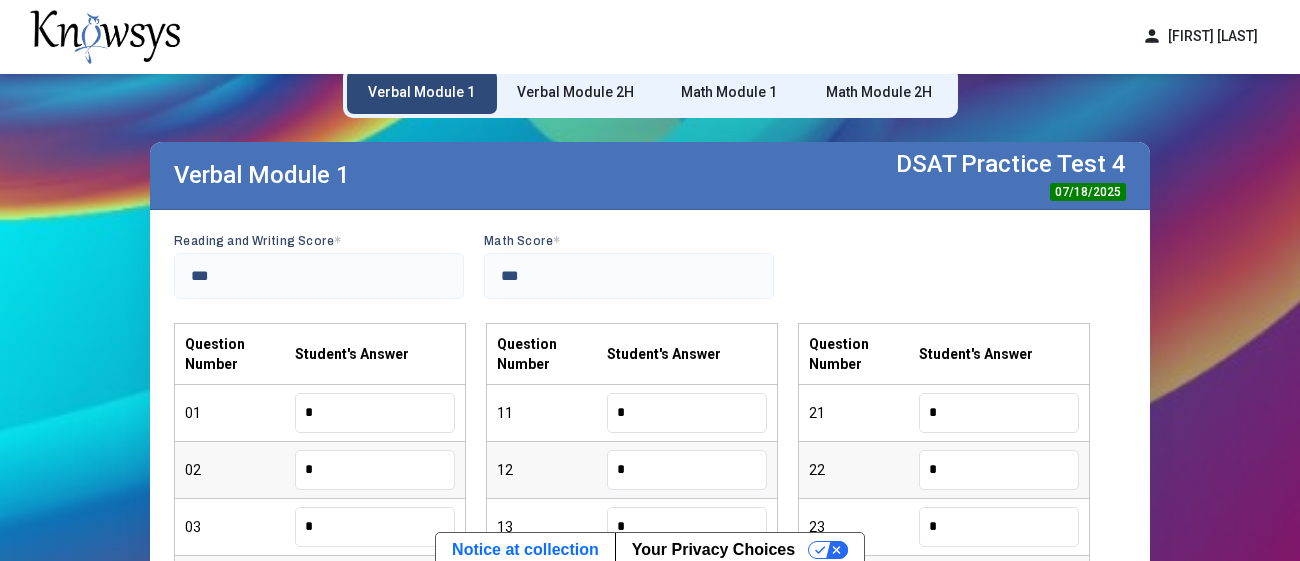 scroll, scrollTop: 0, scrollLeft: 0, axis: both 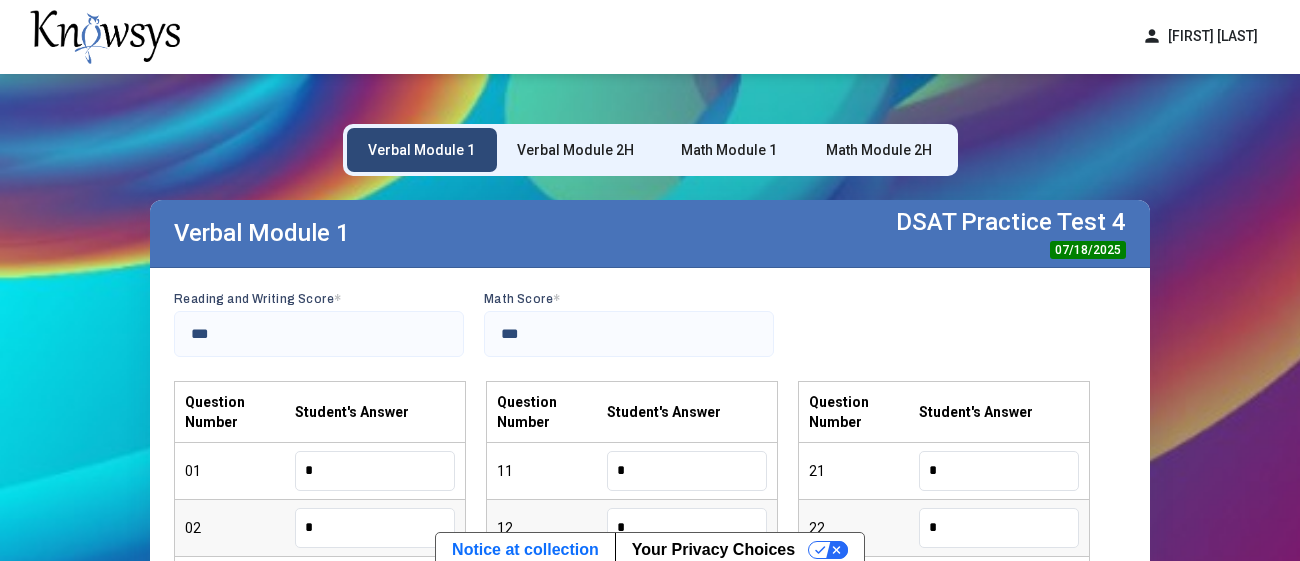 click on "Verbal Module 2H" at bounding box center (575, 150) 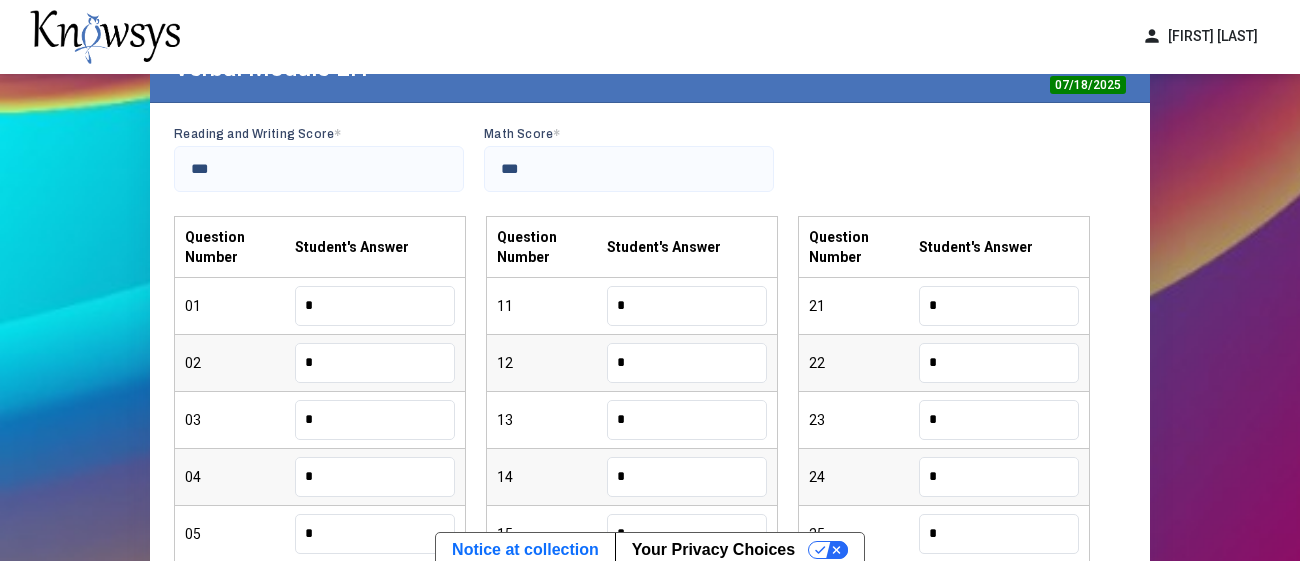 scroll, scrollTop: 110, scrollLeft: 0, axis: vertical 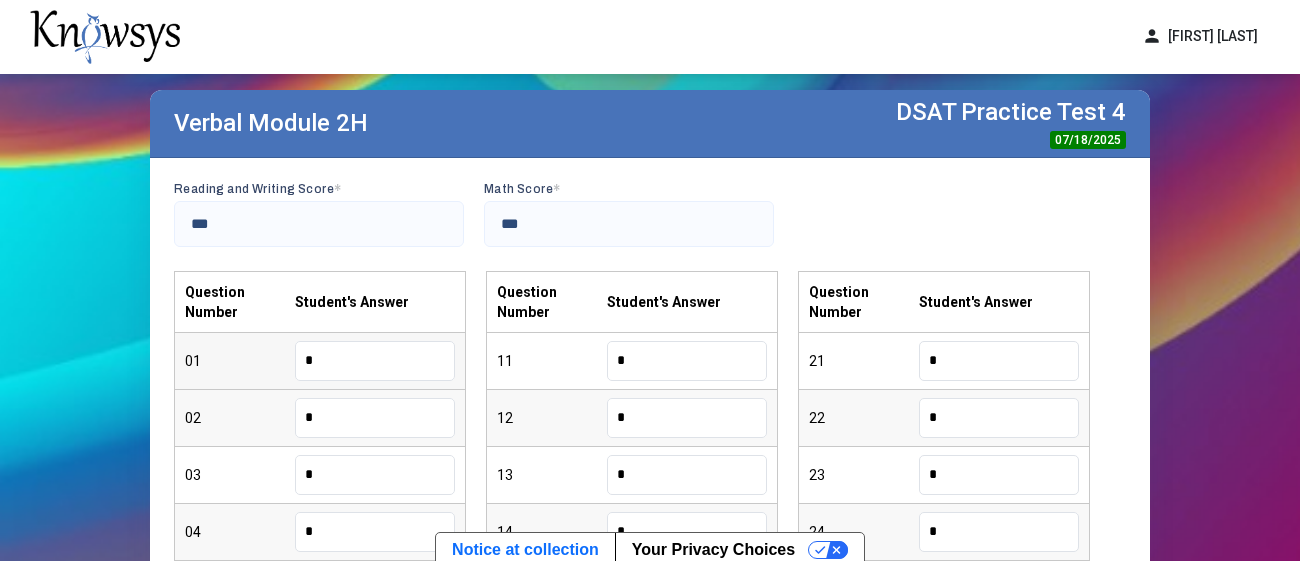 click on "*" at bounding box center (375, 361) 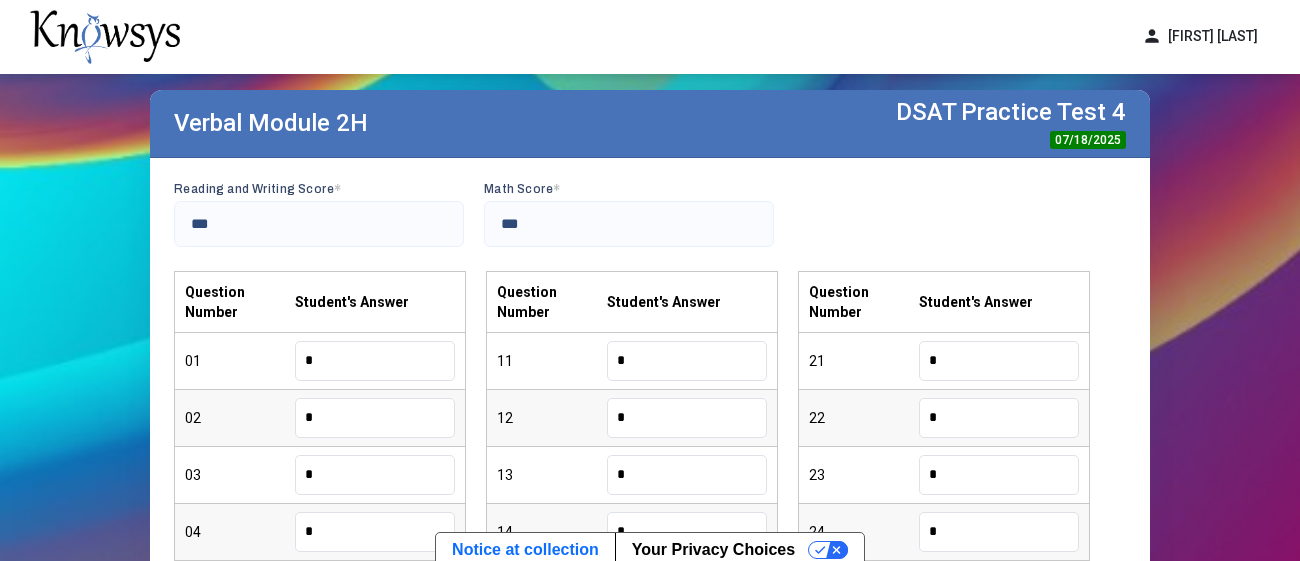 type on "*" 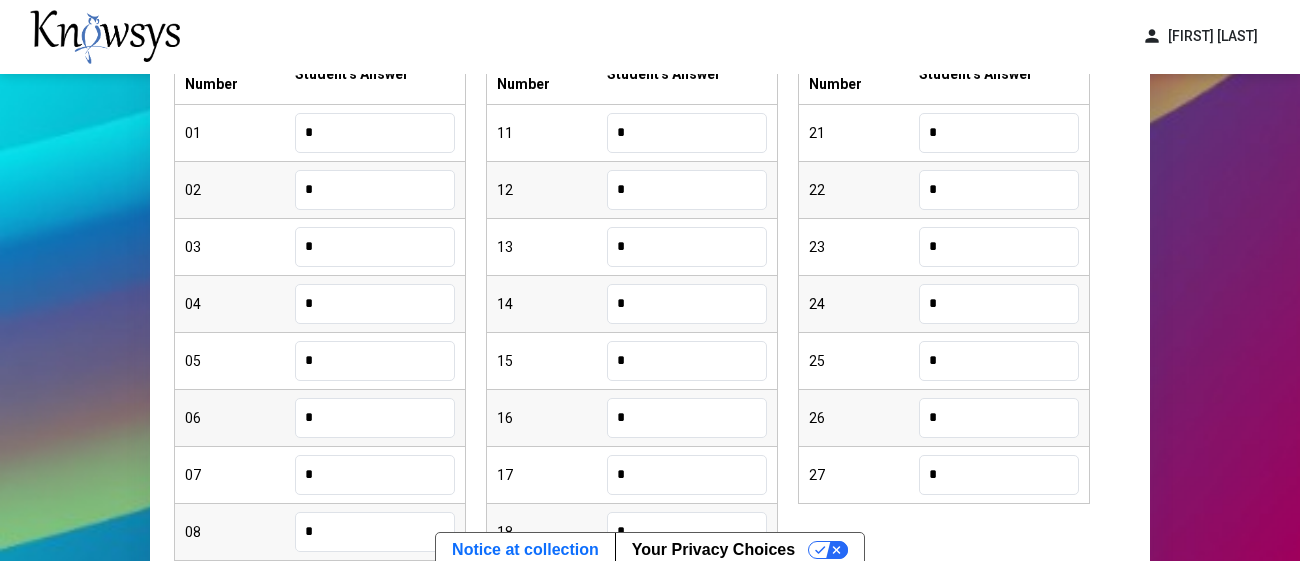 scroll, scrollTop: 335, scrollLeft: 0, axis: vertical 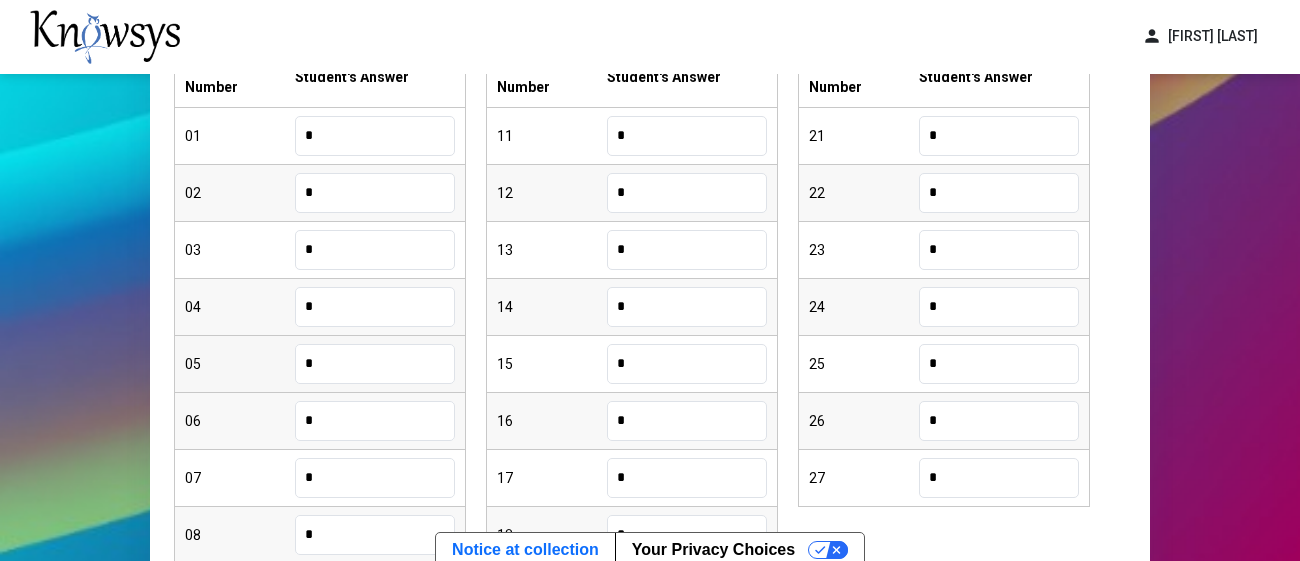 click on "*" at bounding box center (375, 364) 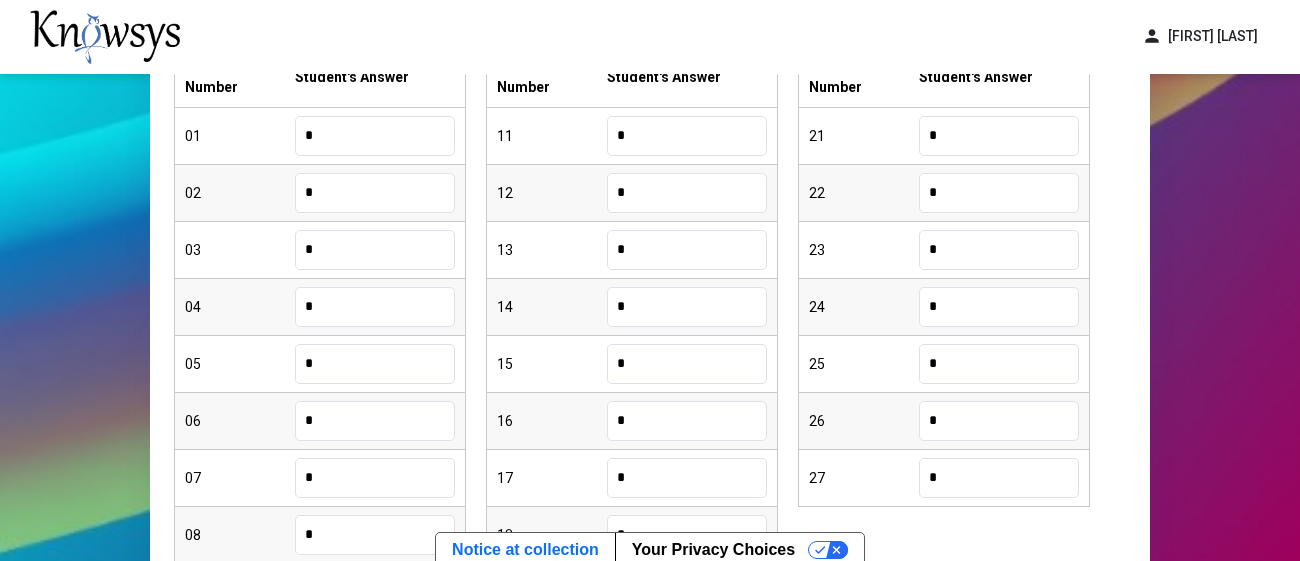 type on "*" 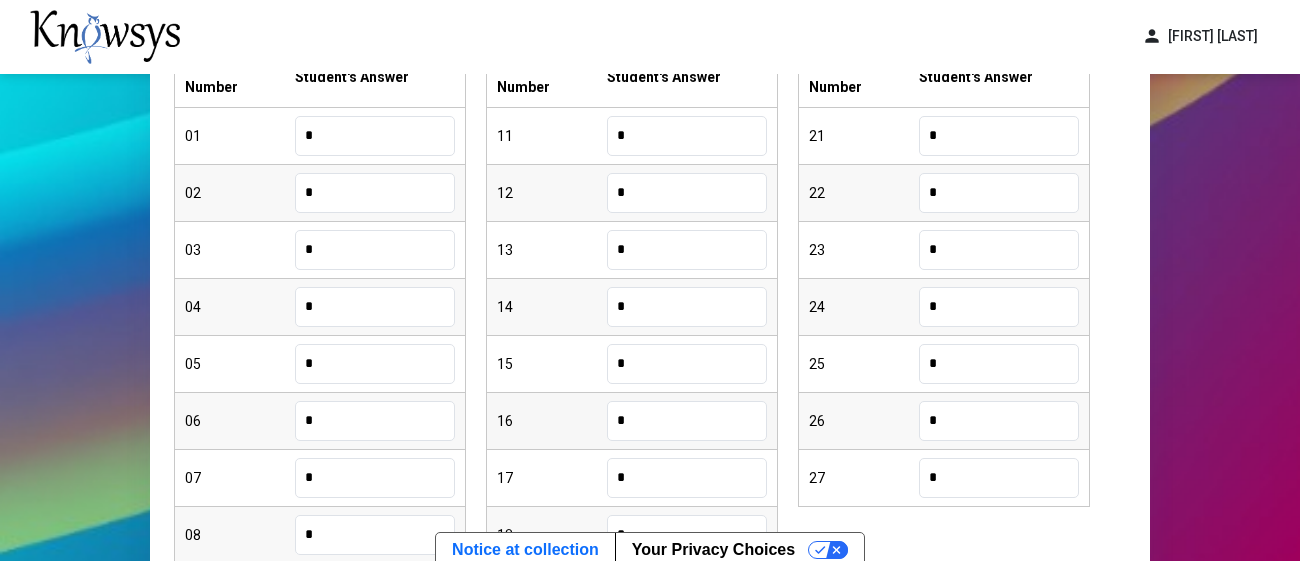 click on "*" at bounding box center (687, 421) 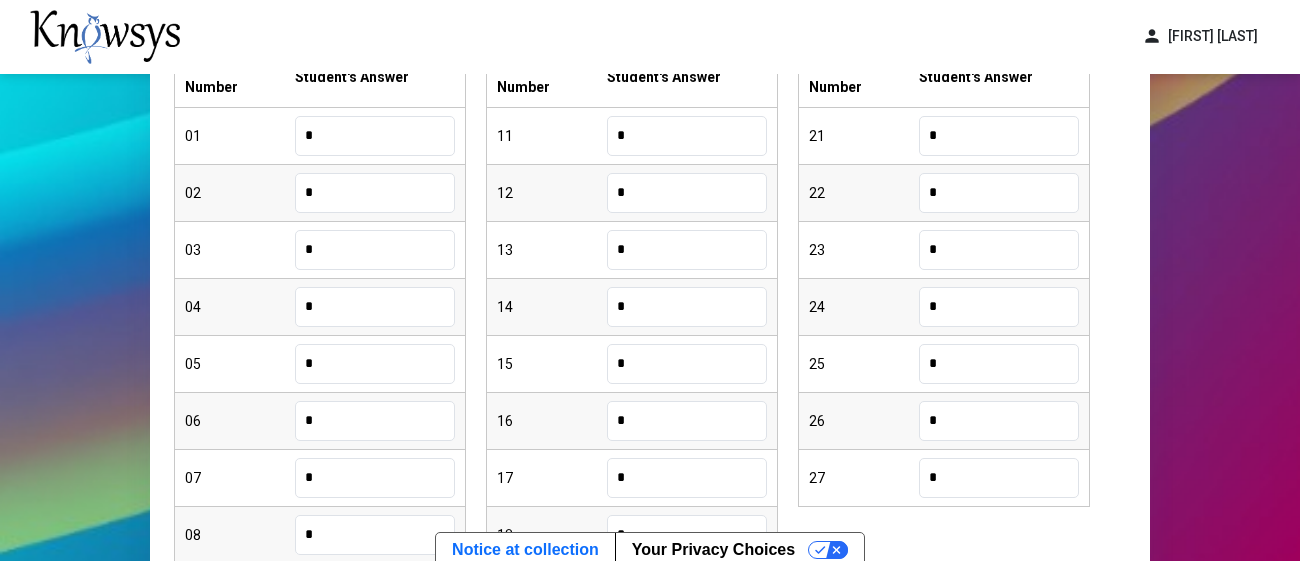 type on "*" 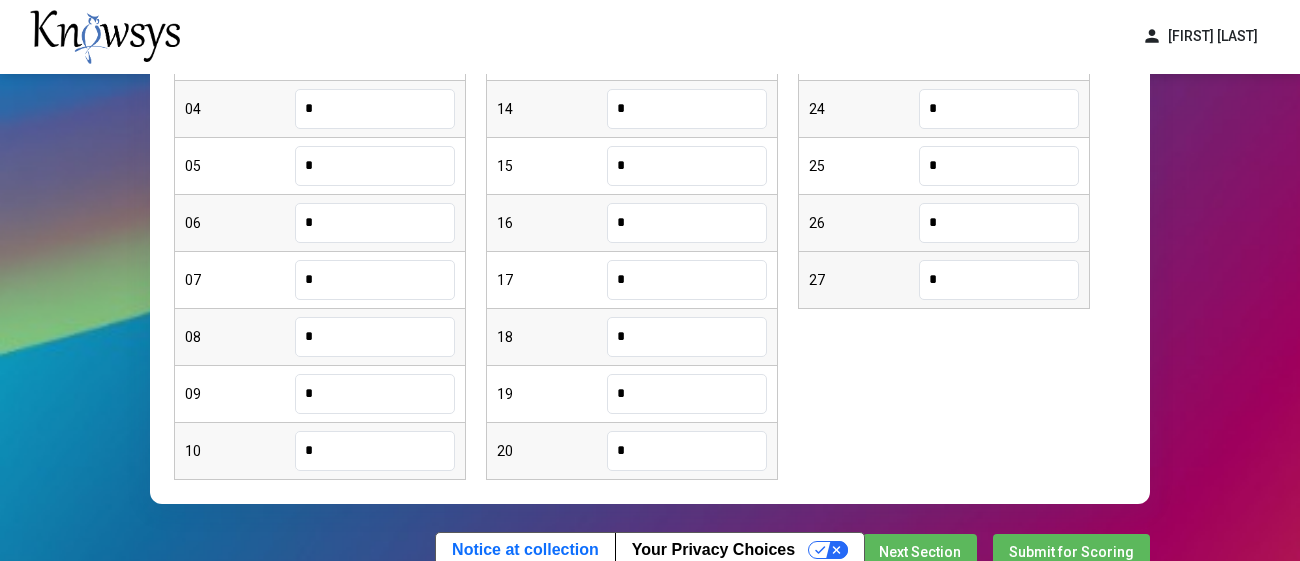 scroll, scrollTop: 620, scrollLeft: 0, axis: vertical 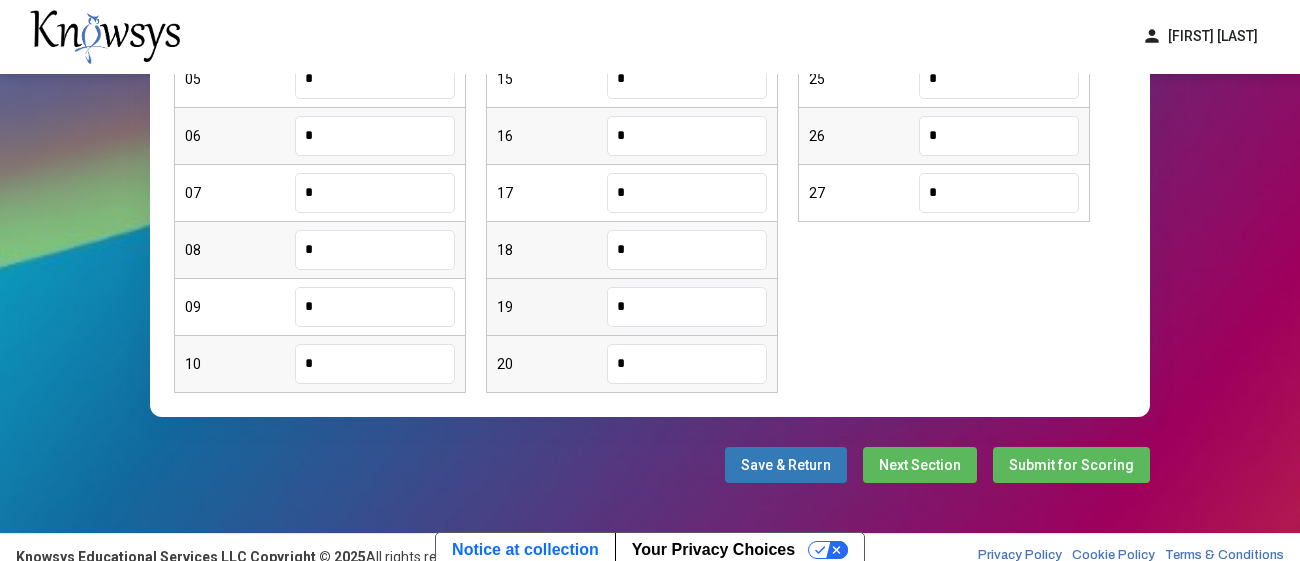 click on "*" at bounding box center [687, 307] 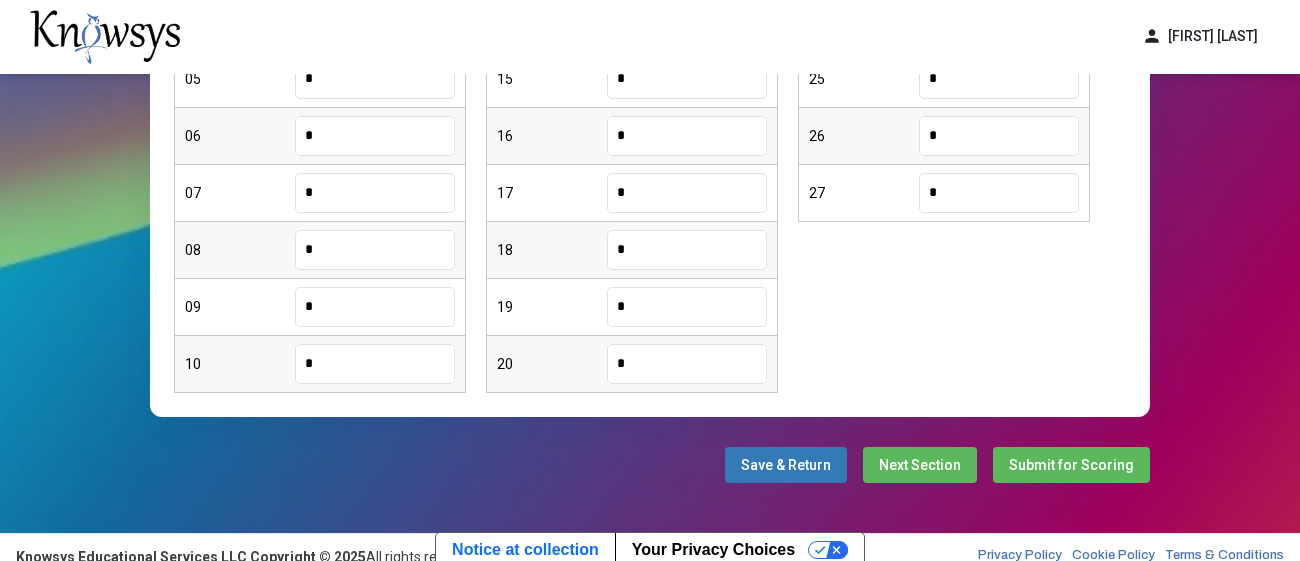 type on "*" 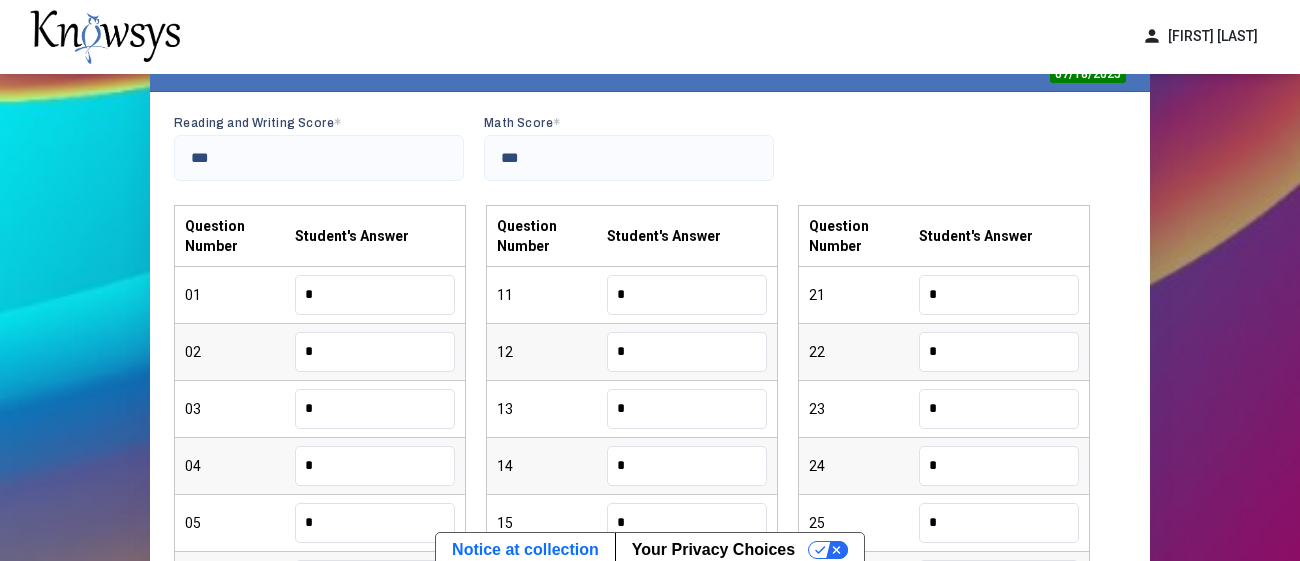 scroll, scrollTop: 174, scrollLeft: 0, axis: vertical 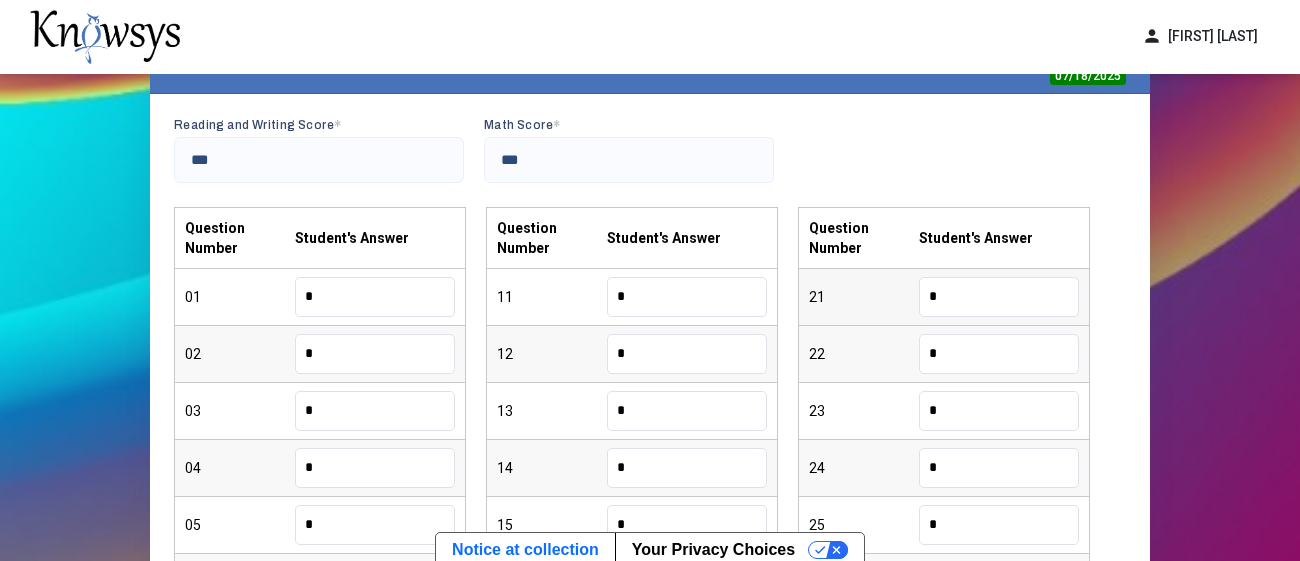 click on "21 *" at bounding box center [944, 297] 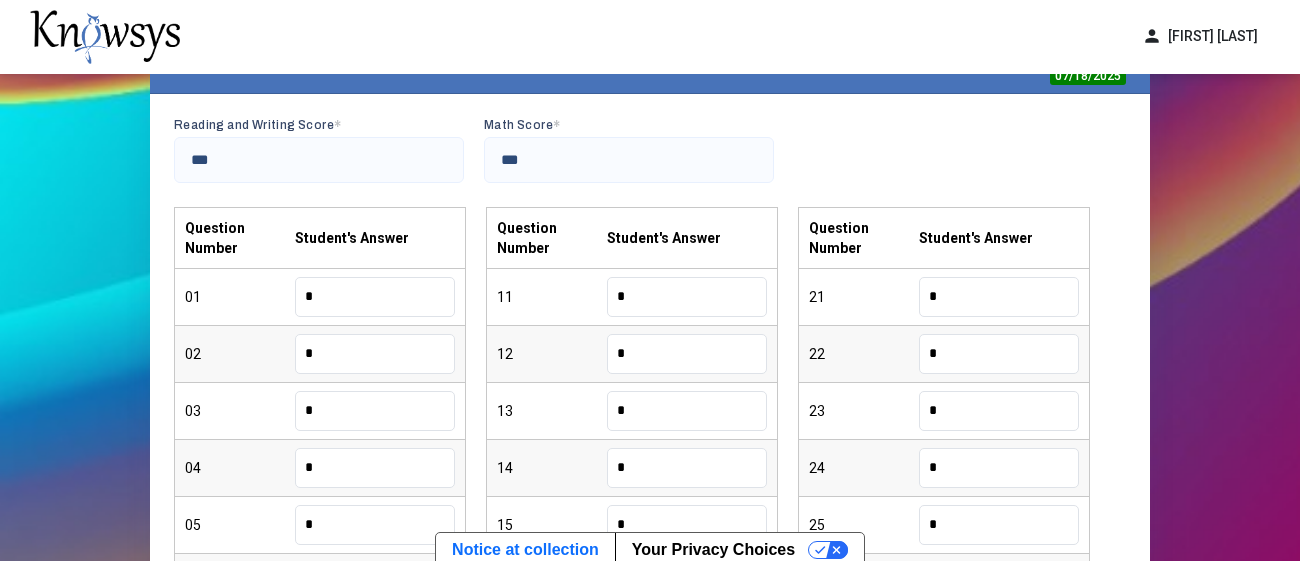 type on "*" 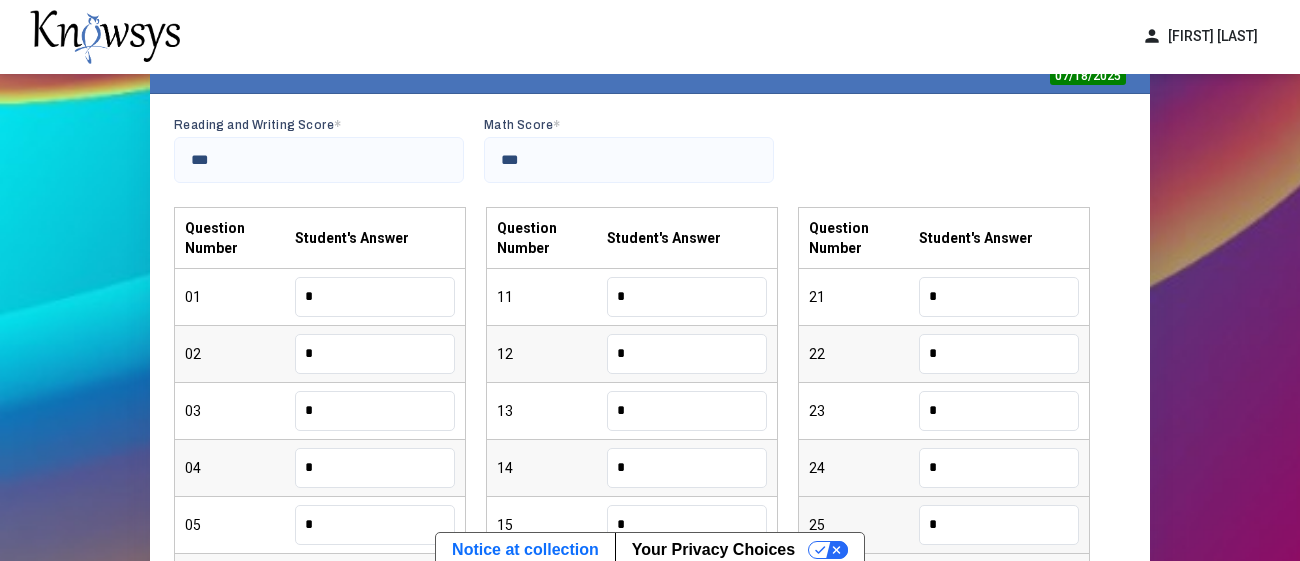scroll, scrollTop: 307, scrollLeft: 0, axis: vertical 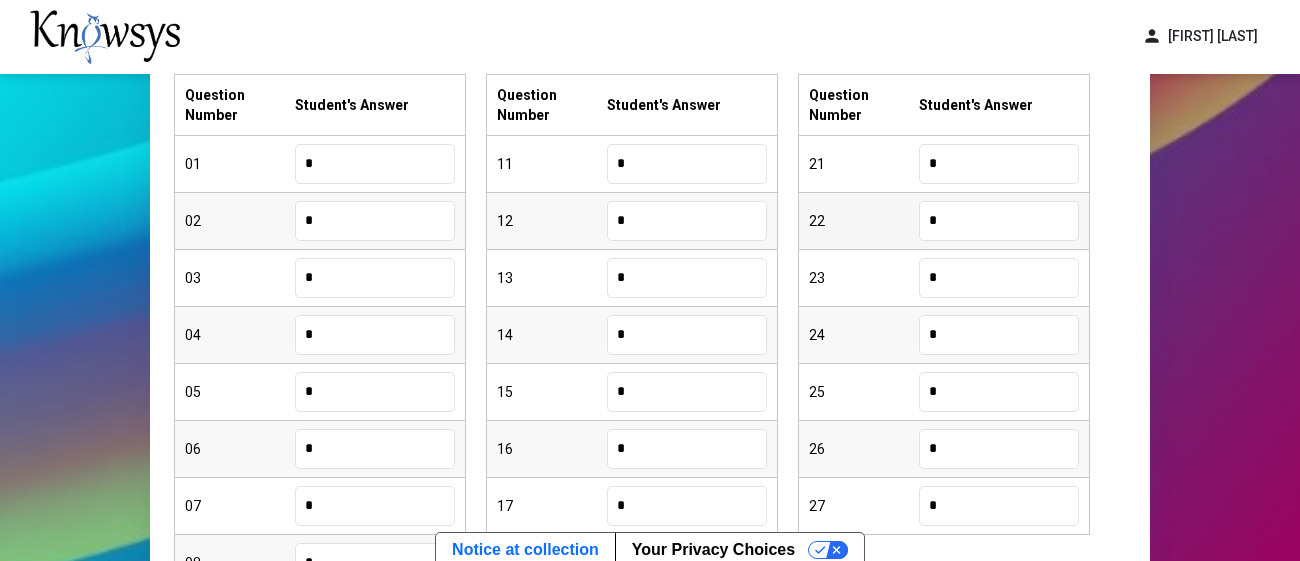 click on "*" at bounding box center [999, 221] 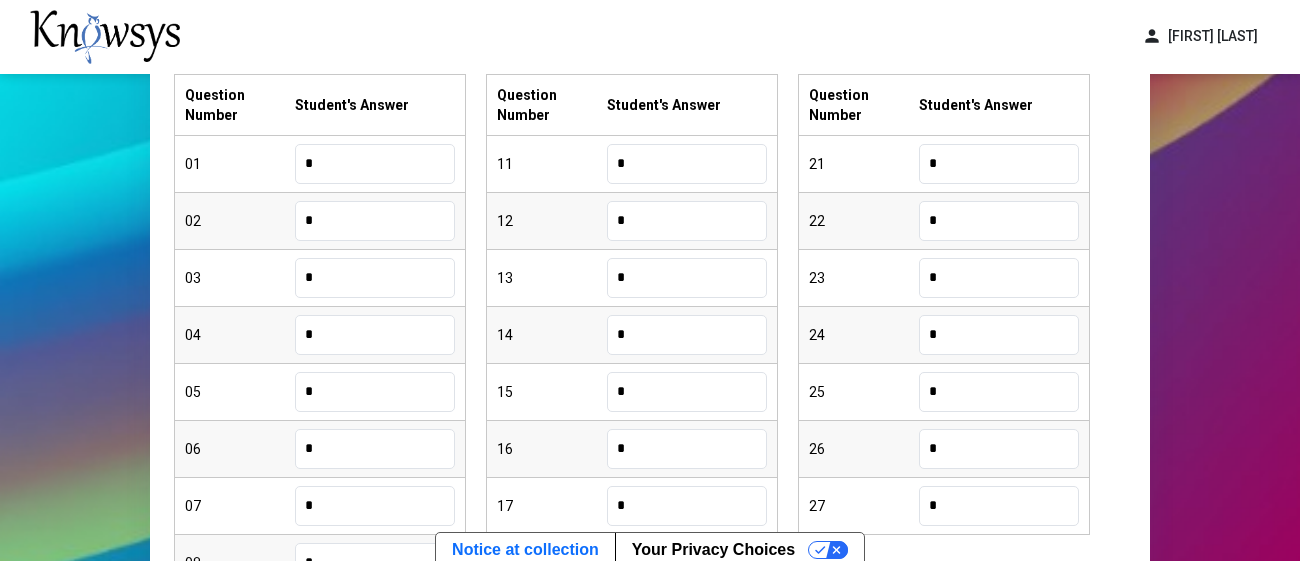 type on "*" 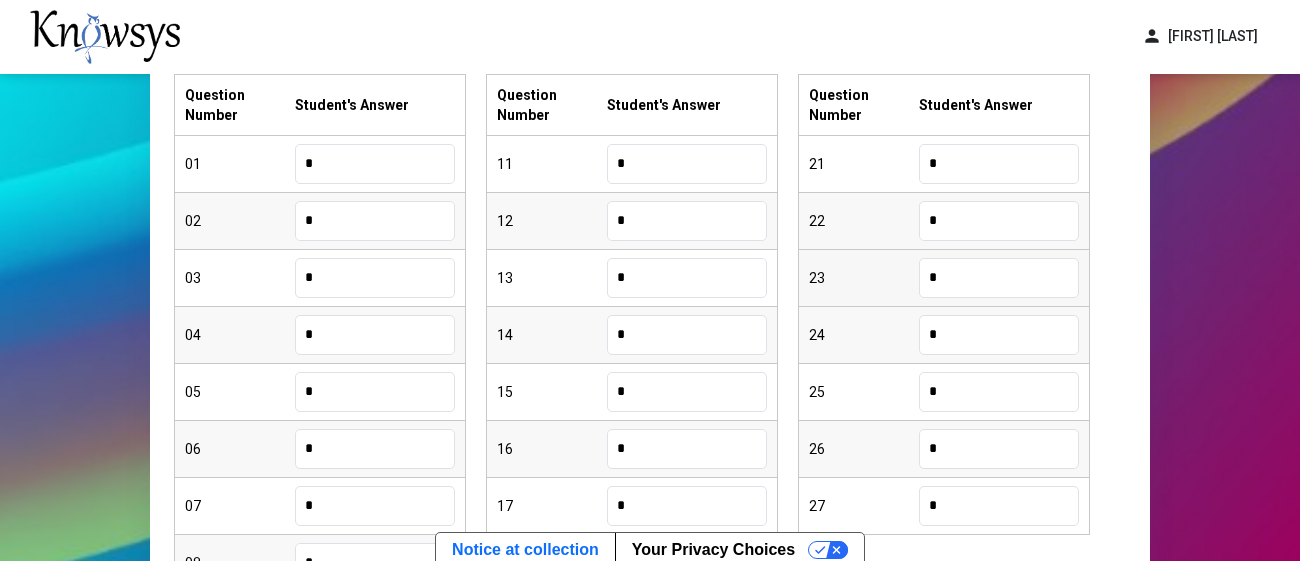 click on "*" at bounding box center [999, 278] 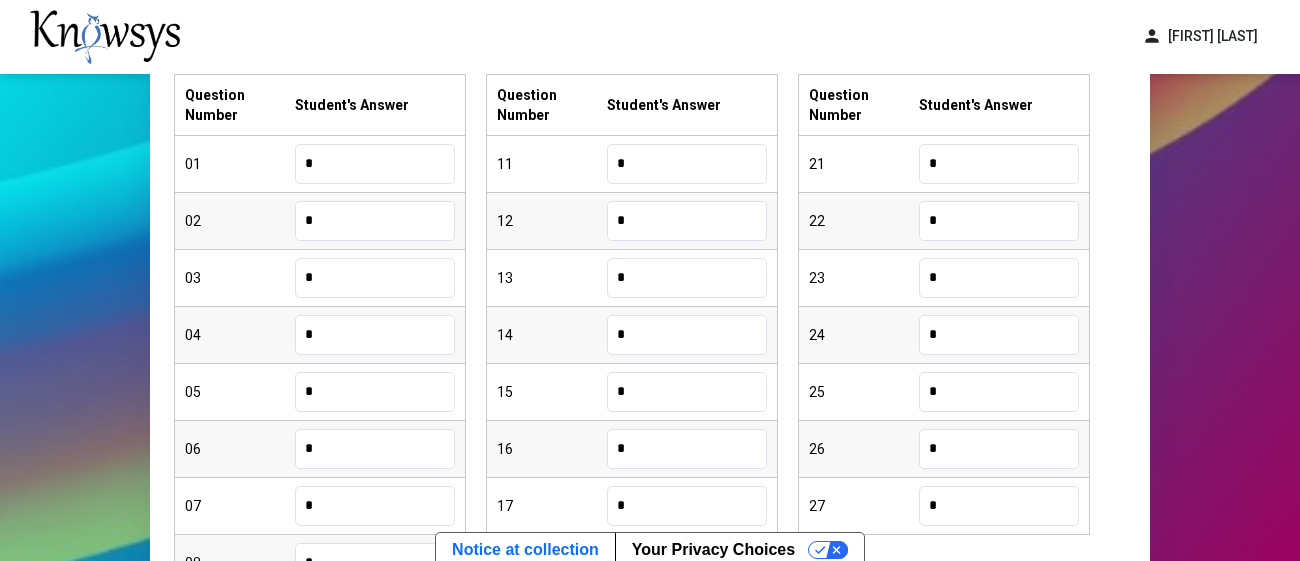 type on "*" 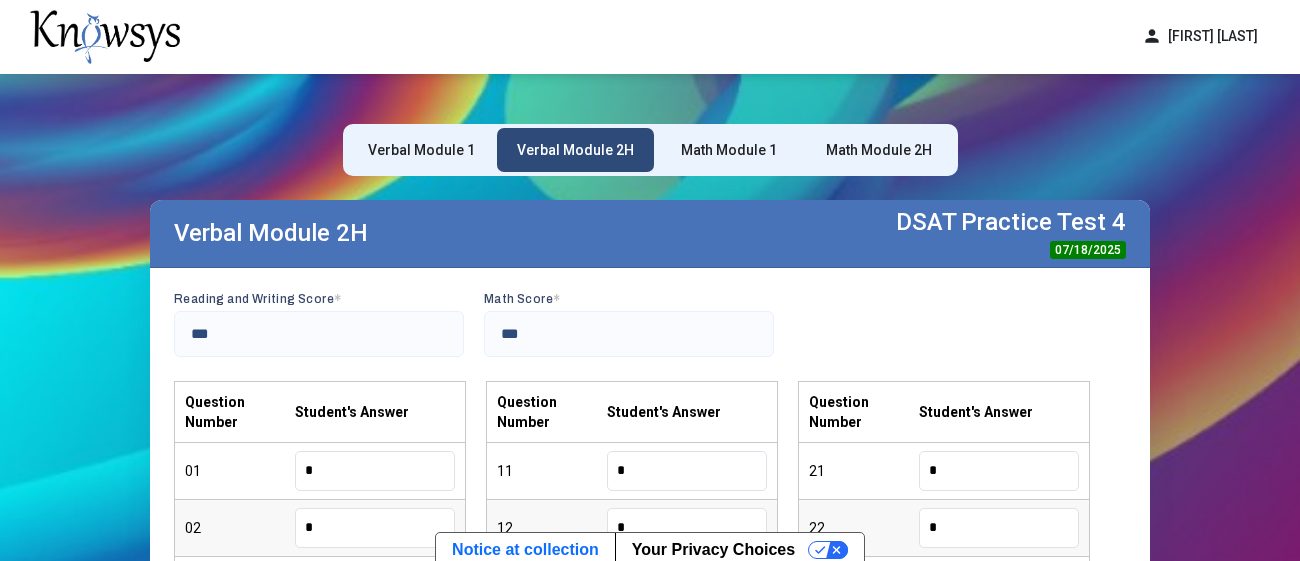click on "Math Module 1" at bounding box center (729, 150) 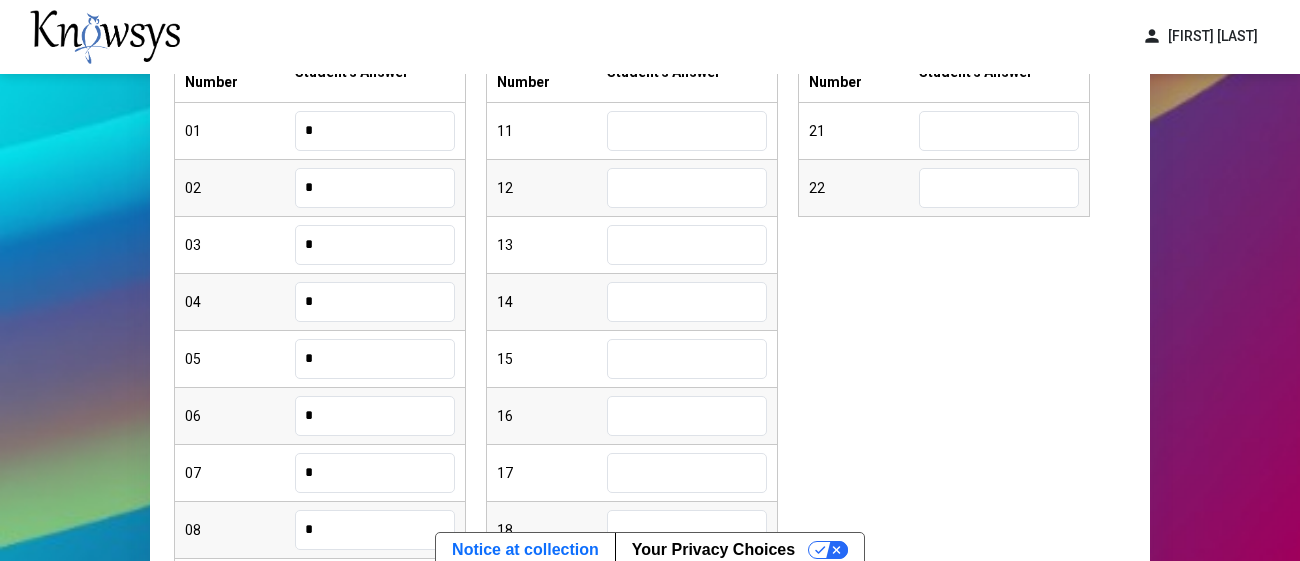 scroll, scrollTop: 337, scrollLeft: 0, axis: vertical 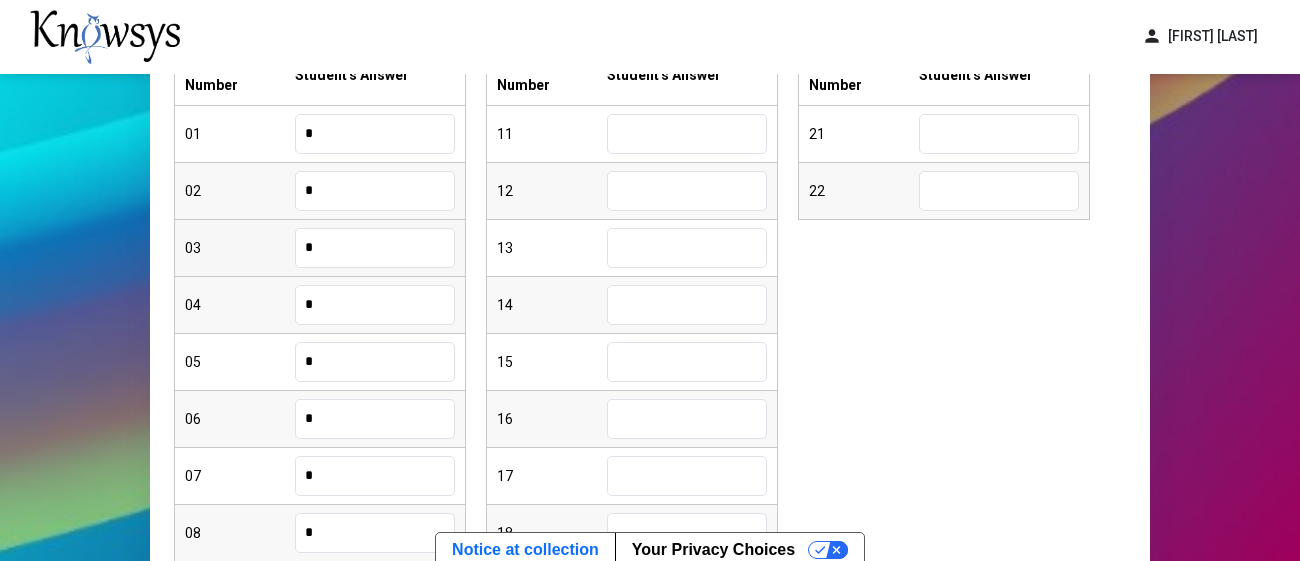 click on "*" at bounding box center [375, 248] 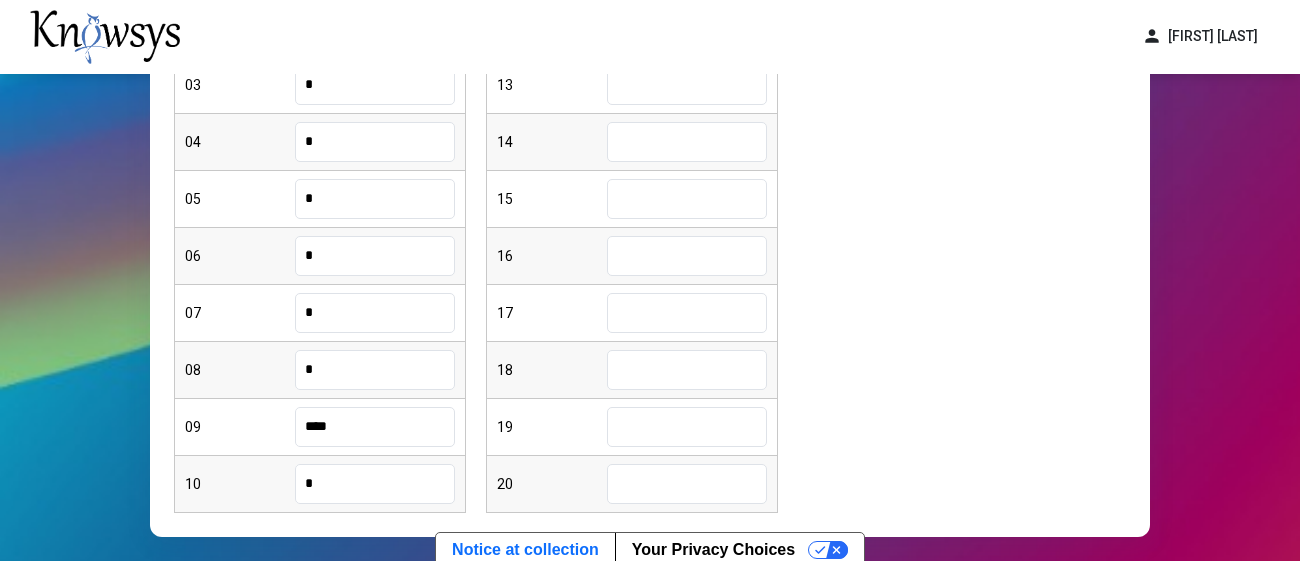 scroll, scrollTop: 497, scrollLeft: 0, axis: vertical 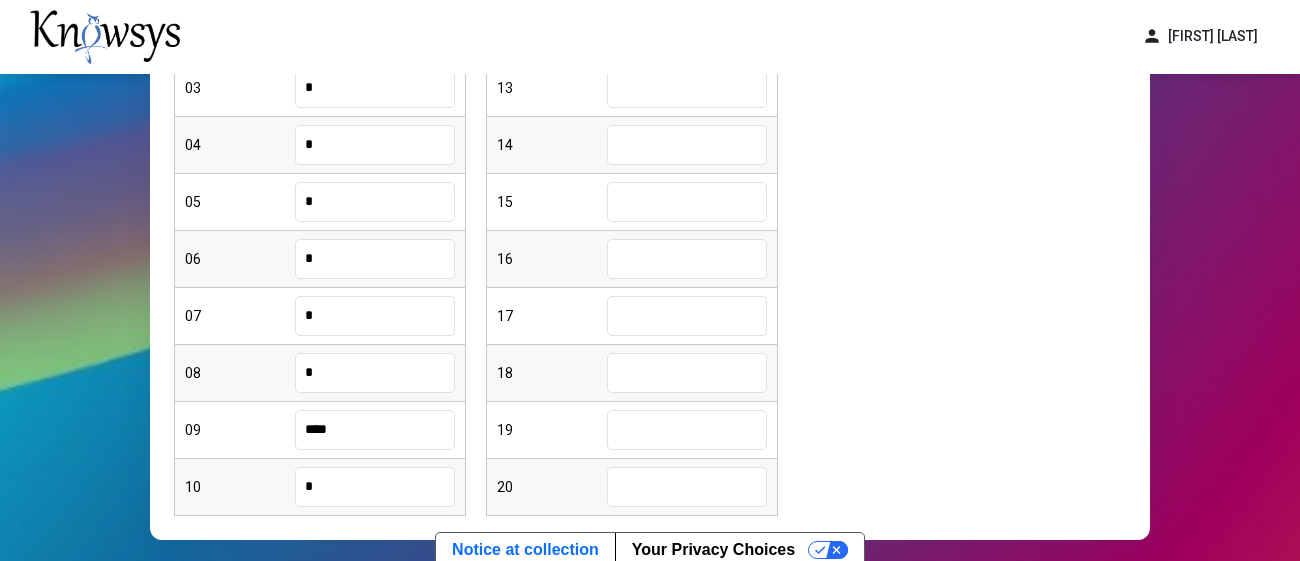 type on "*" 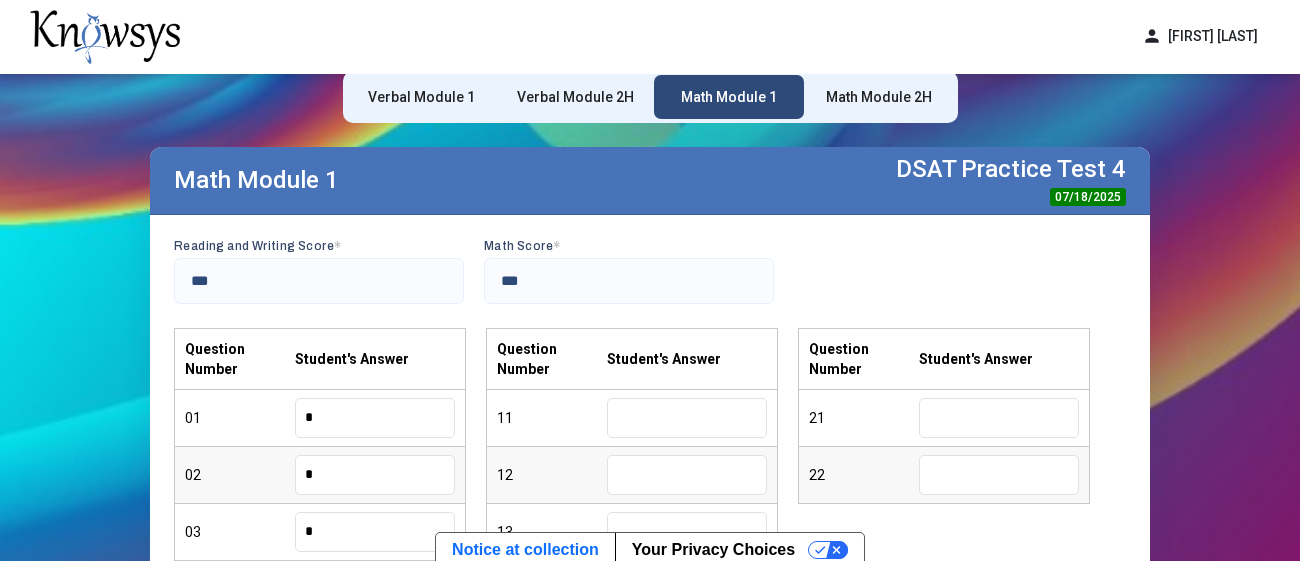 scroll, scrollTop: 47, scrollLeft: 0, axis: vertical 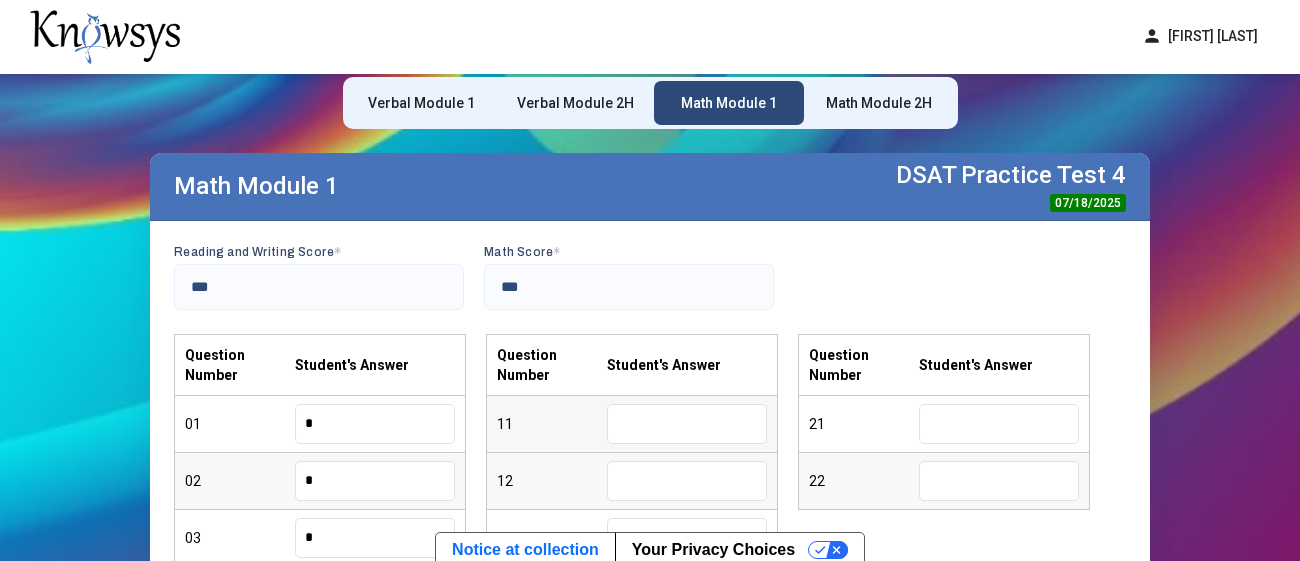 click at bounding box center [687, 424] 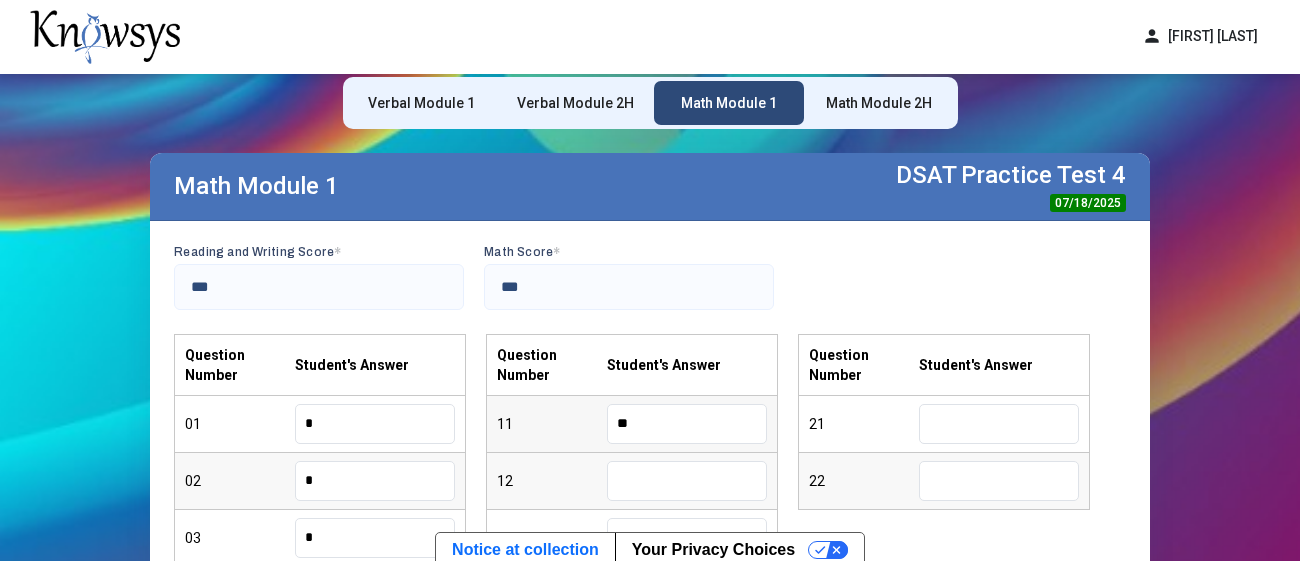 type on "**" 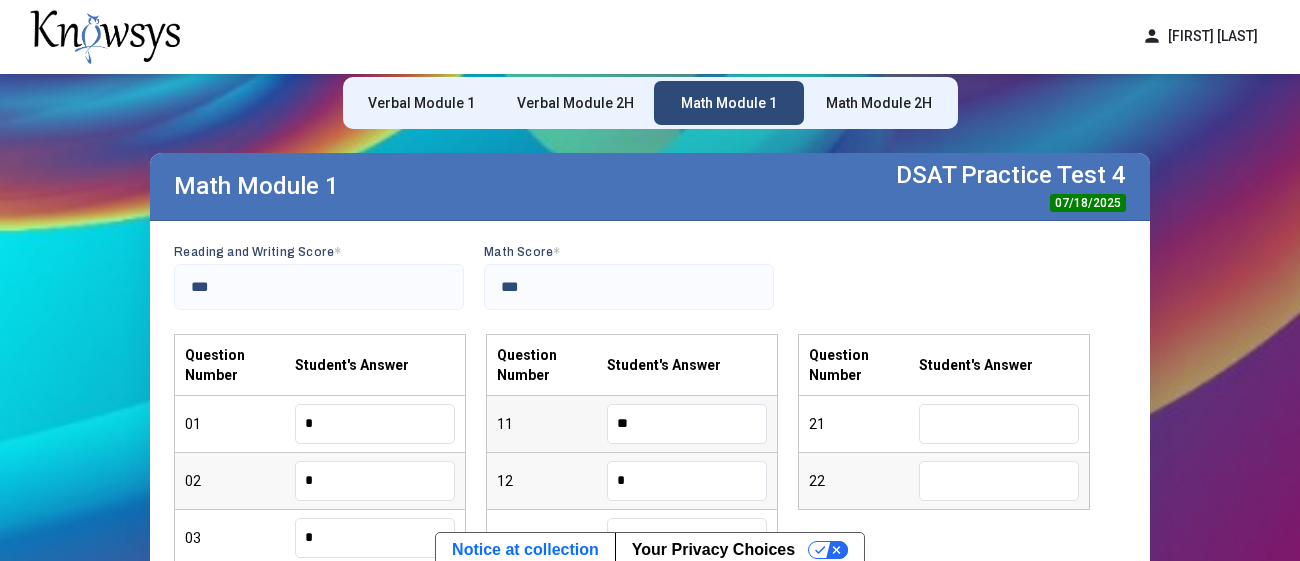 type on "*" 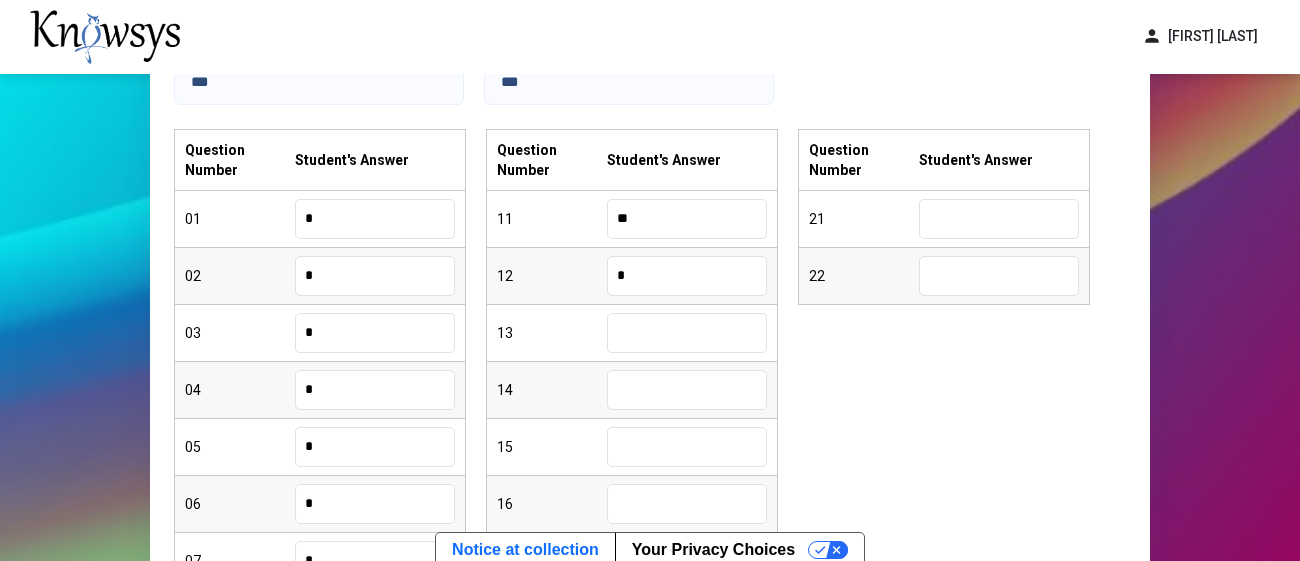 scroll, scrollTop: 253, scrollLeft: 0, axis: vertical 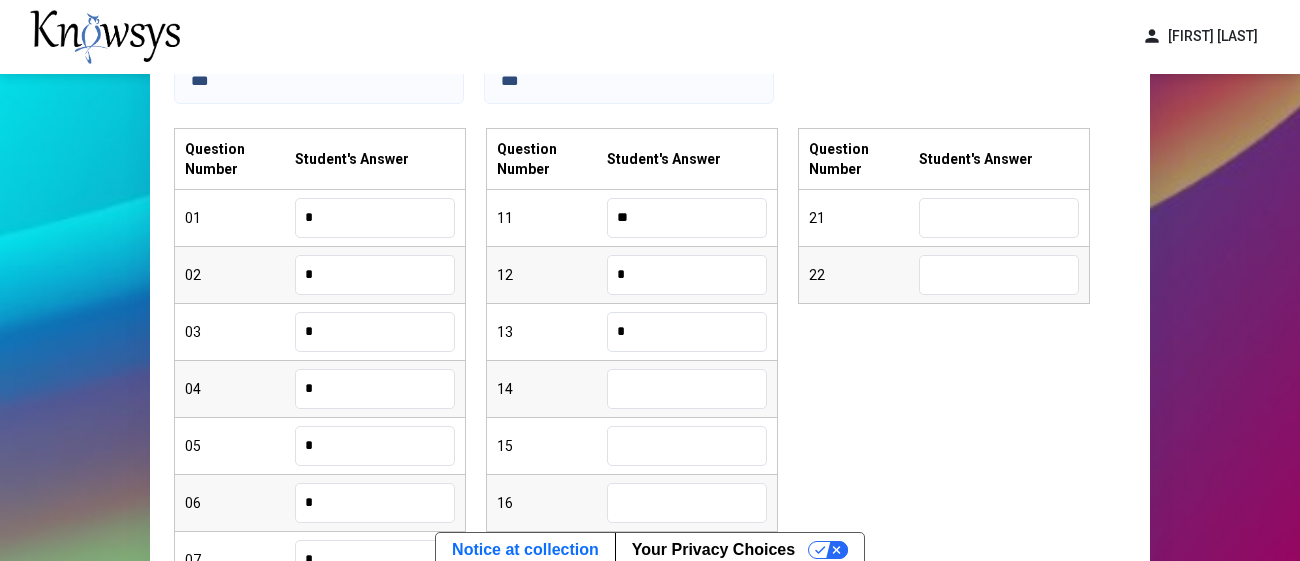 type on "*" 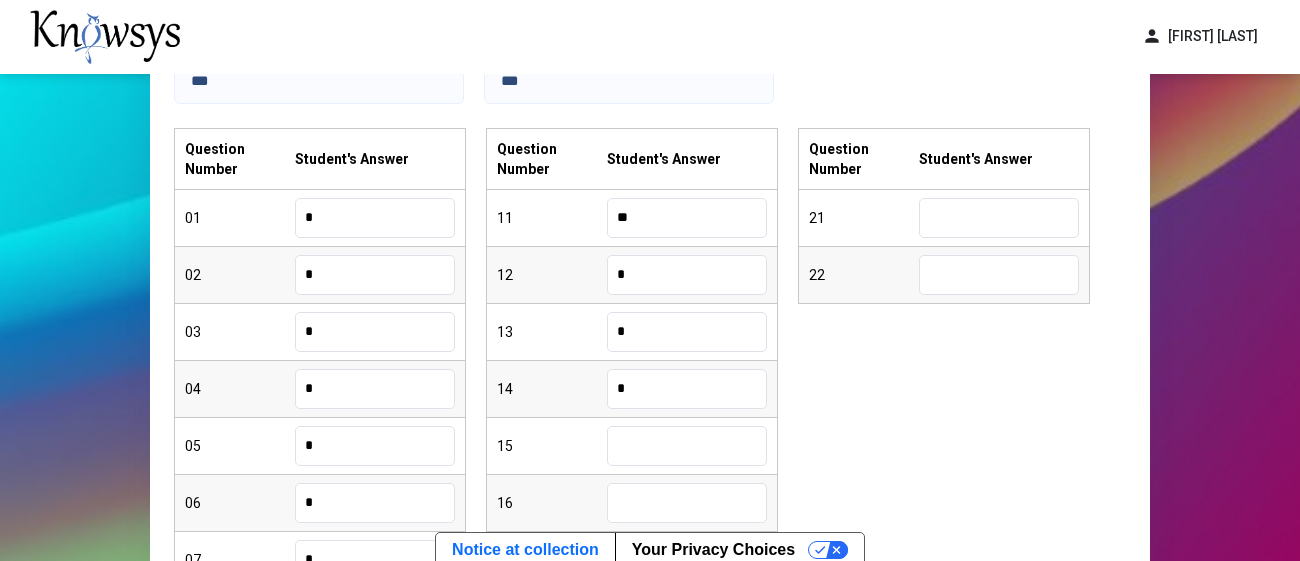 type on "*" 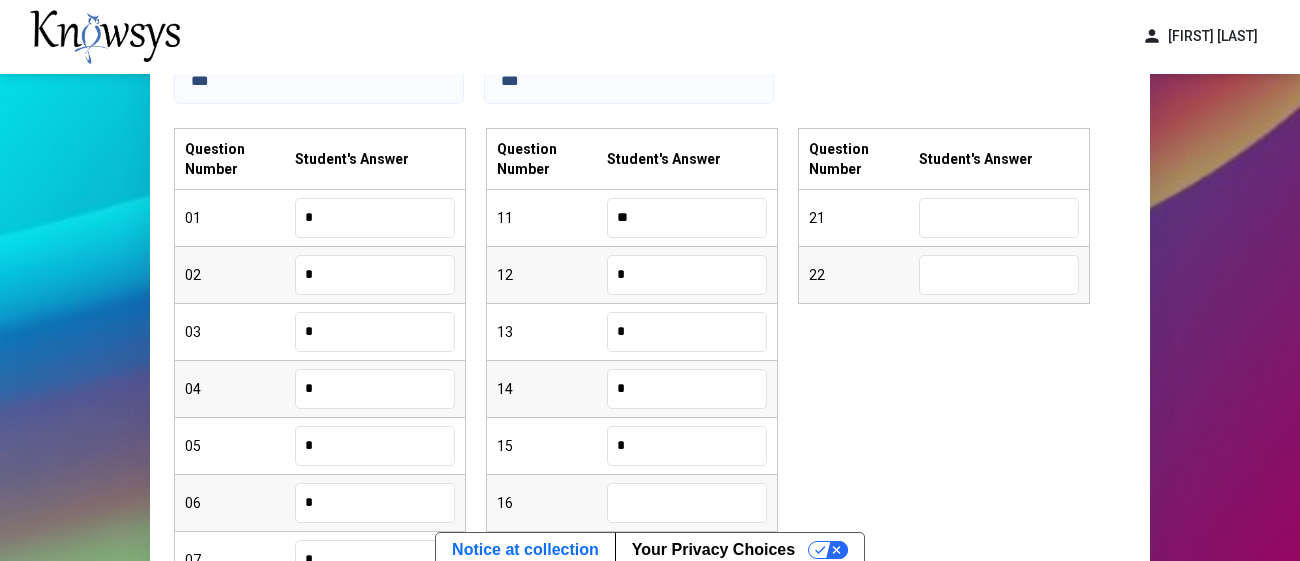 type on "*" 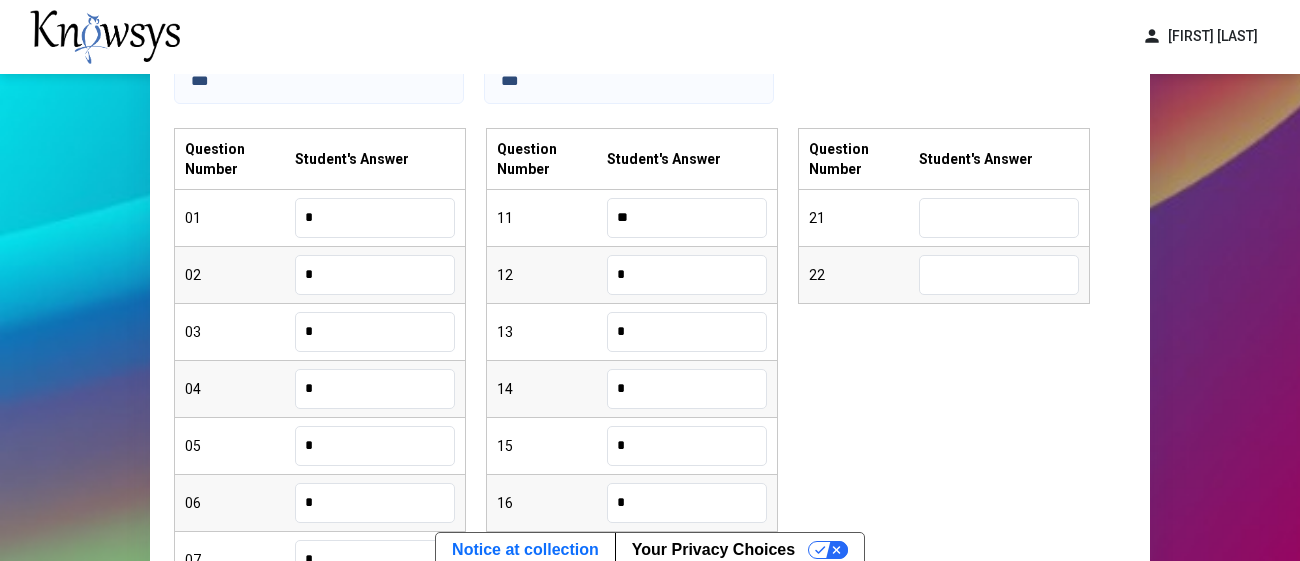 type on "*" 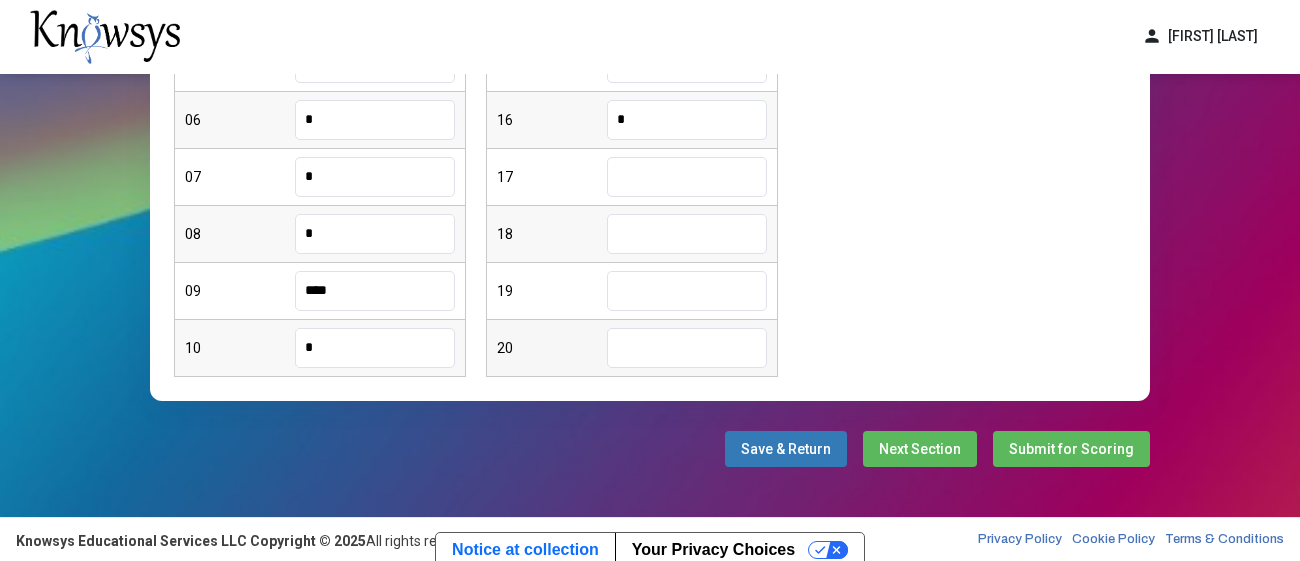 scroll, scrollTop: 630, scrollLeft: 0, axis: vertical 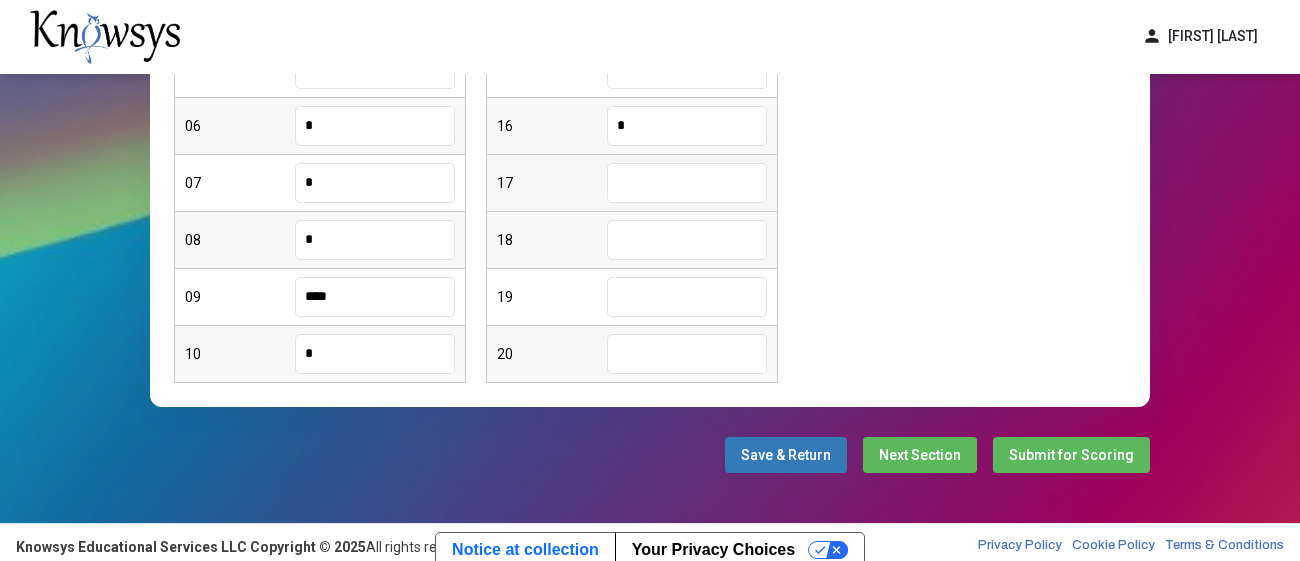 click at bounding box center (687, 183) 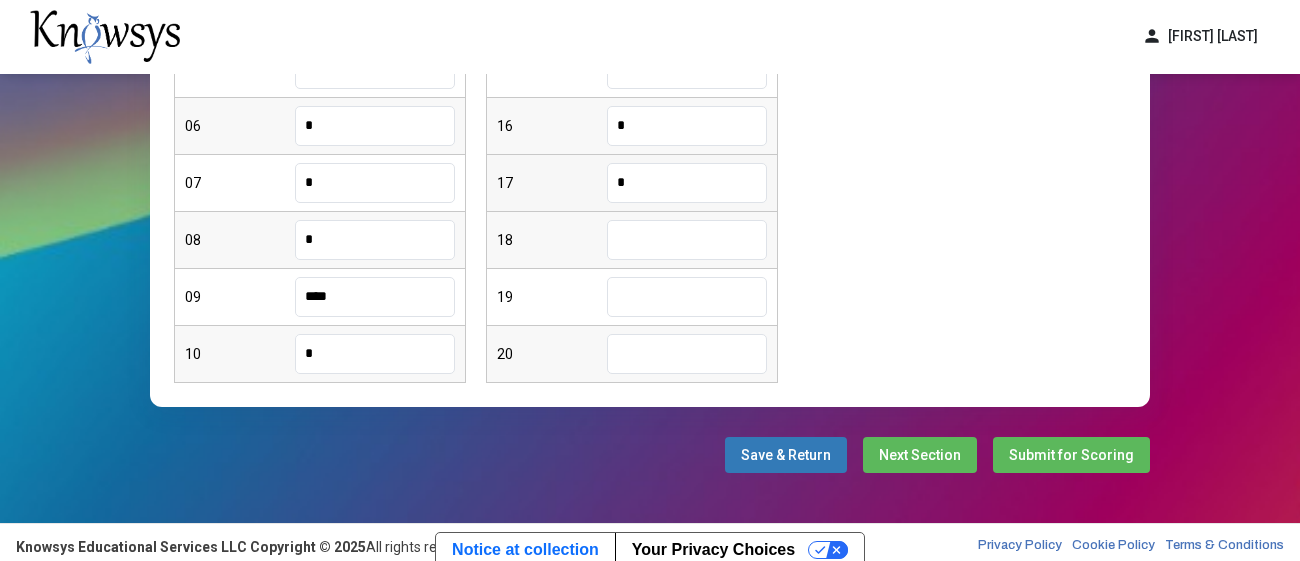 type on "*" 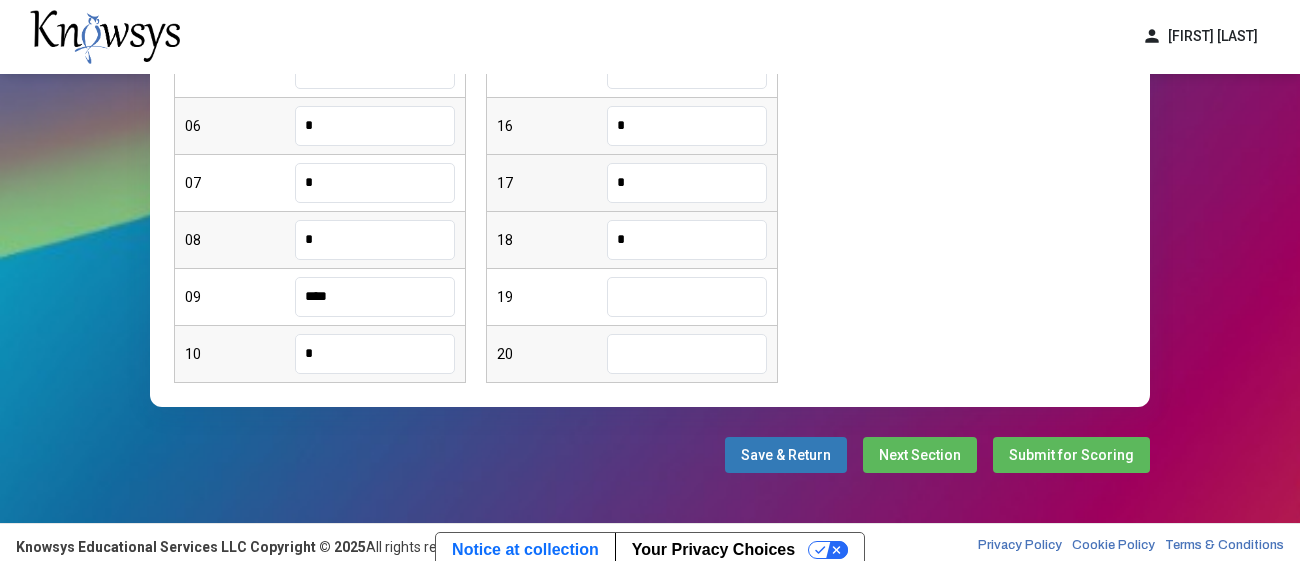 type on "*" 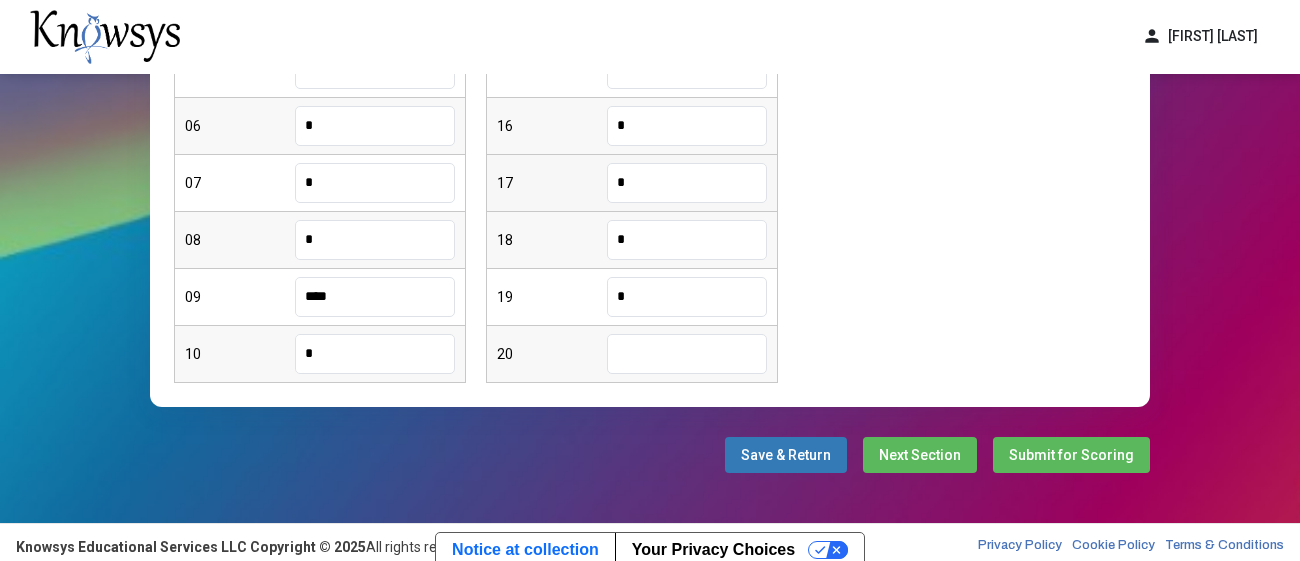 type on "*" 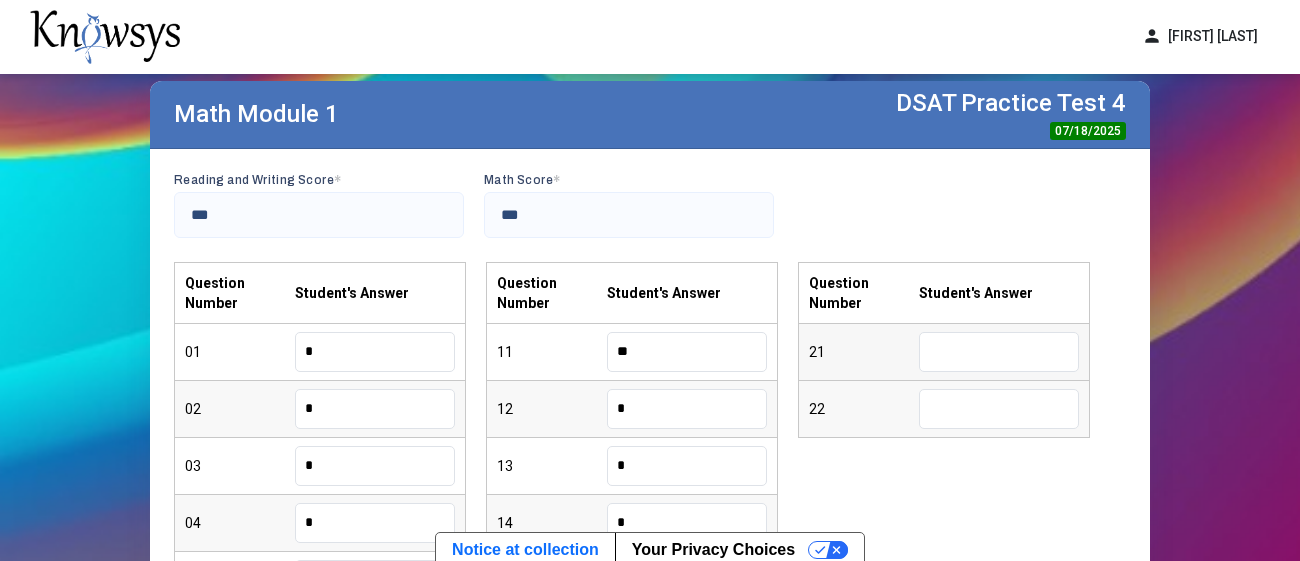 scroll, scrollTop: 118, scrollLeft: 0, axis: vertical 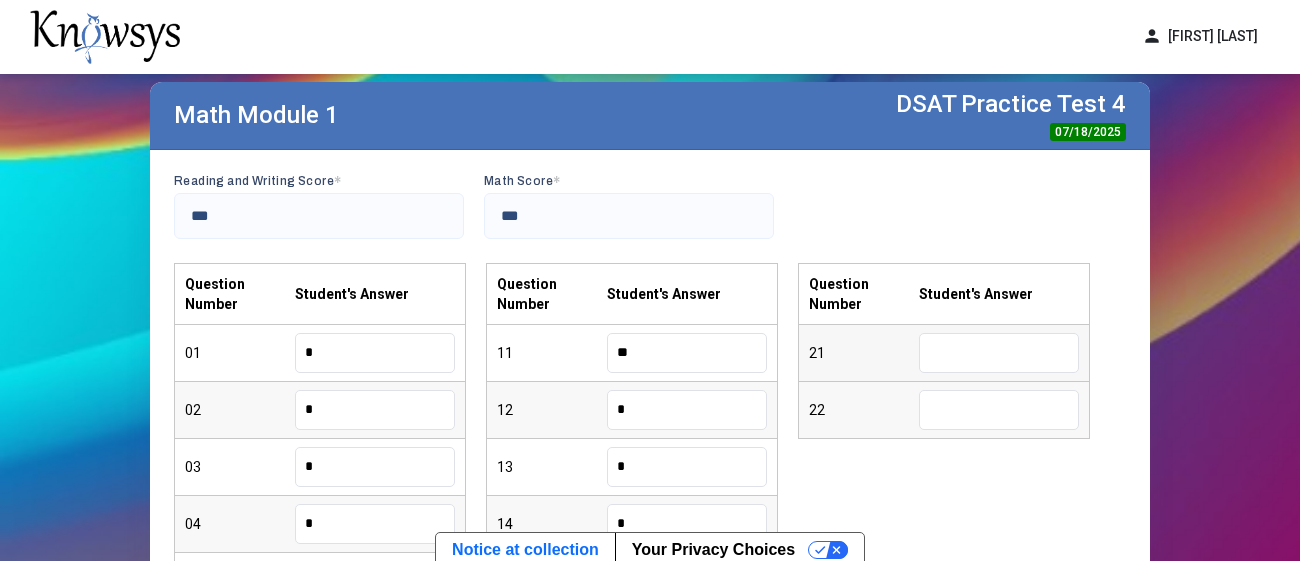type on "*" 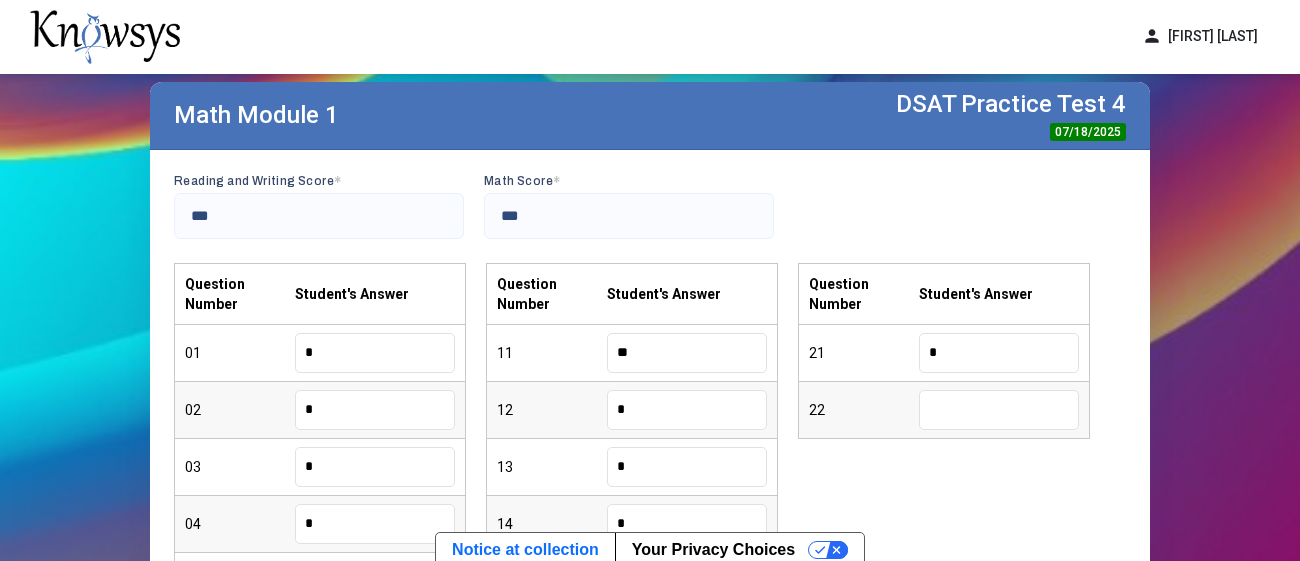 type on "*" 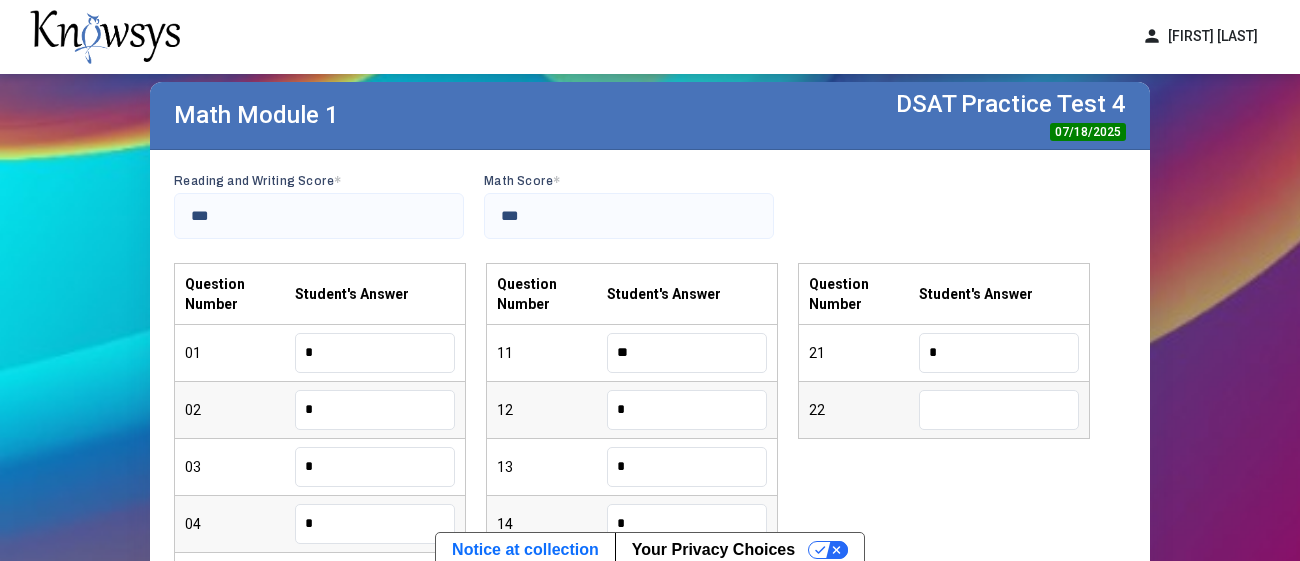 click at bounding box center (999, 410) 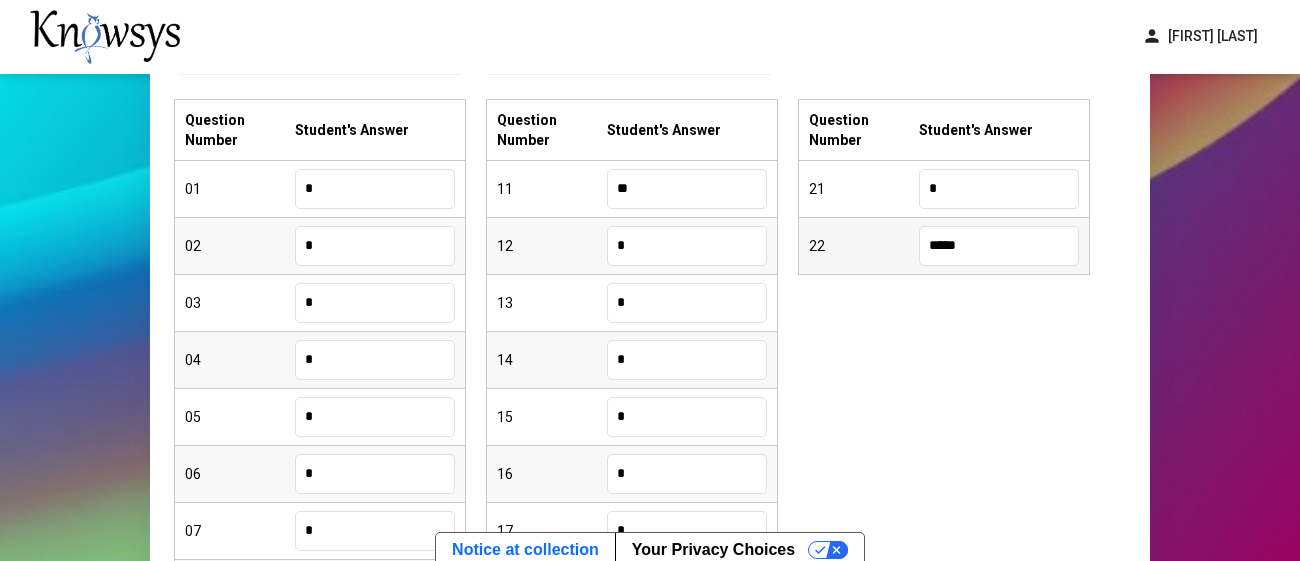 scroll, scrollTop: 636, scrollLeft: 0, axis: vertical 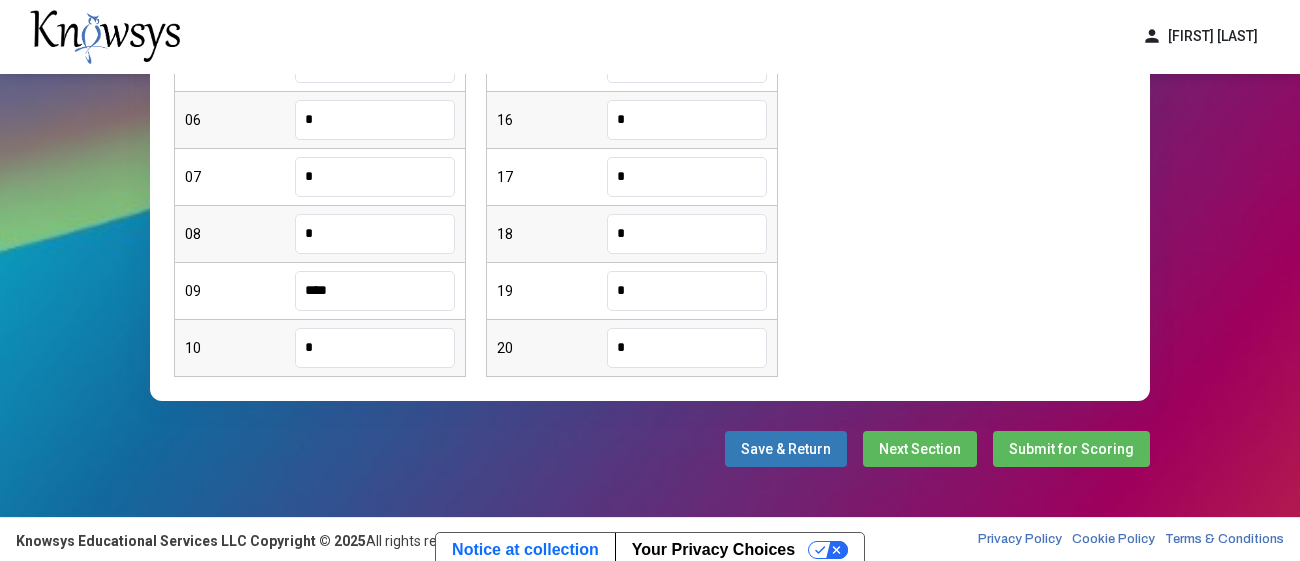 type on "*****" 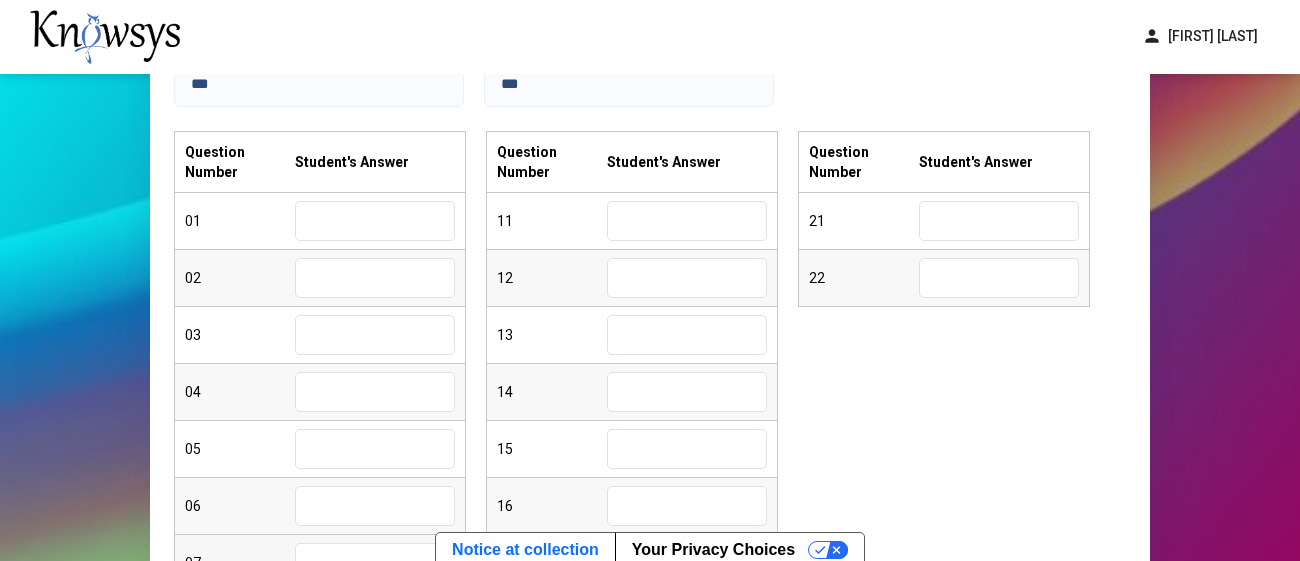 scroll, scrollTop: 248, scrollLeft: 0, axis: vertical 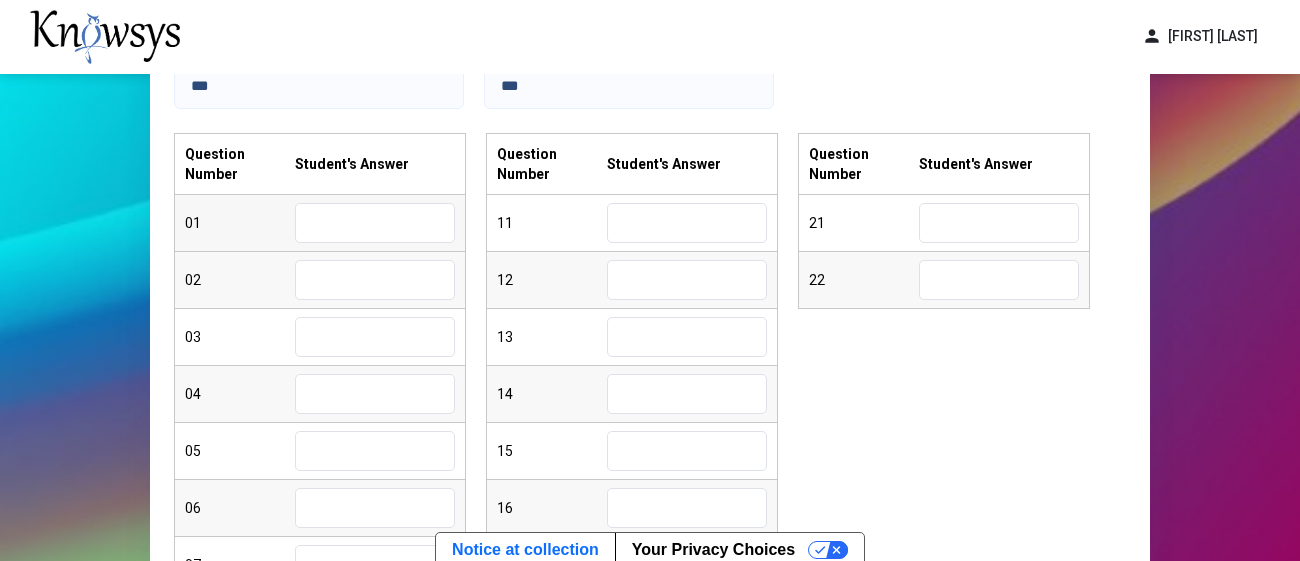 click at bounding box center (375, 223) 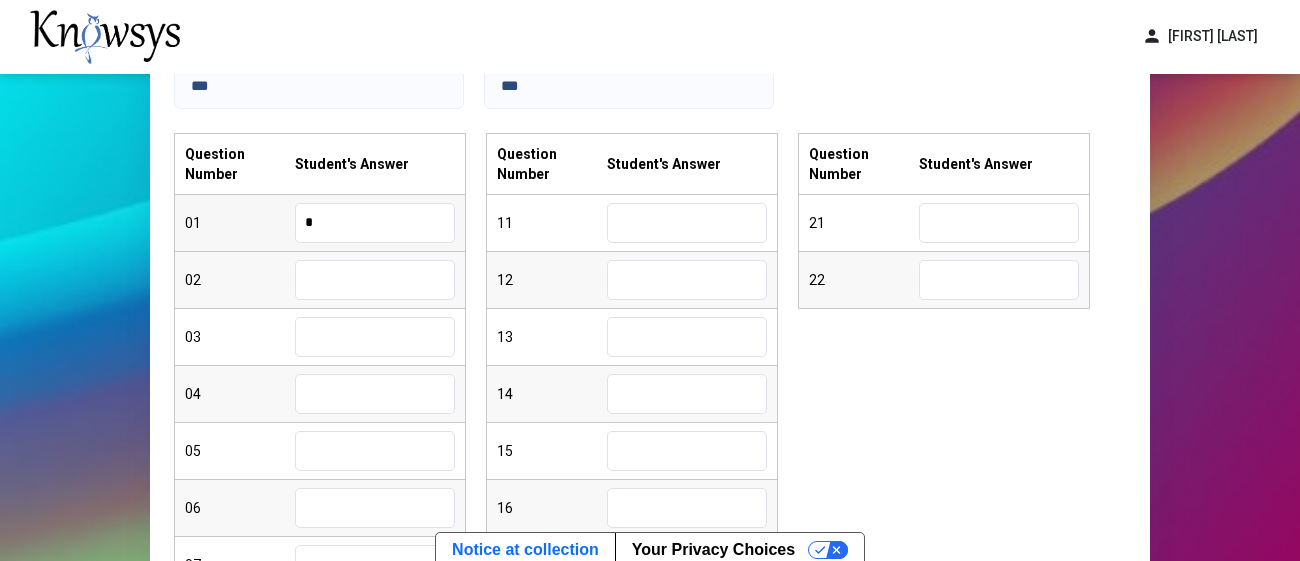 type on "*" 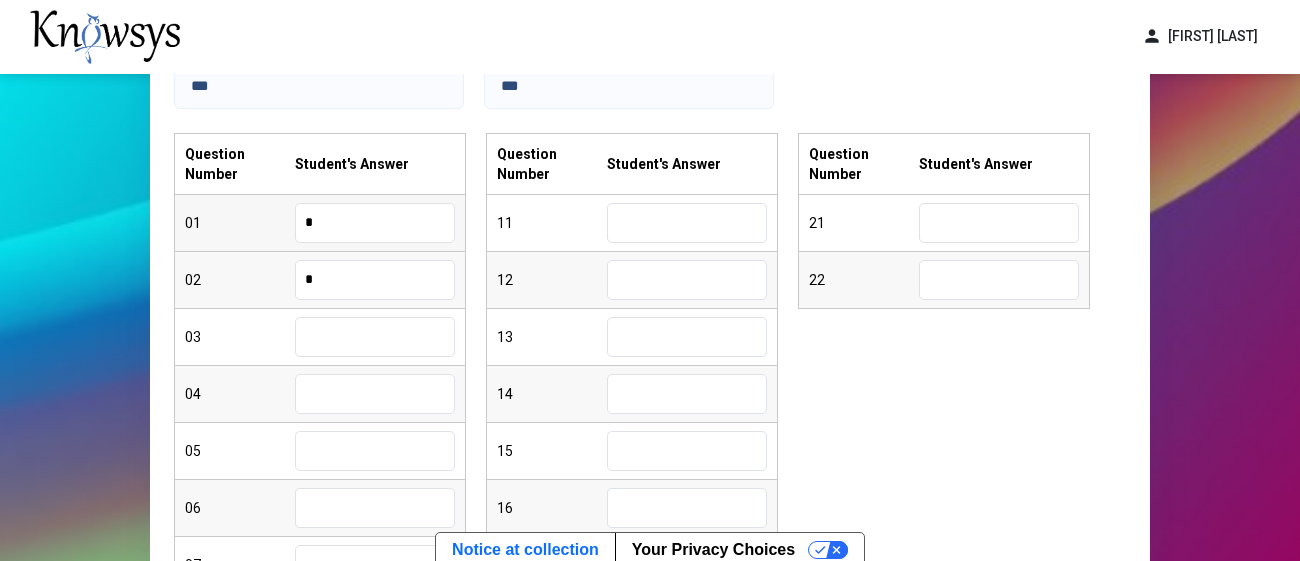type on "*" 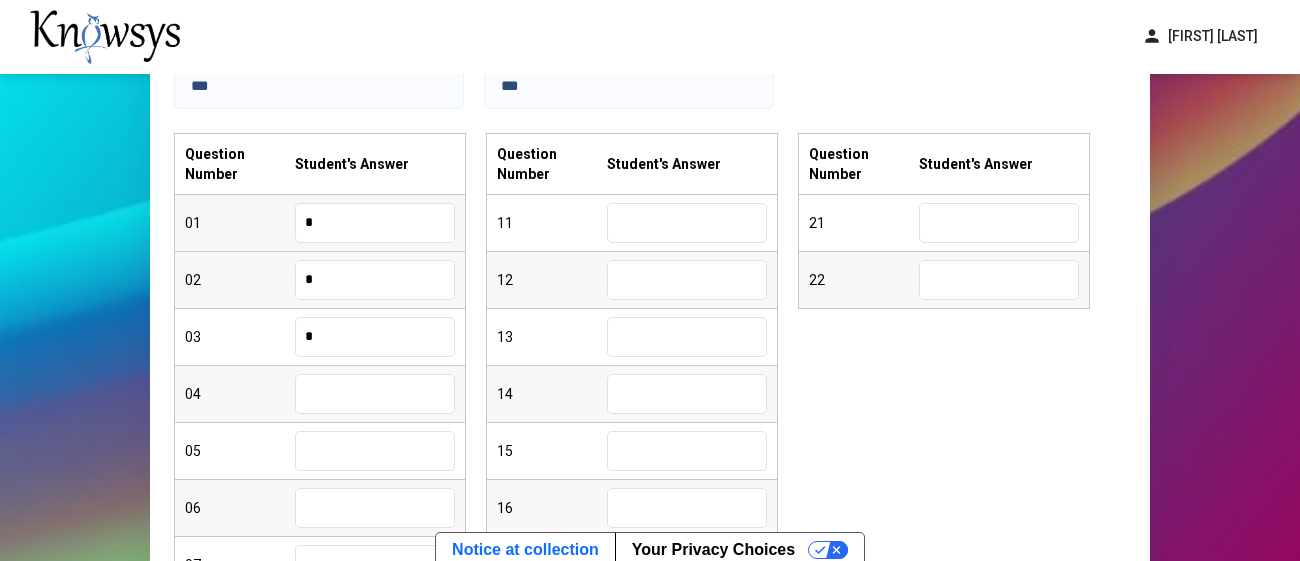 type on "*" 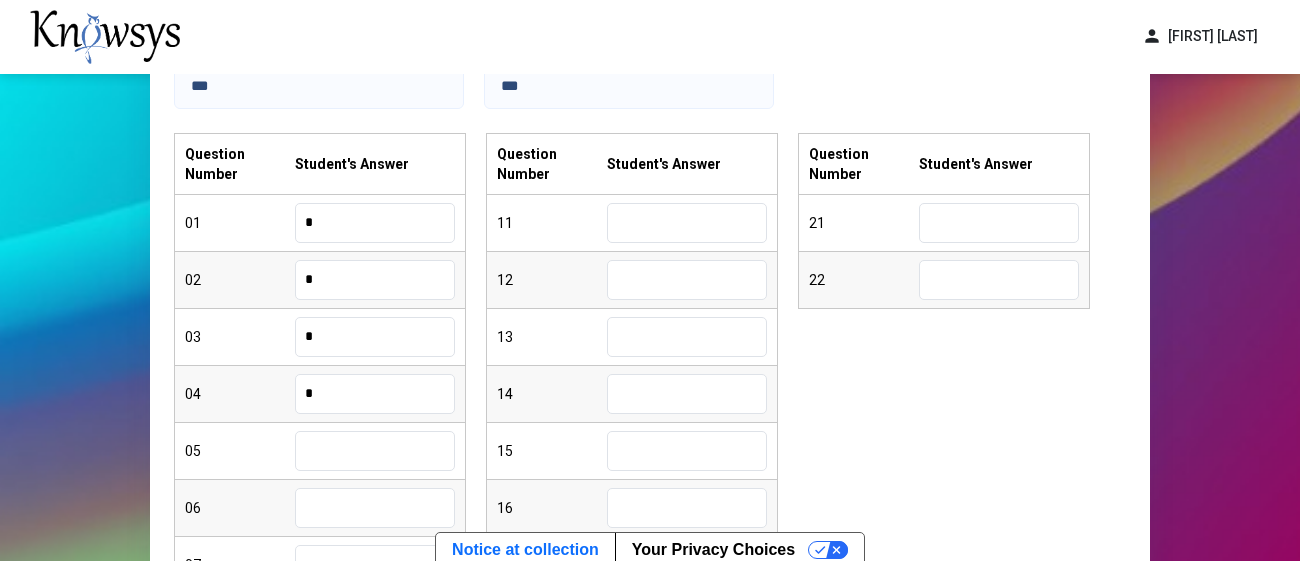 type on "*" 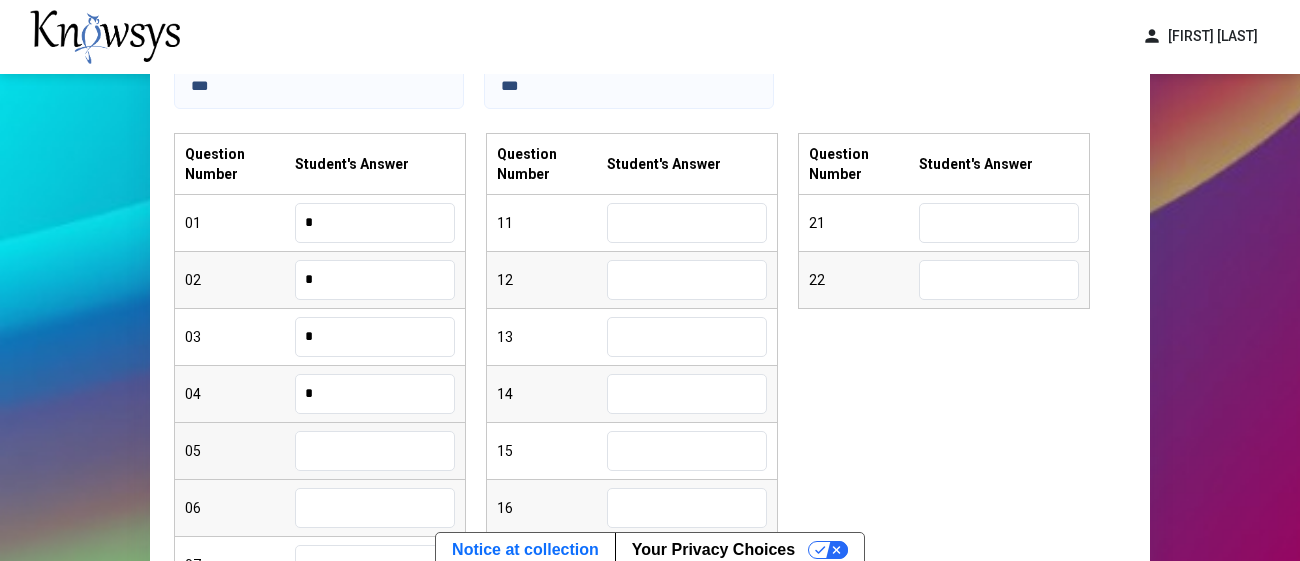 click at bounding box center (375, 451) 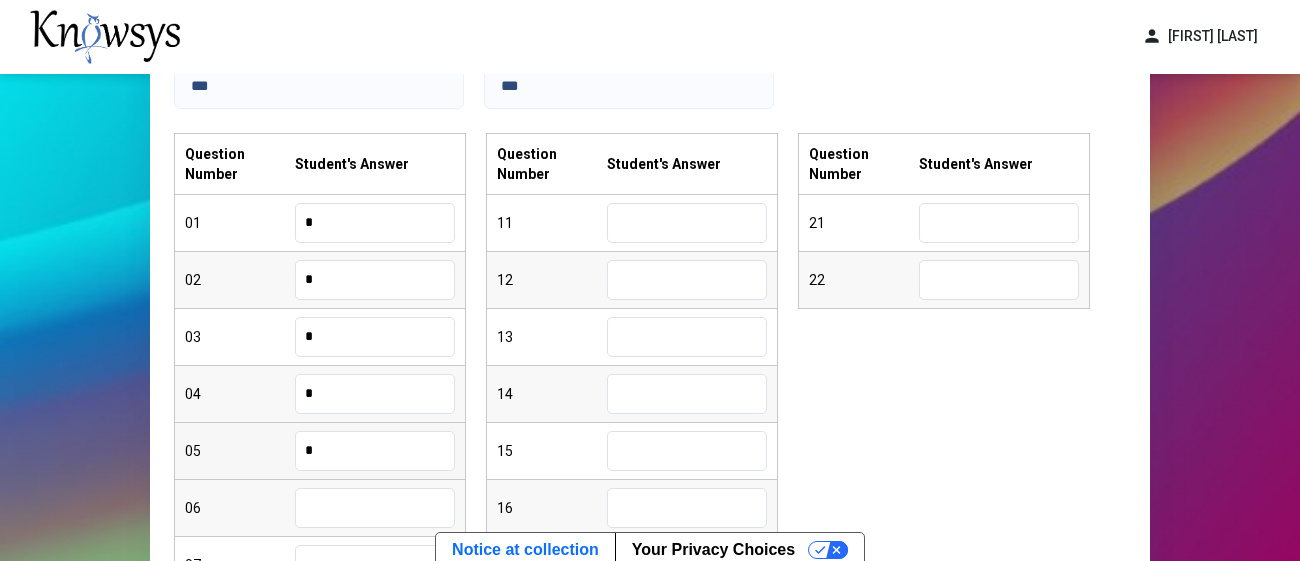 type on "*" 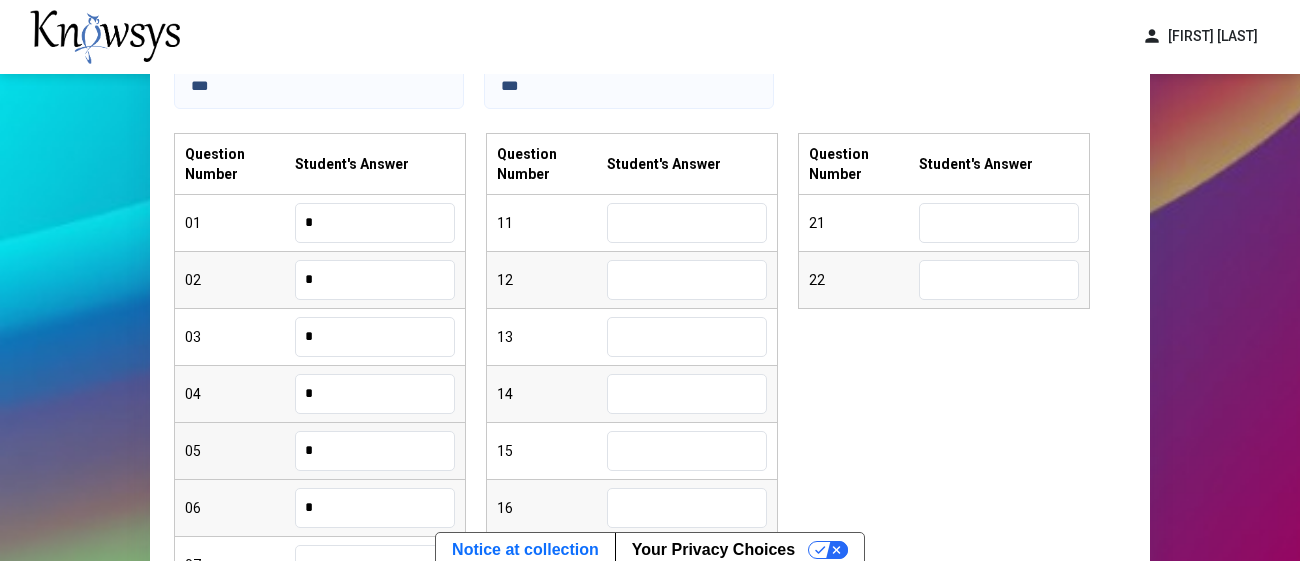 type on "*" 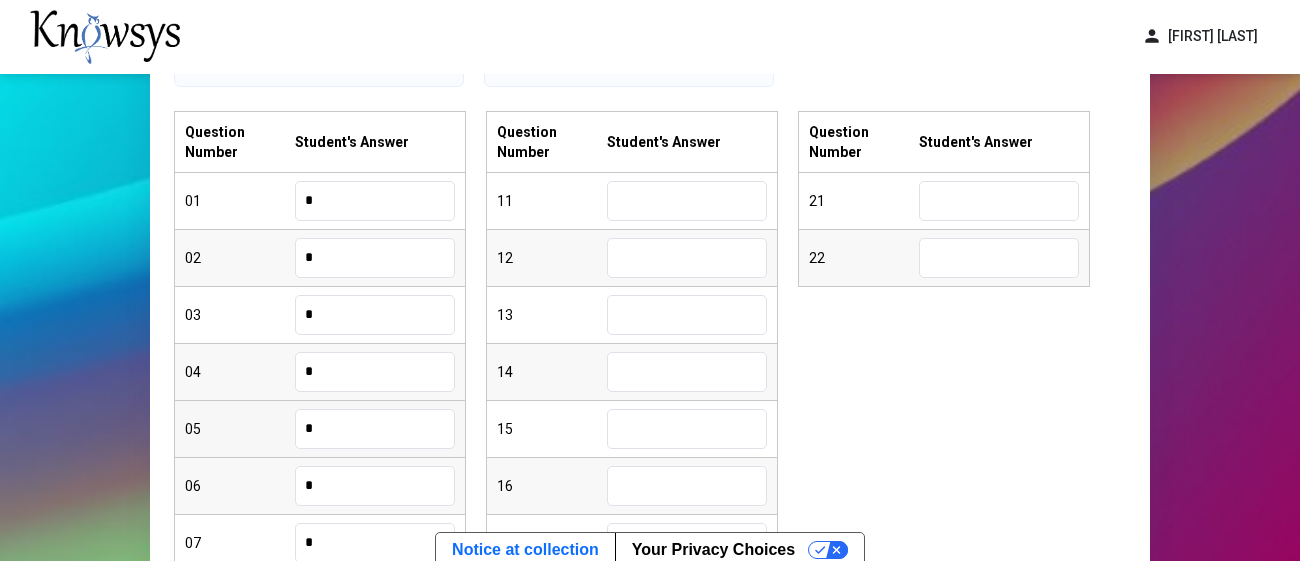 type on "*" 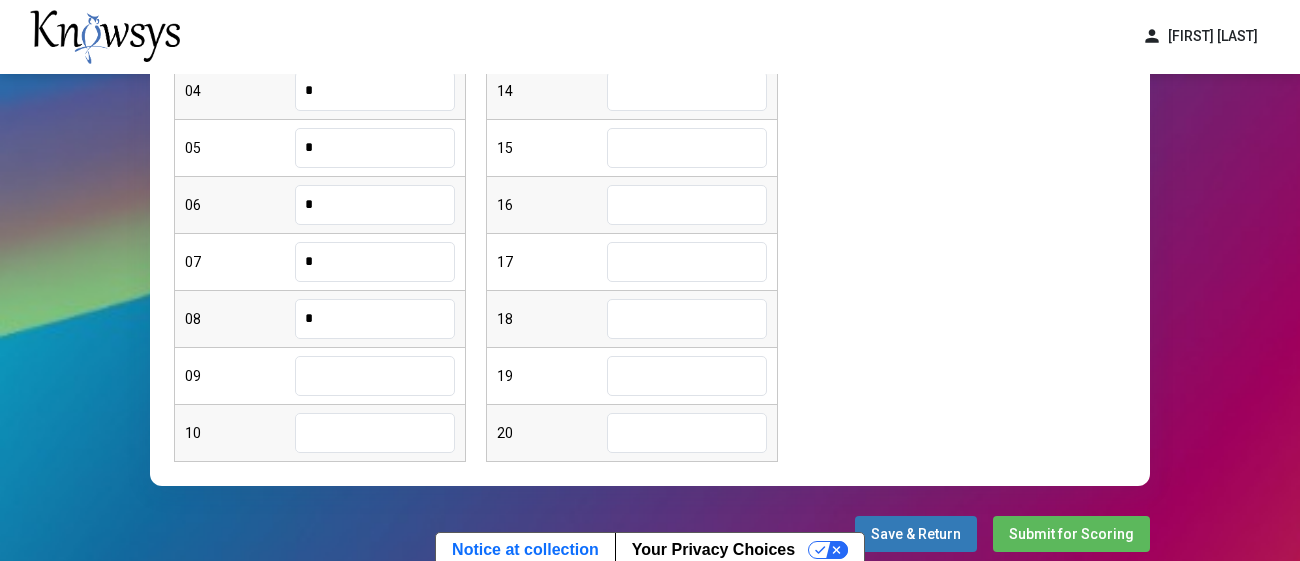 type on "*" 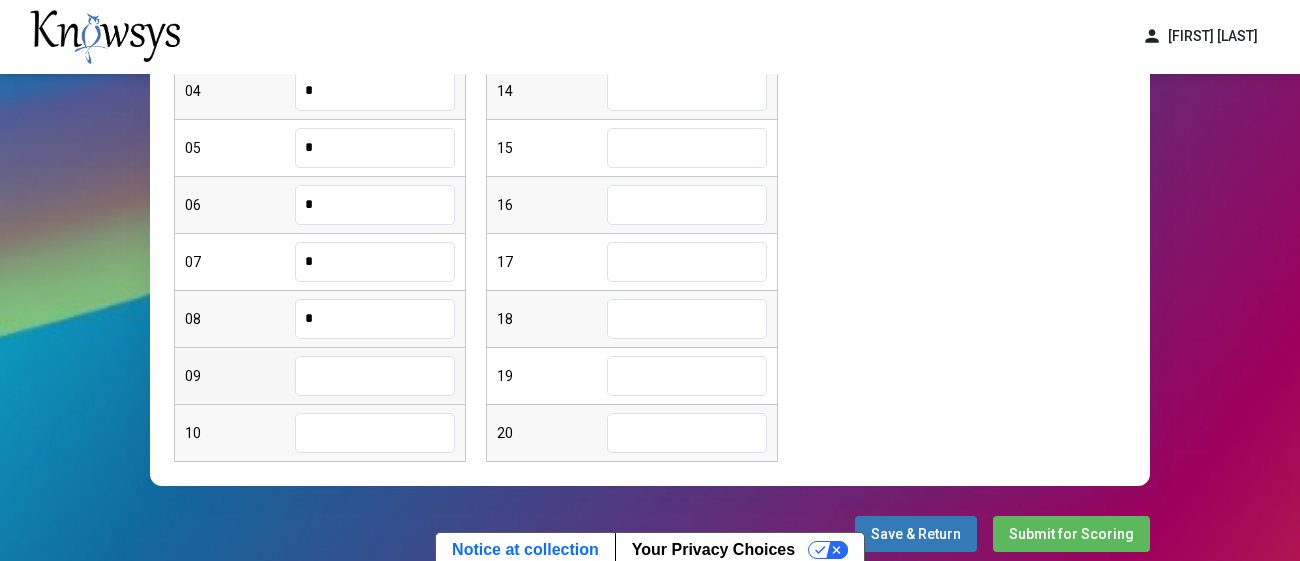 click at bounding box center [375, 376] 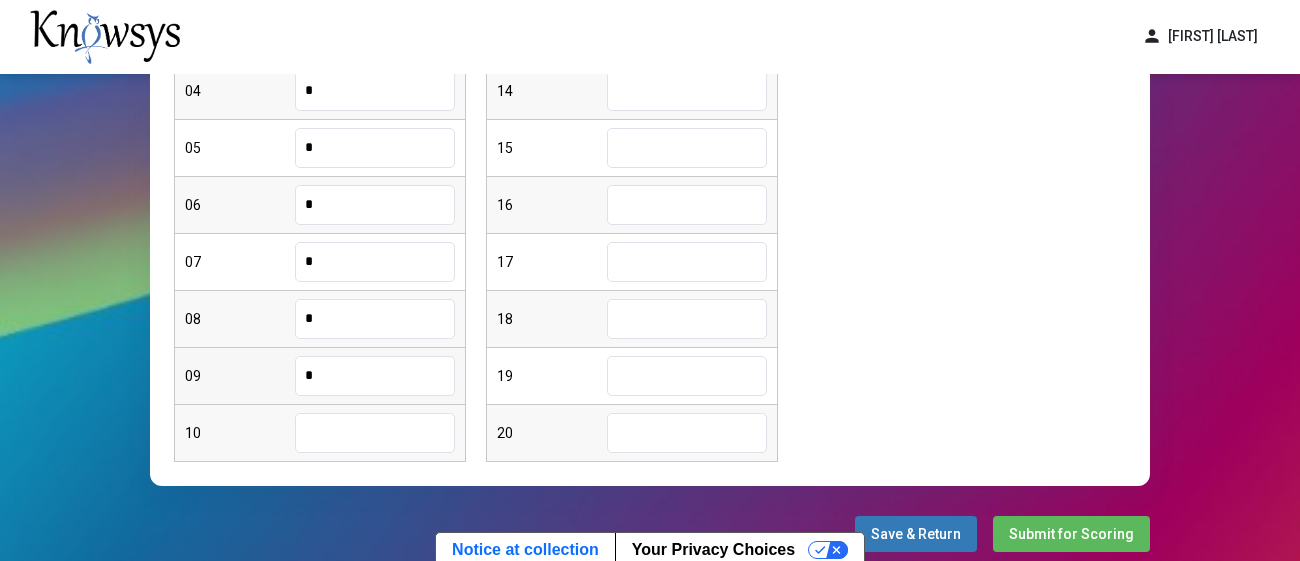 type on "*" 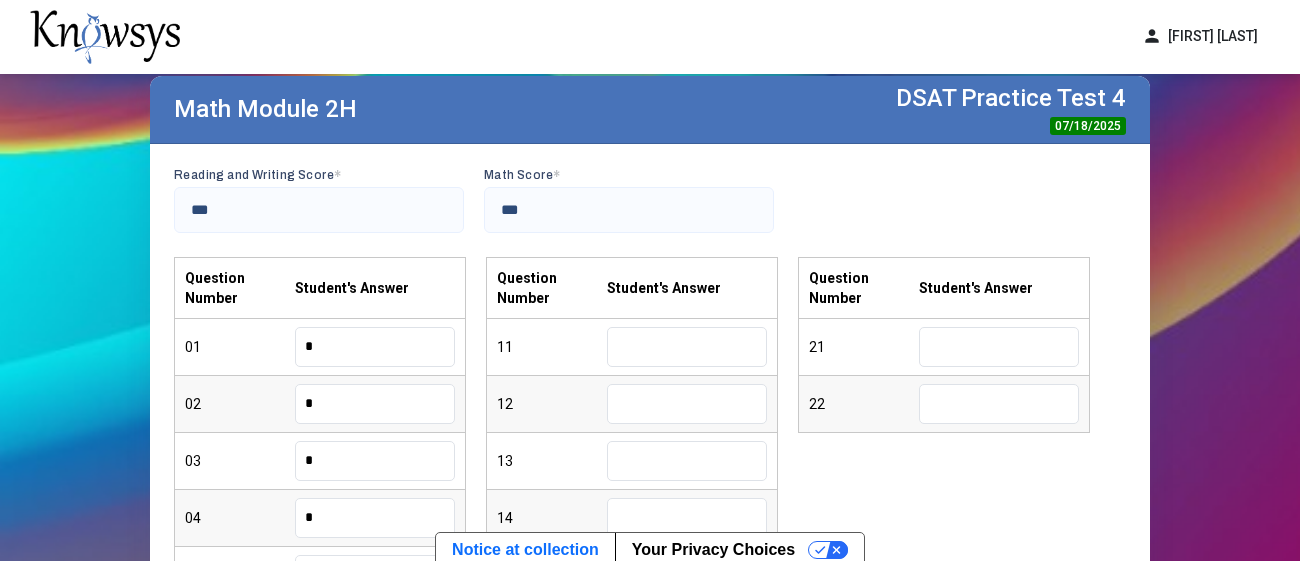 scroll, scrollTop: 118, scrollLeft: 0, axis: vertical 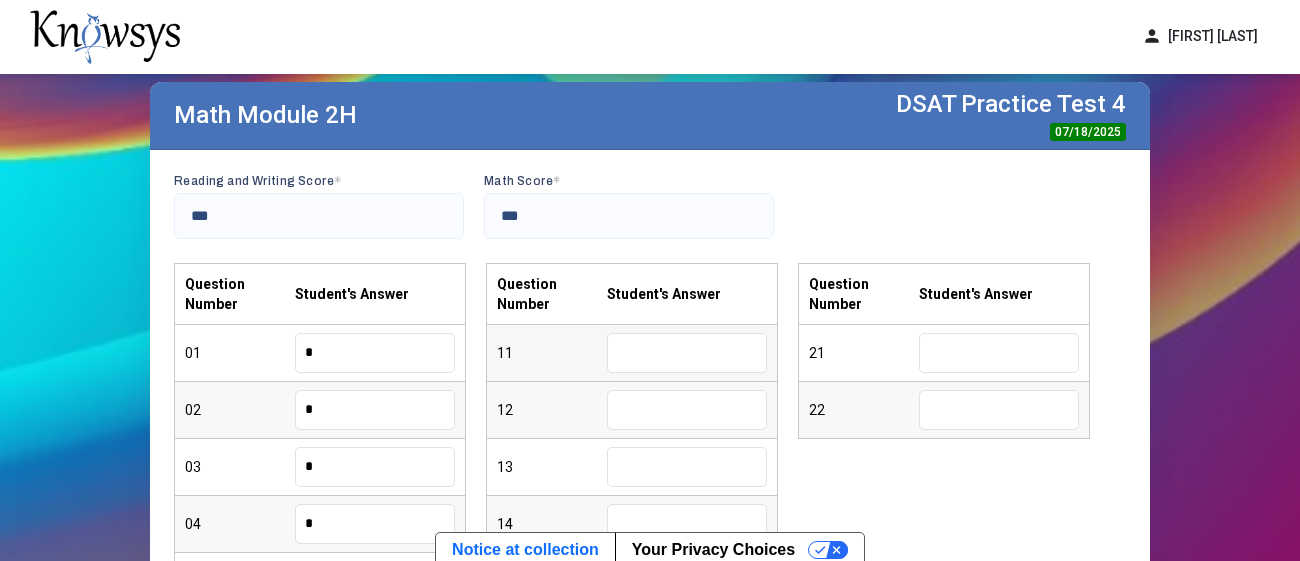 type on "*" 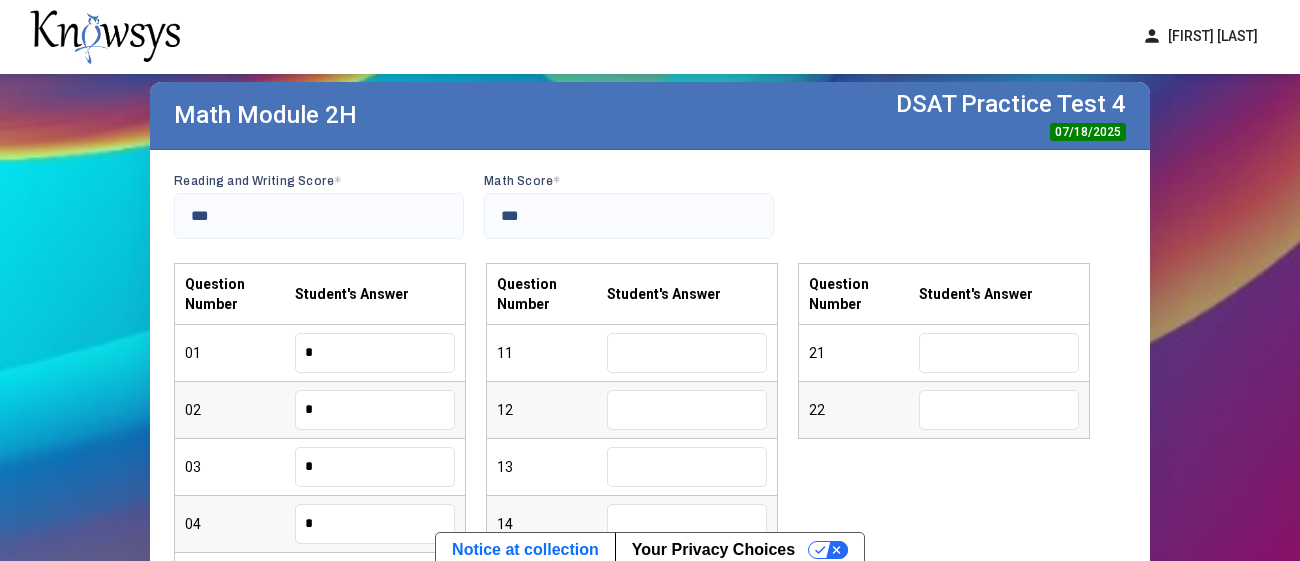 type on "*" 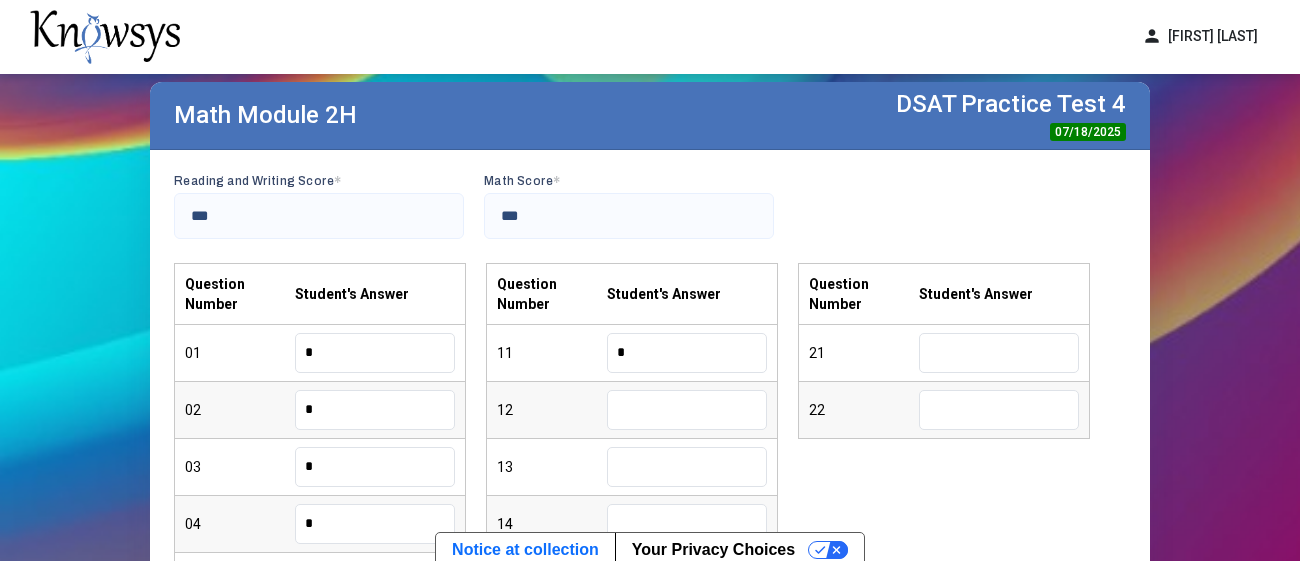type on "*" 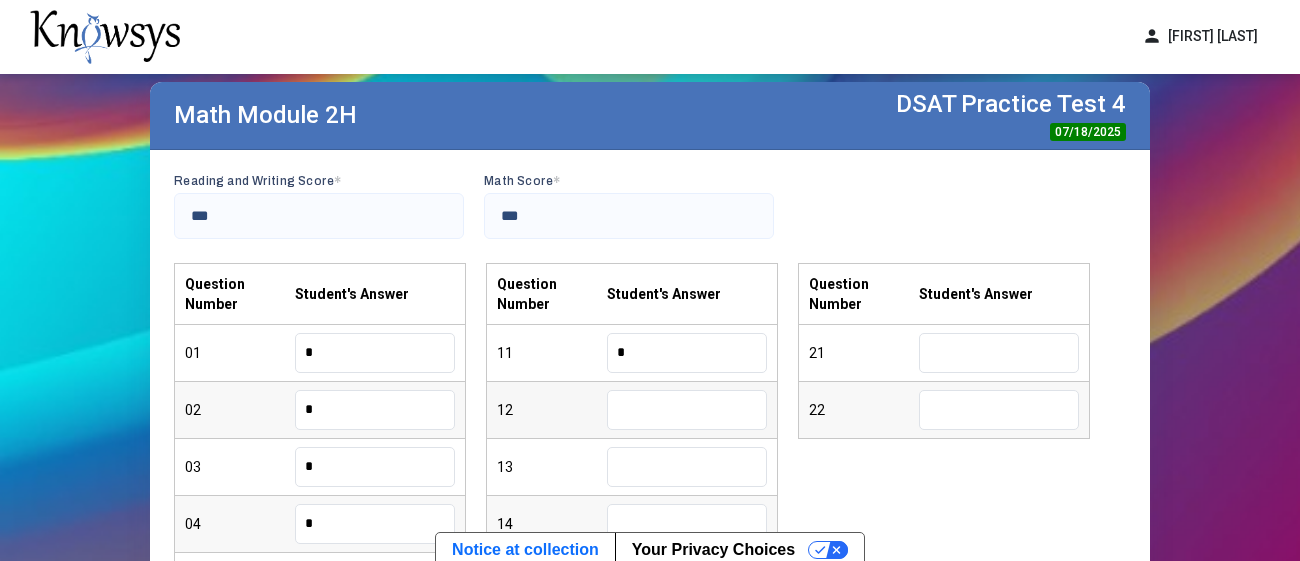 click at bounding box center [687, 410] 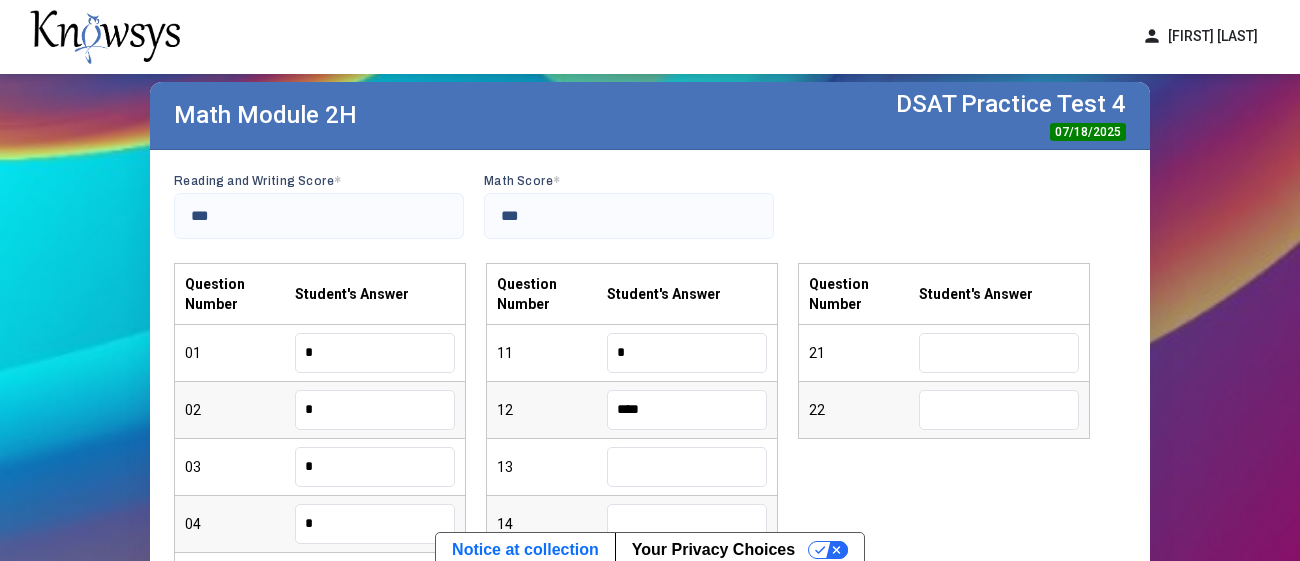 type on "****" 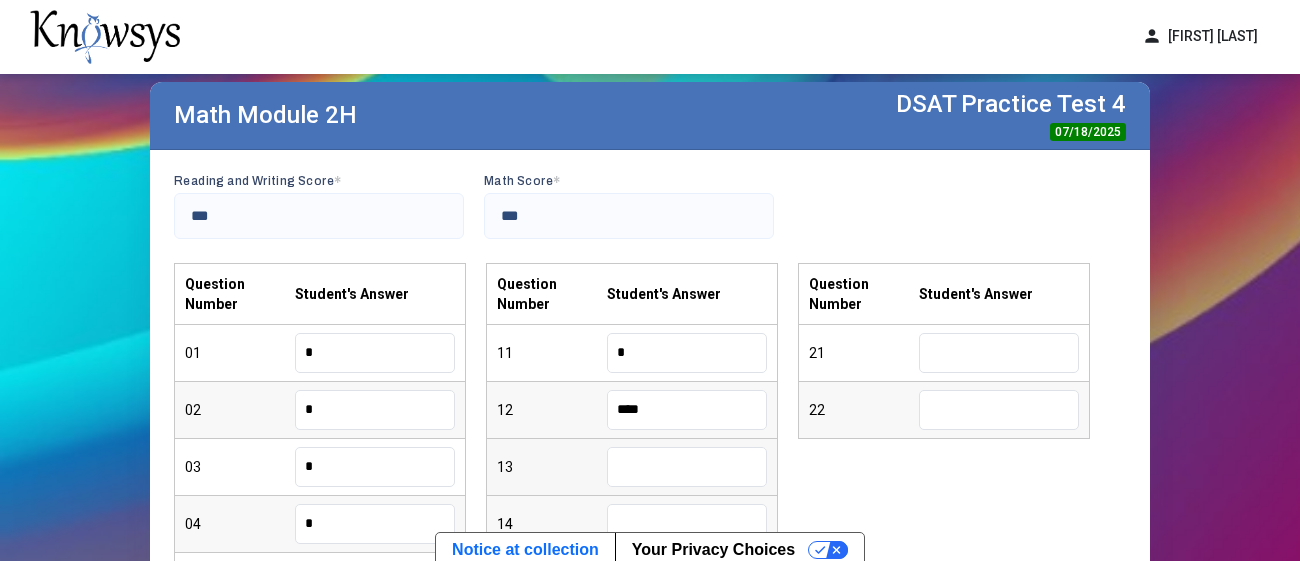 click at bounding box center (687, 467) 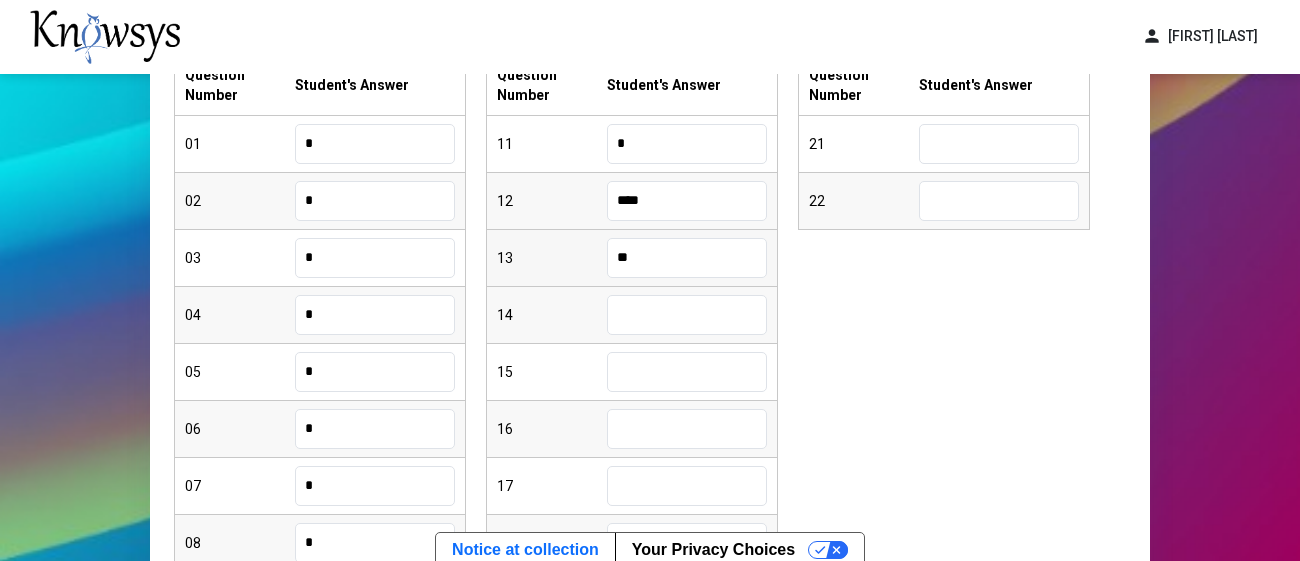 scroll, scrollTop: 335, scrollLeft: 0, axis: vertical 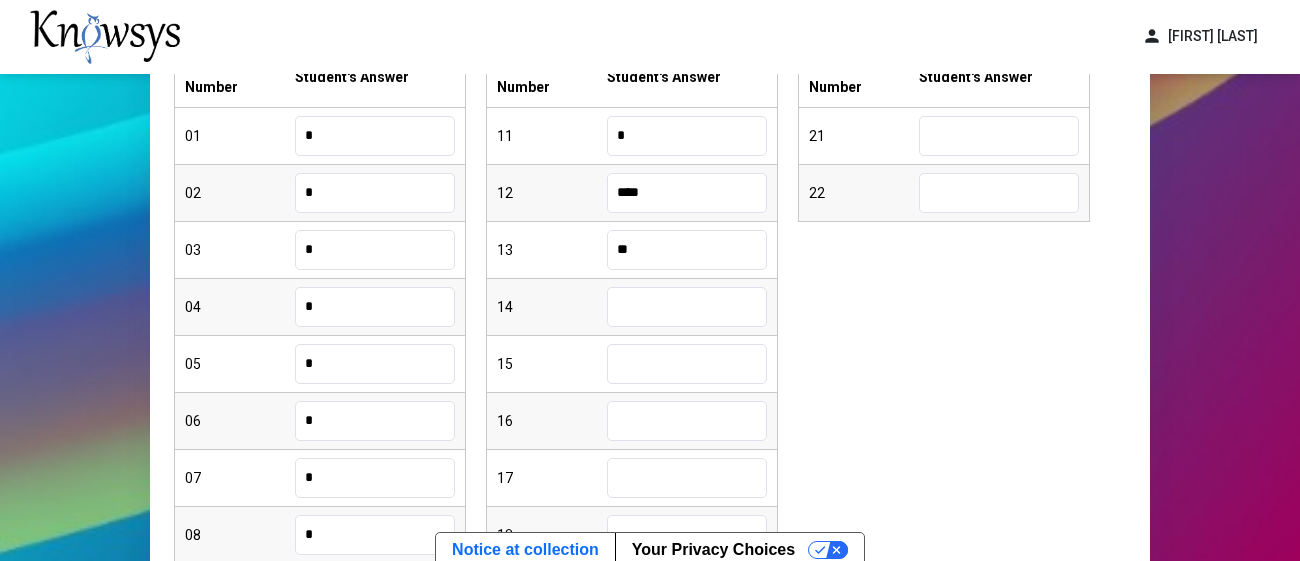 type on "**" 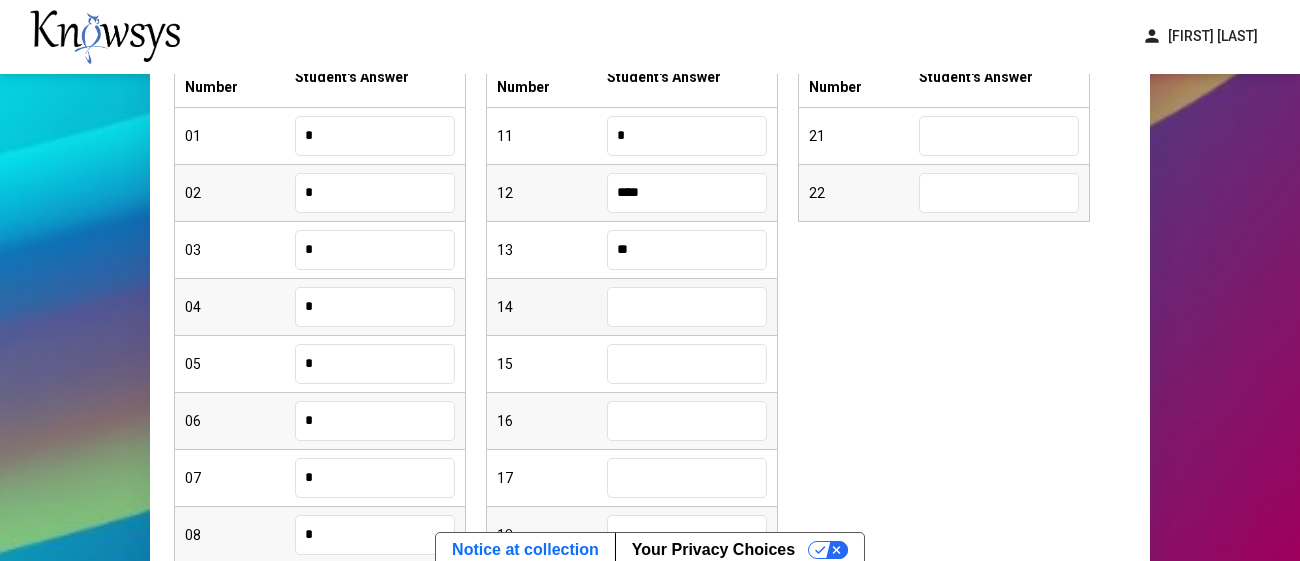 click at bounding box center [687, 307] 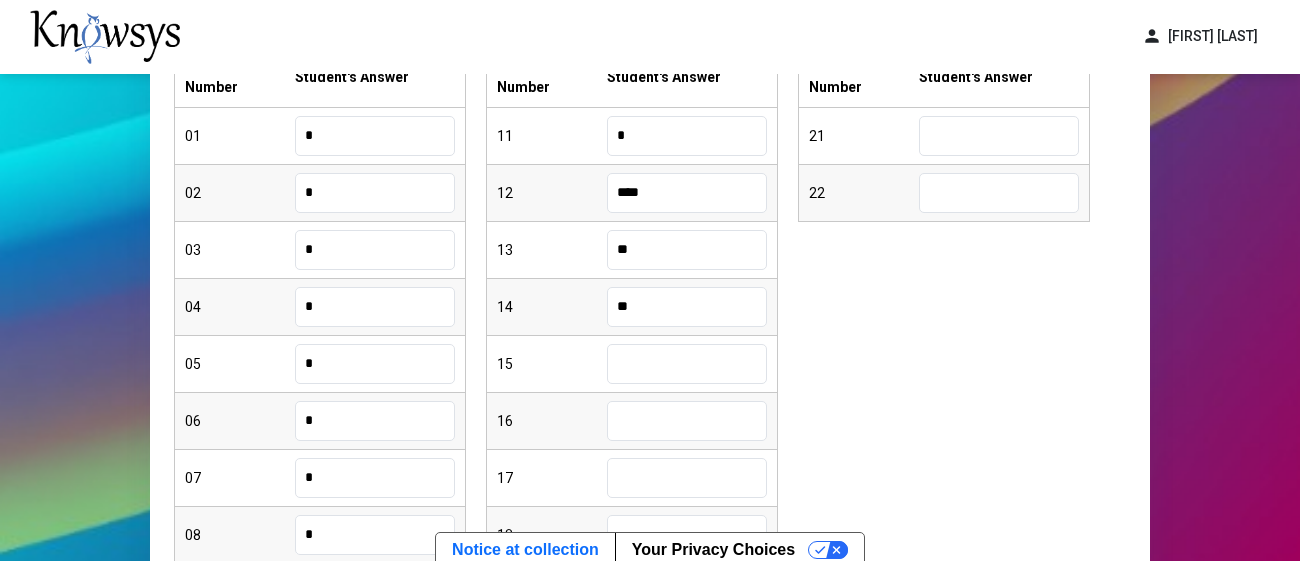 type on "**" 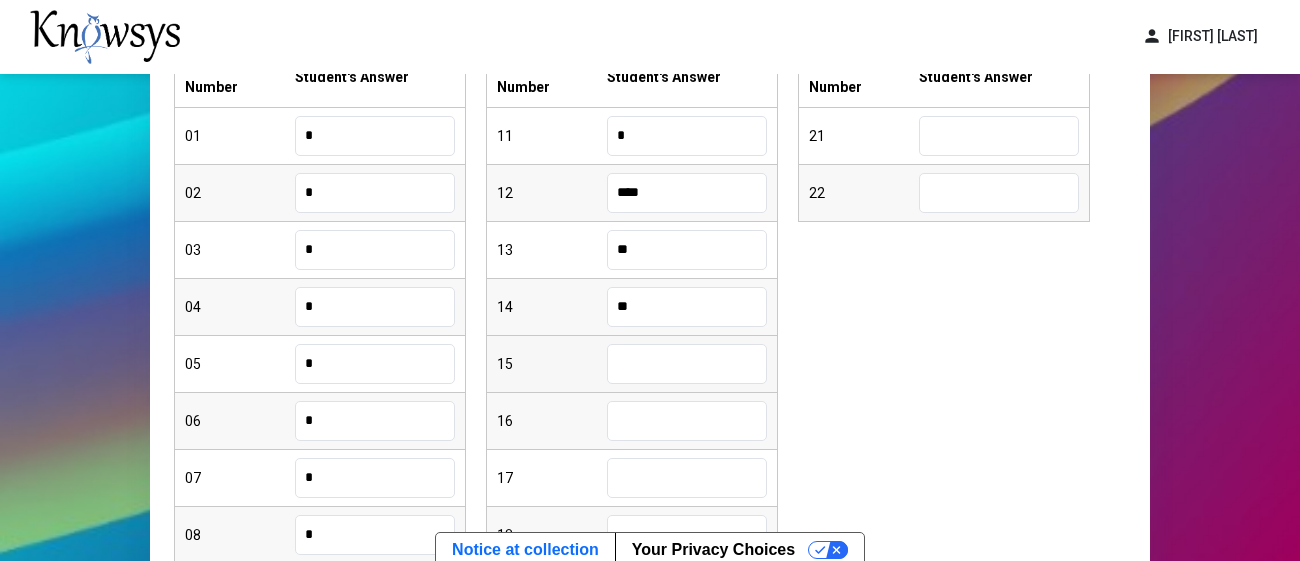 click at bounding box center (687, 364) 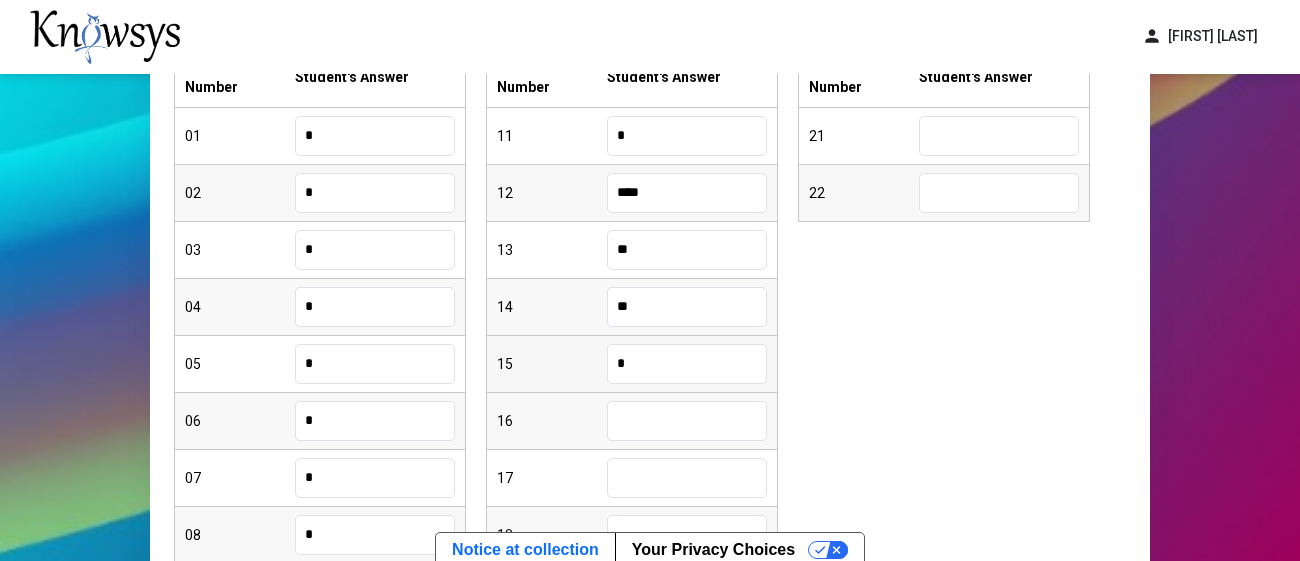 type on "*" 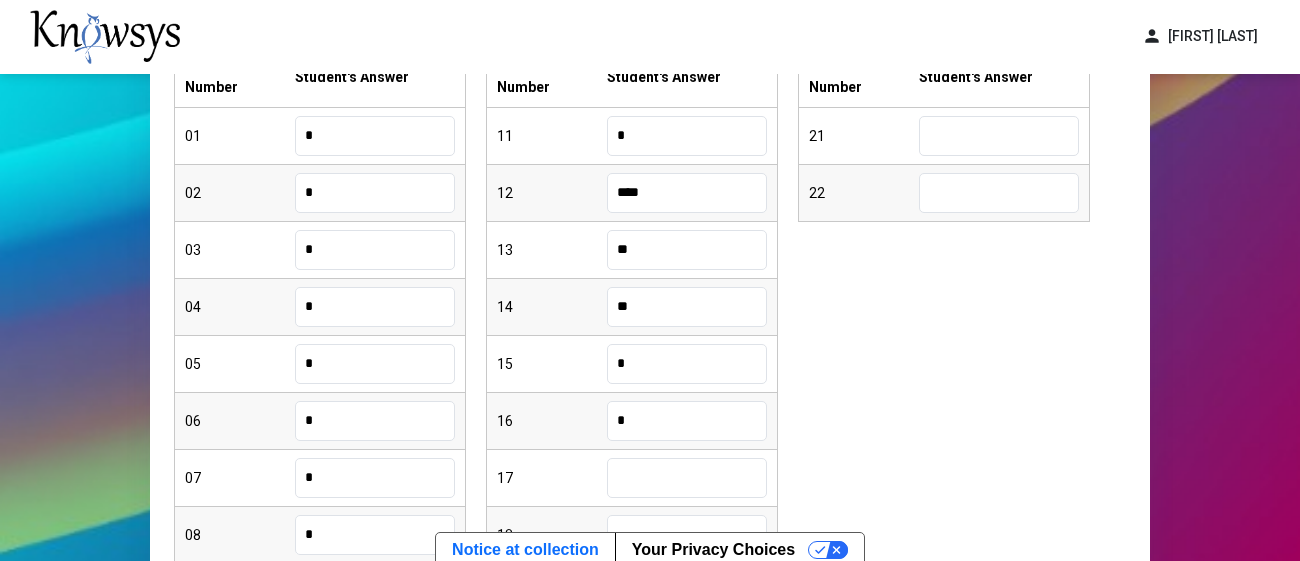 type on "*" 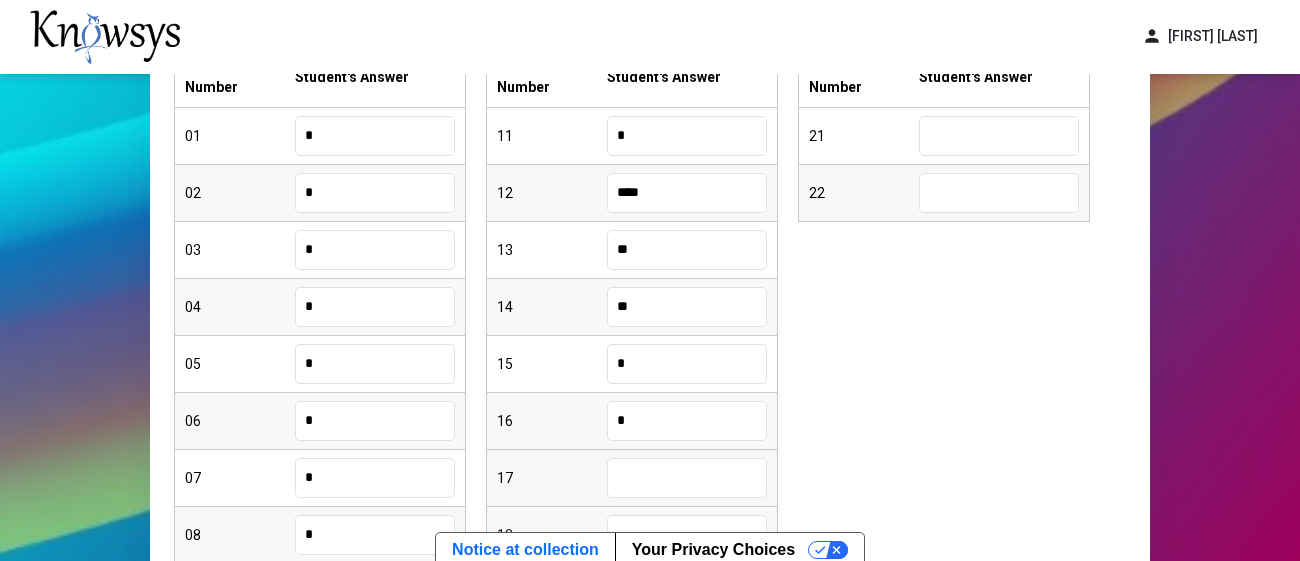 click at bounding box center [687, 478] 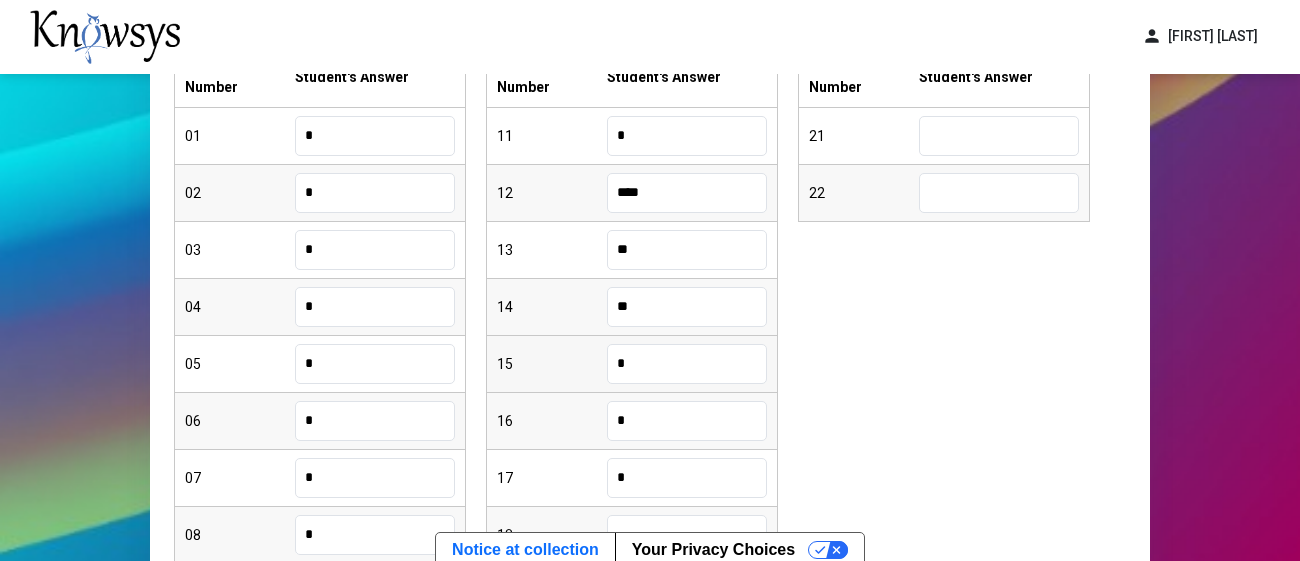 scroll, scrollTop: 452, scrollLeft: 0, axis: vertical 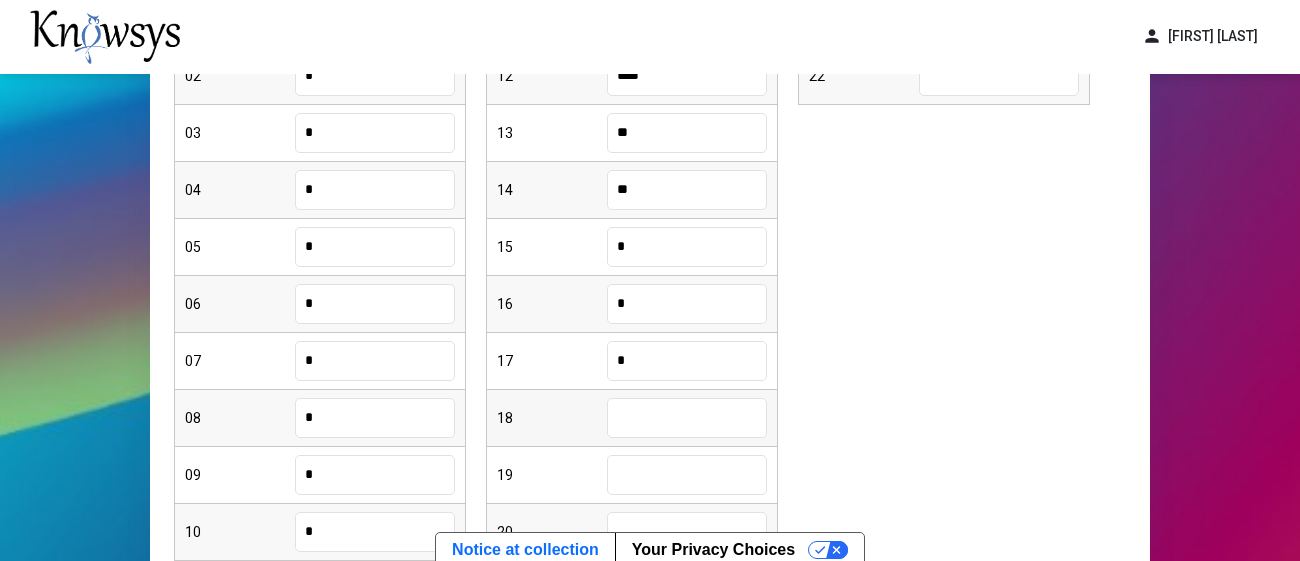 type on "*" 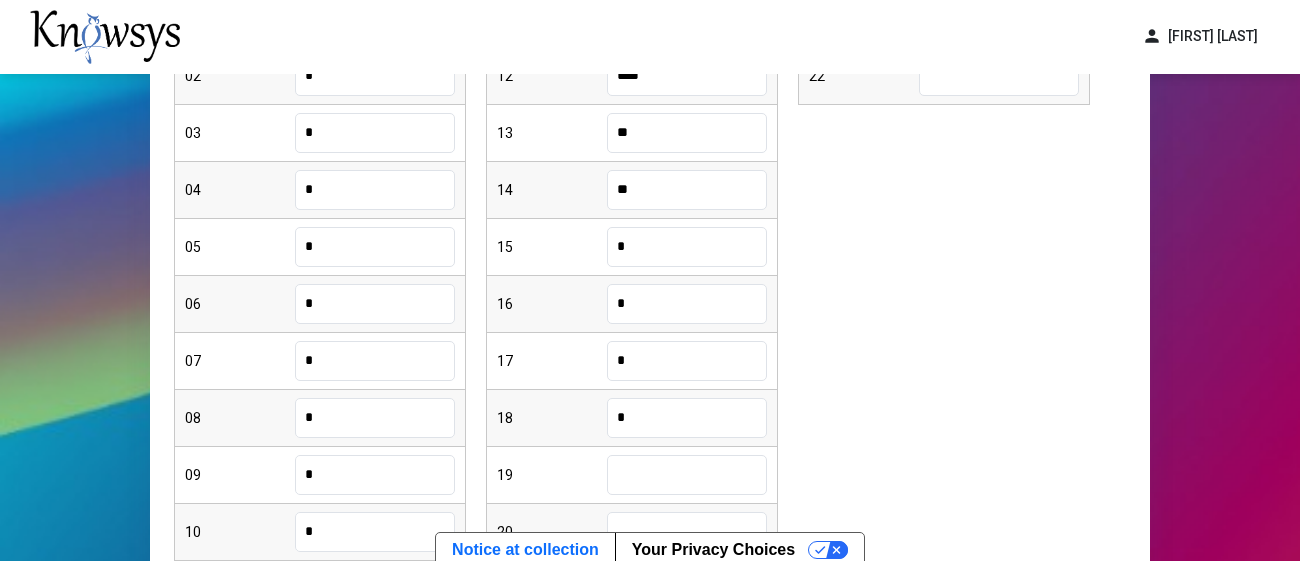 type on "*" 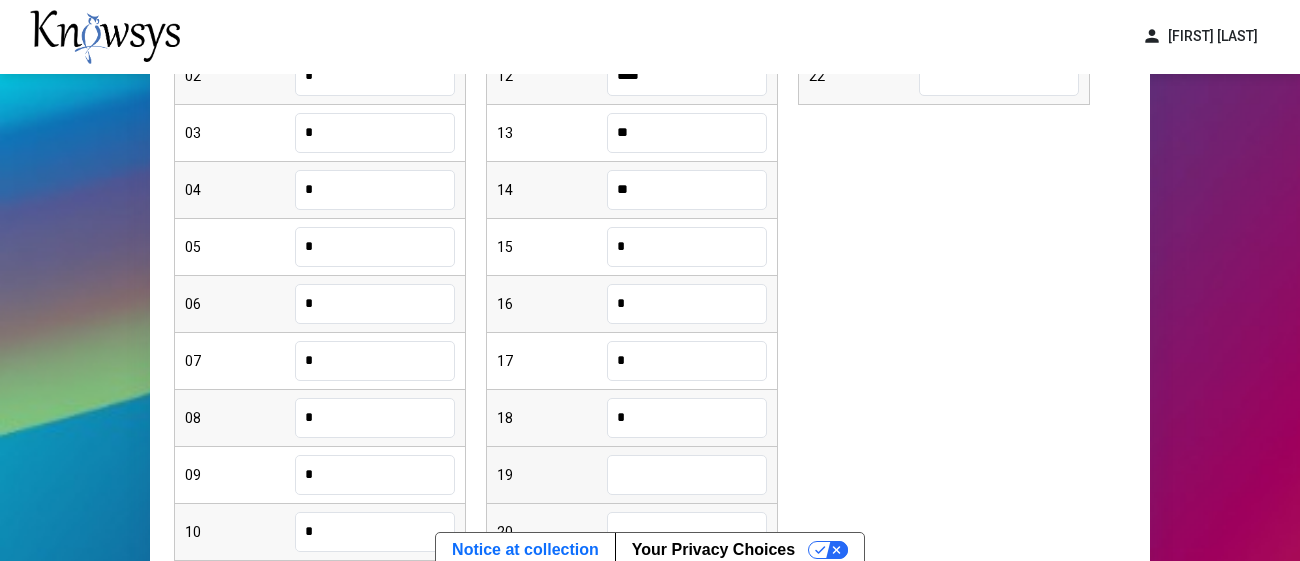 click at bounding box center [687, 475] 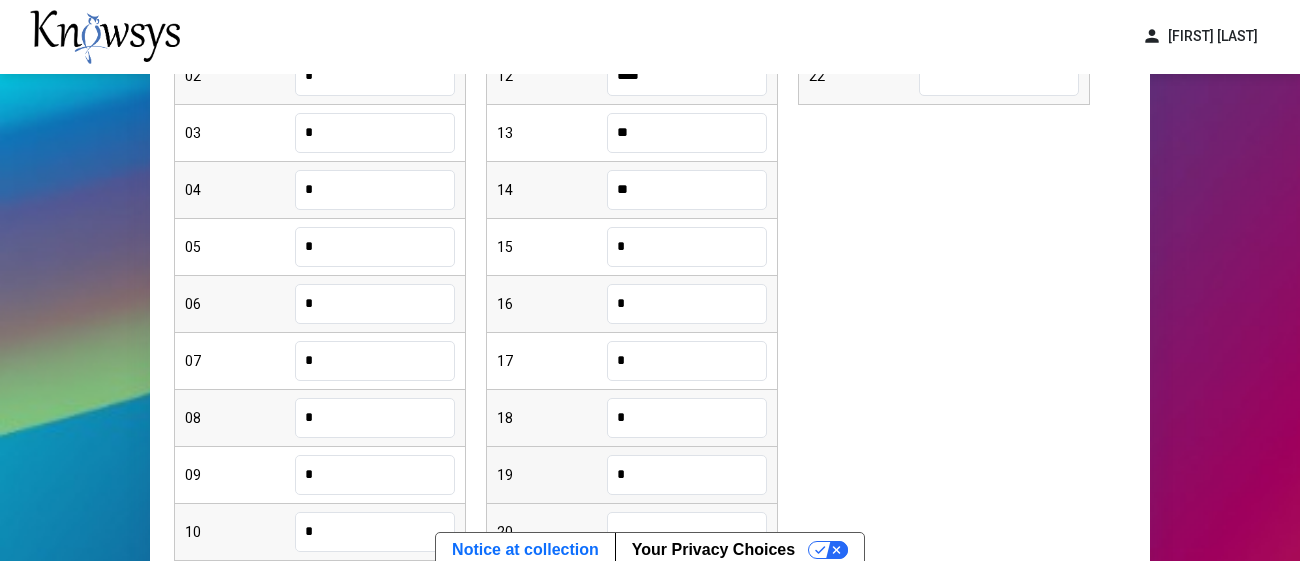 type on "*" 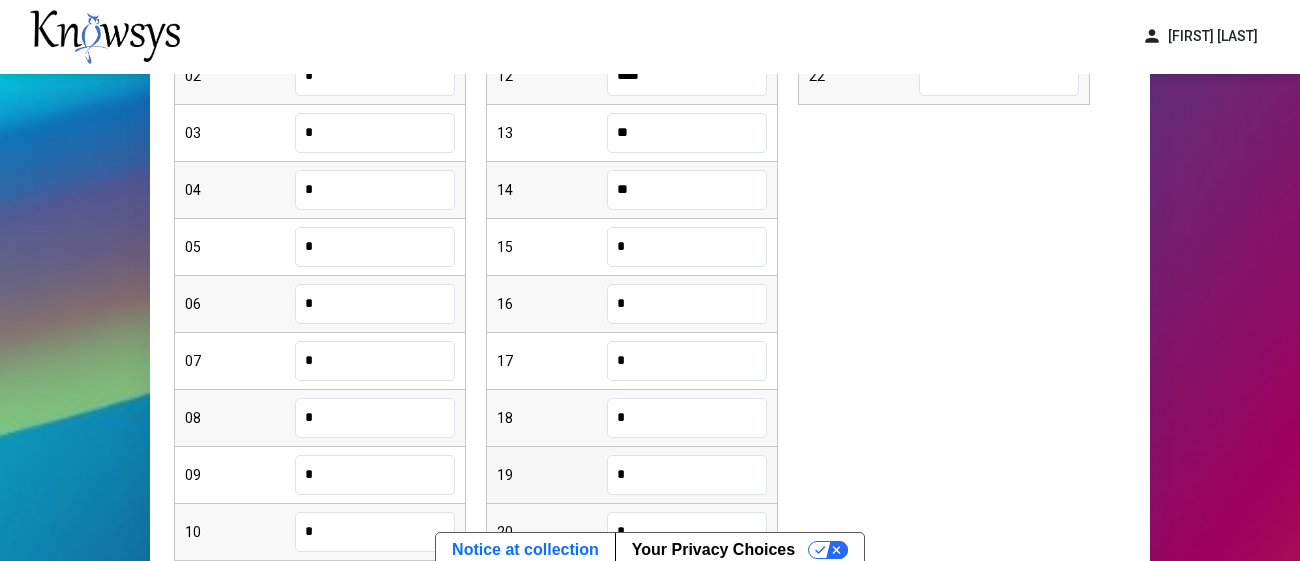 type on "*" 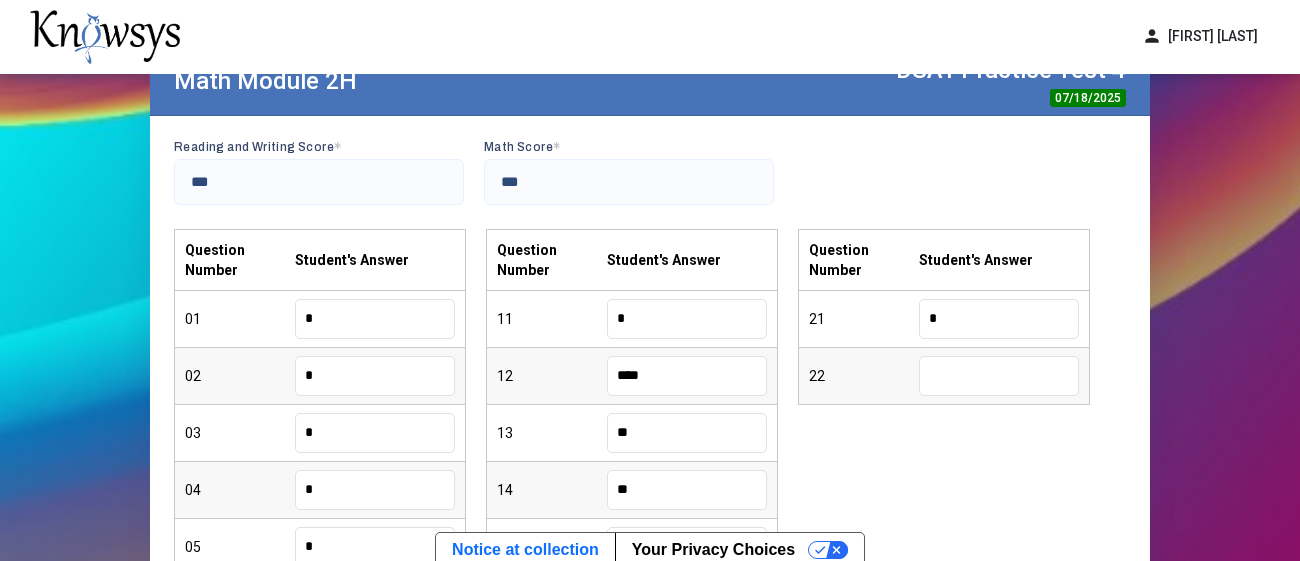 type on "*" 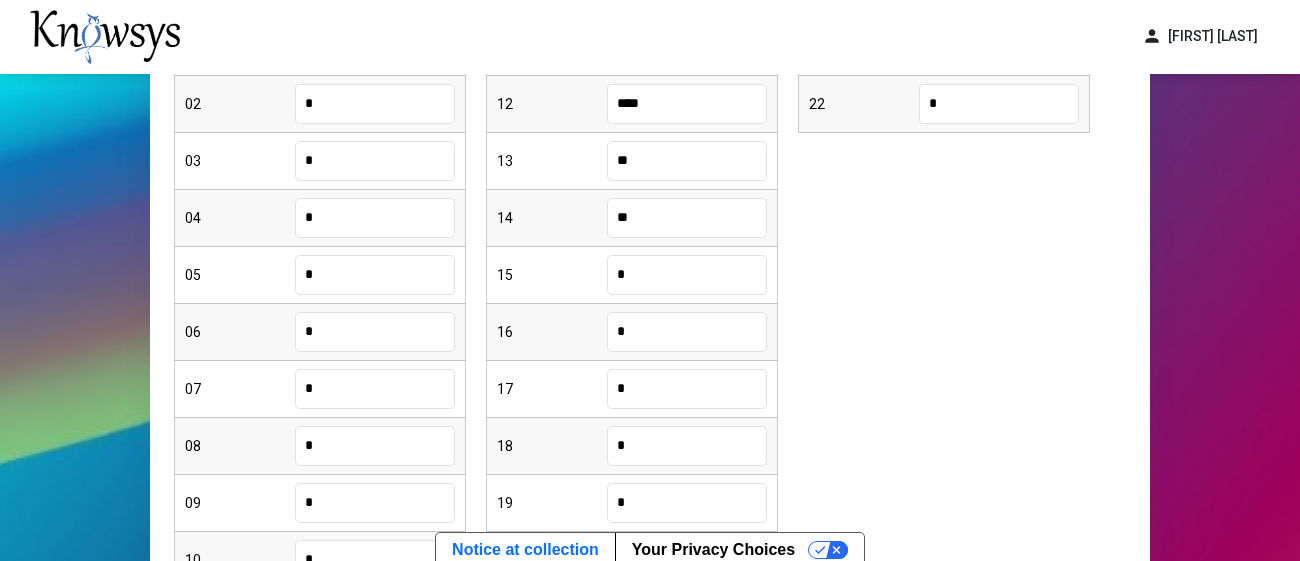 scroll, scrollTop: 636, scrollLeft: 0, axis: vertical 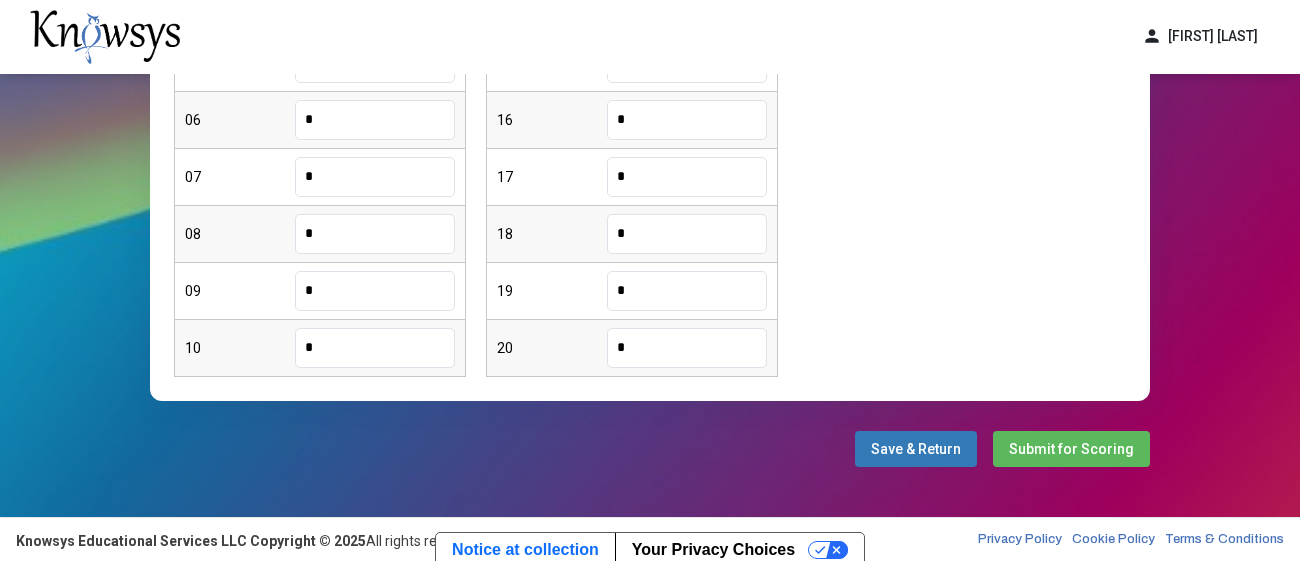 type on "*" 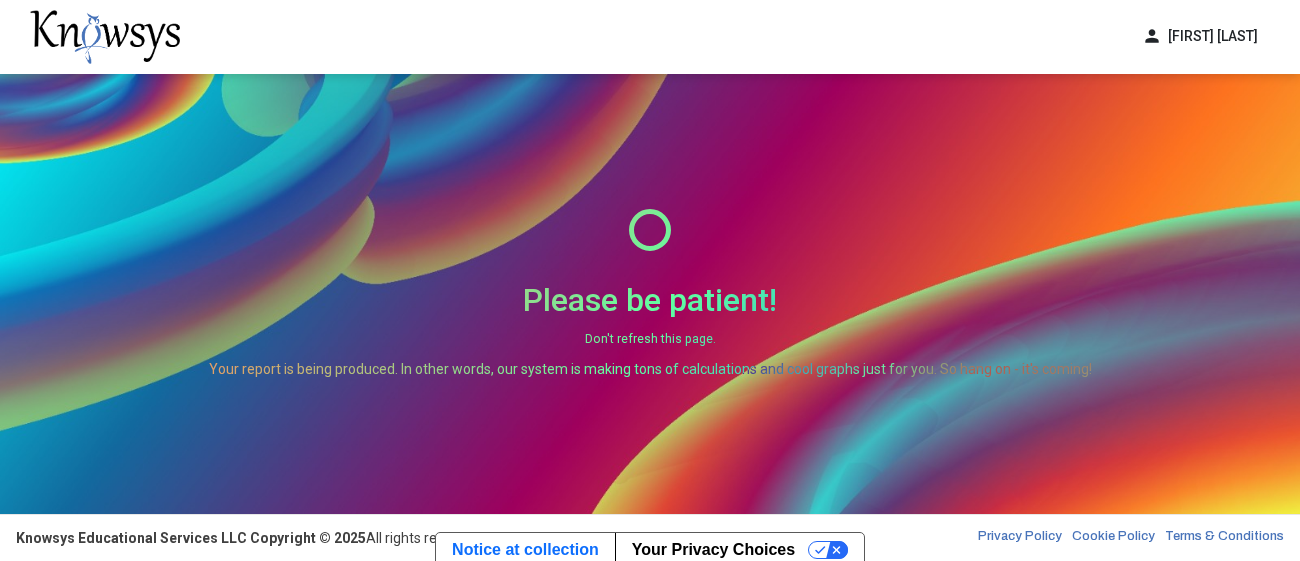 scroll, scrollTop: 0, scrollLeft: 0, axis: both 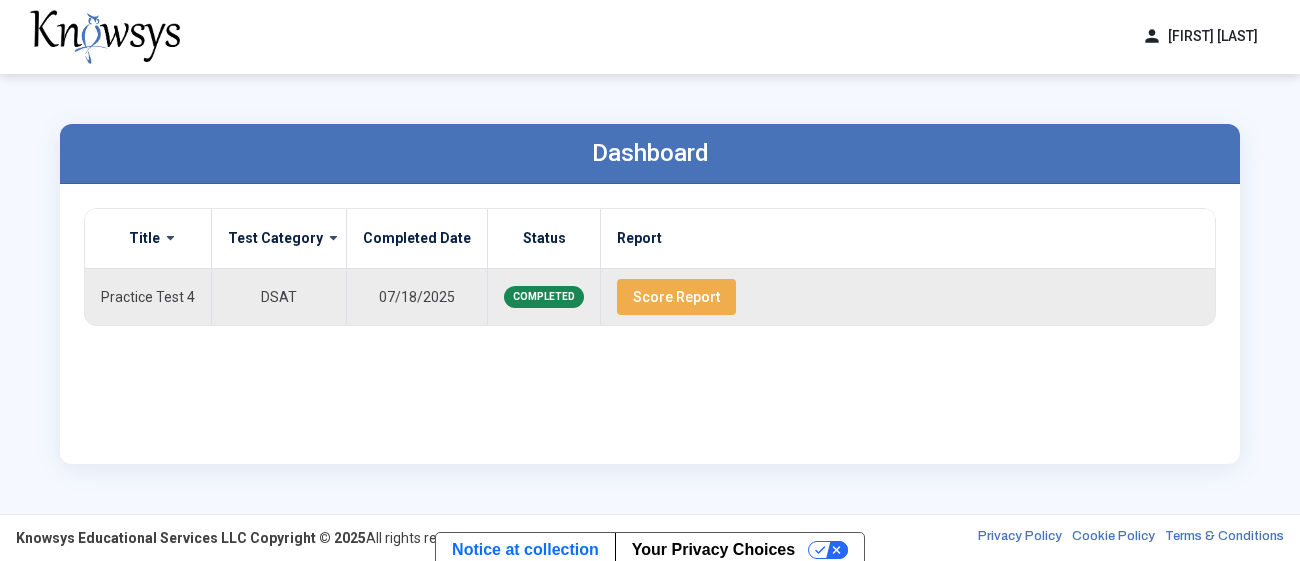 click on "Score Report" at bounding box center [676, 297] 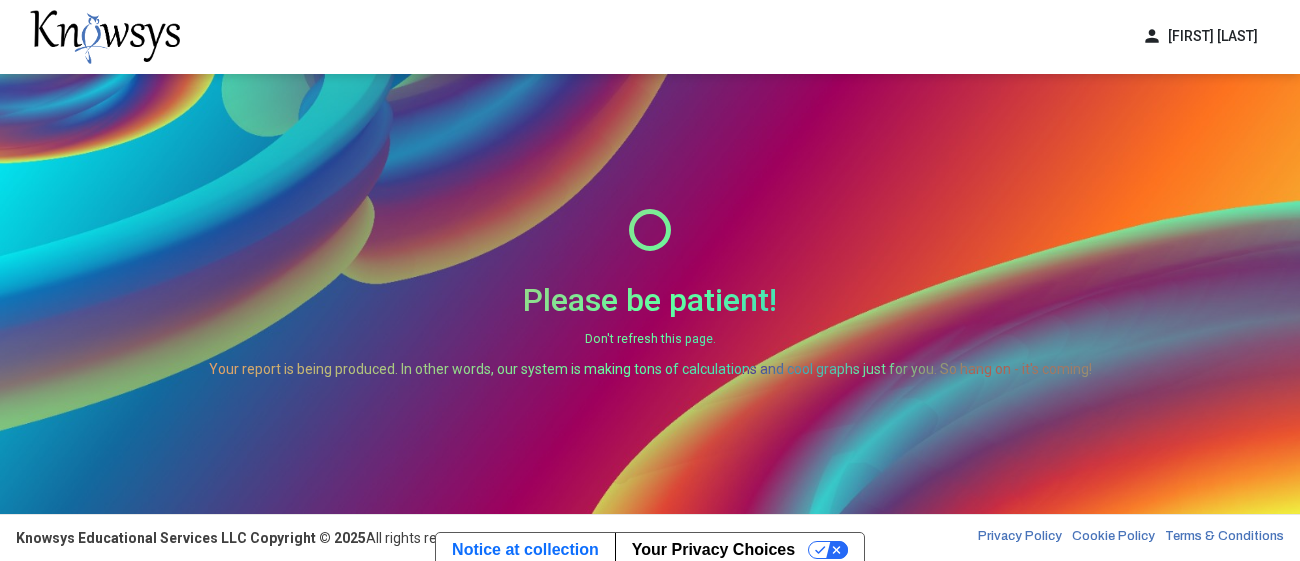 click on "Please be patient!" at bounding box center [650, 300] 